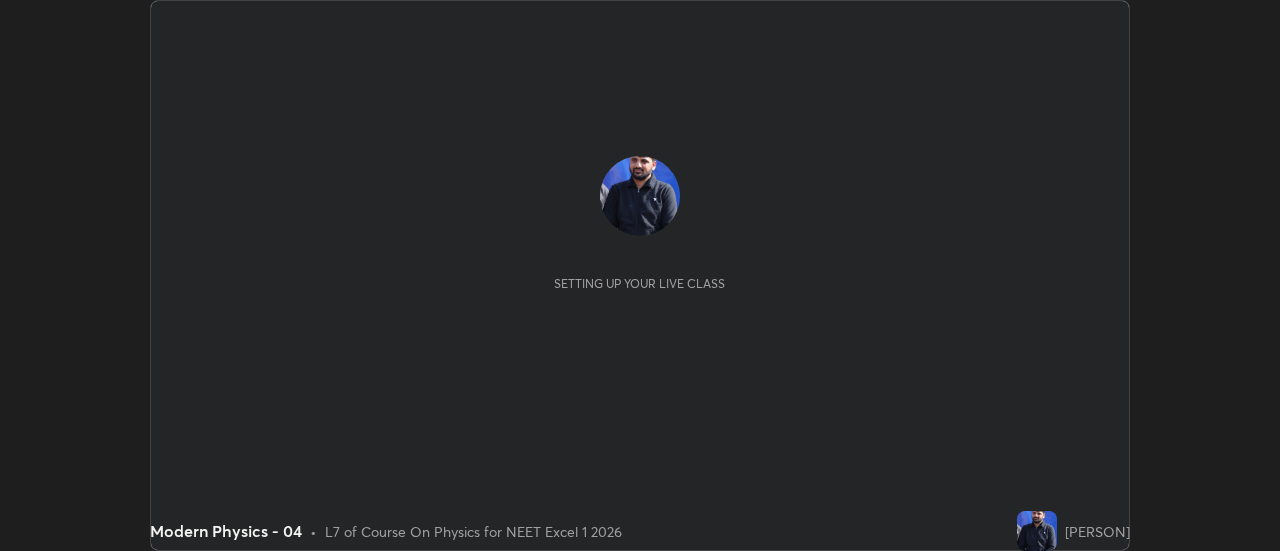 scroll, scrollTop: 0, scrollLeft: 0, axis: both 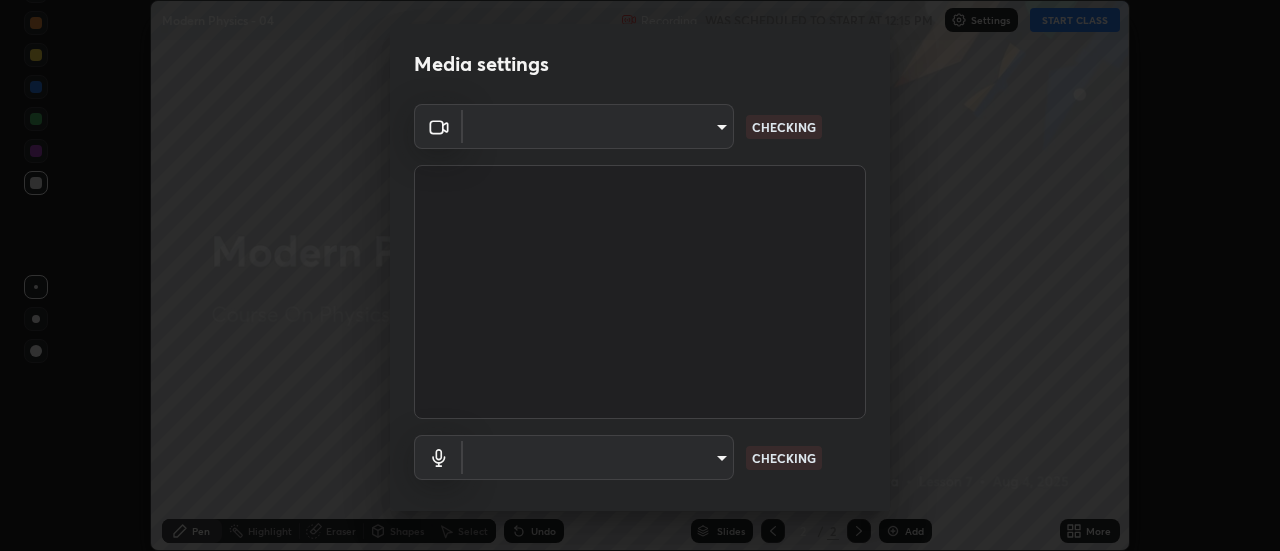 type on "b824b6a50507c2aa7935cbbe04181019069ab9832a06c4c86264e2e57790493c" 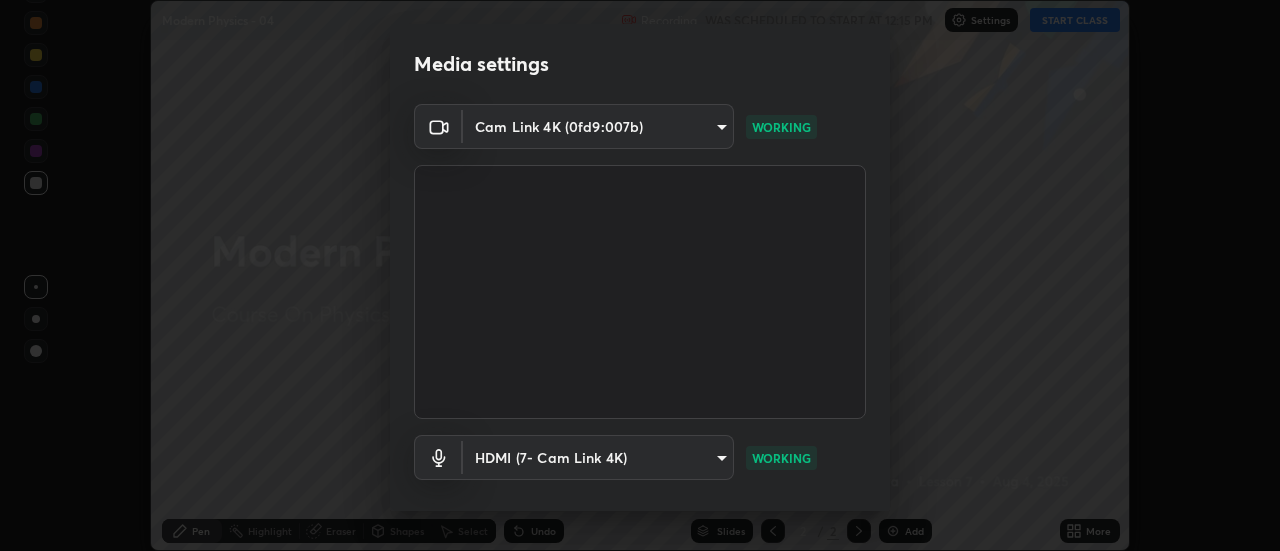 scroll, scrollTop: 105, scrollLeft: 0, axis: vertical 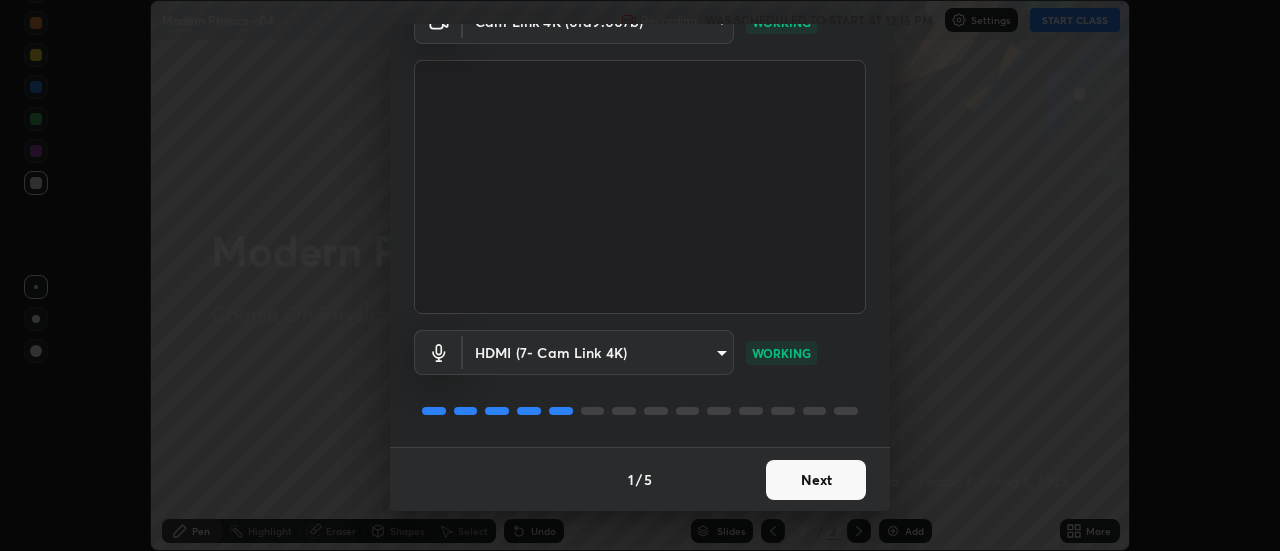 click on "Next" at bounding box center (816, 480) 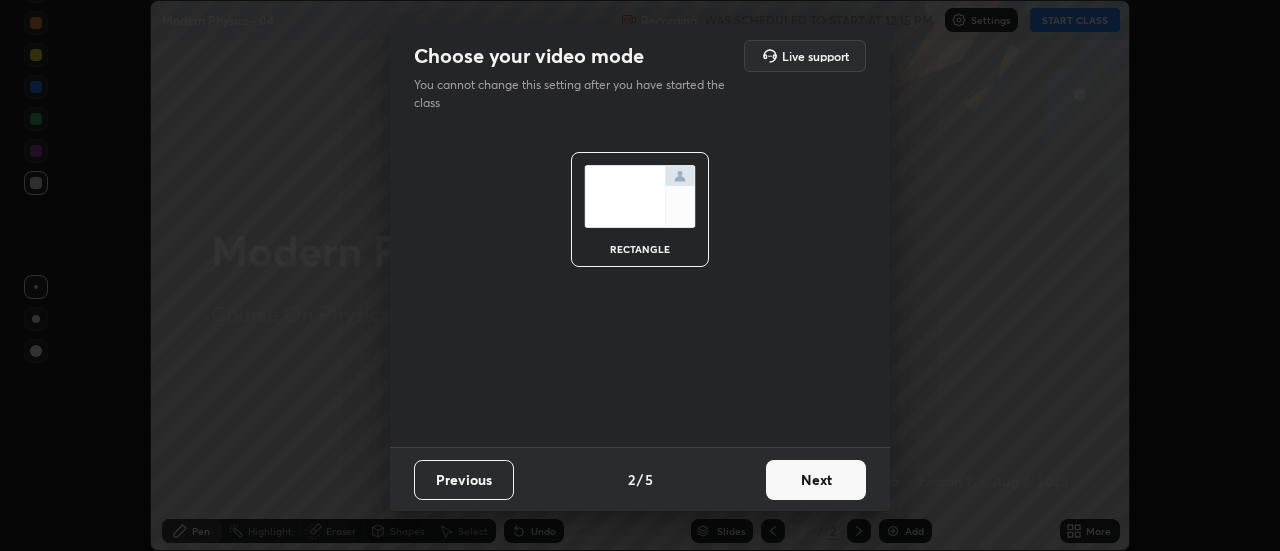 scroll, scrollTop: 0, scrollLeft: 0, axis: both 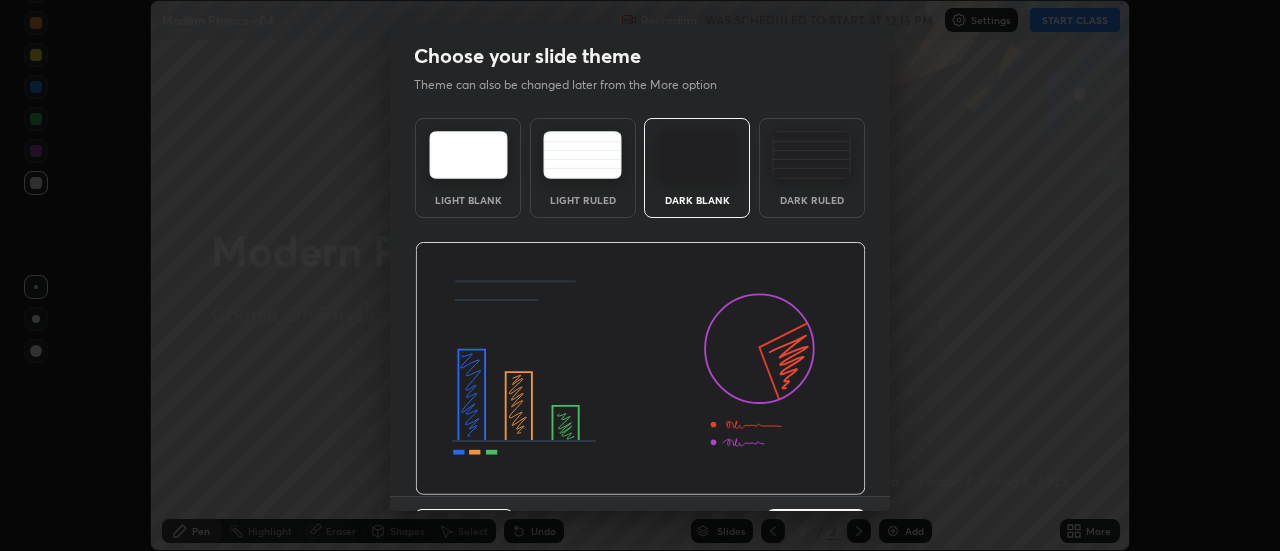 click at bounding box center (640, 369) 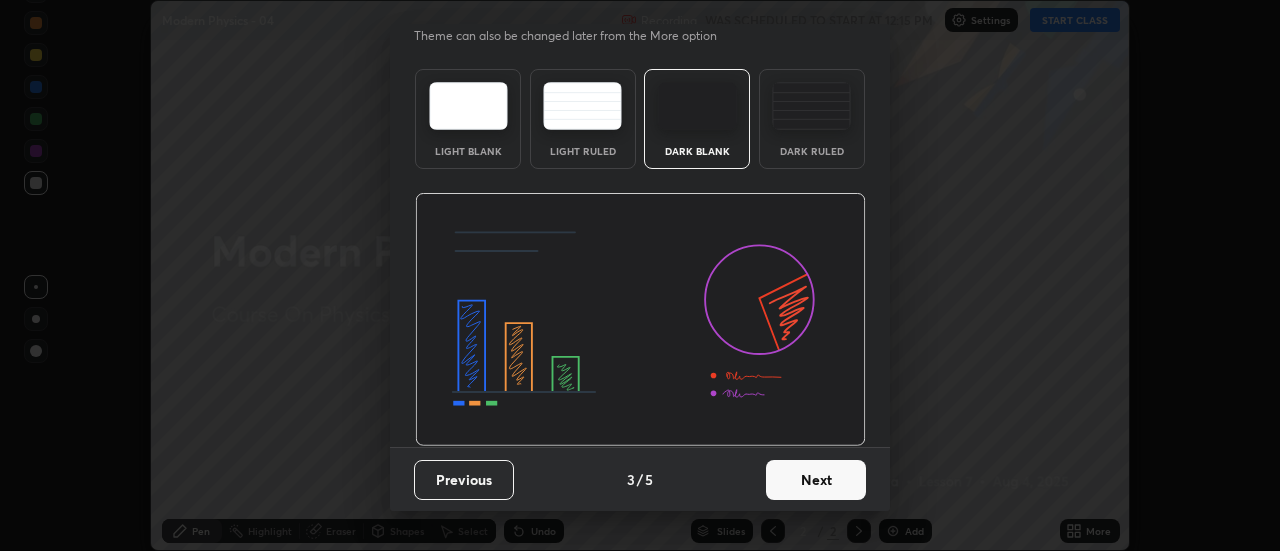 click on "Next" at bounding box center [816, 480] 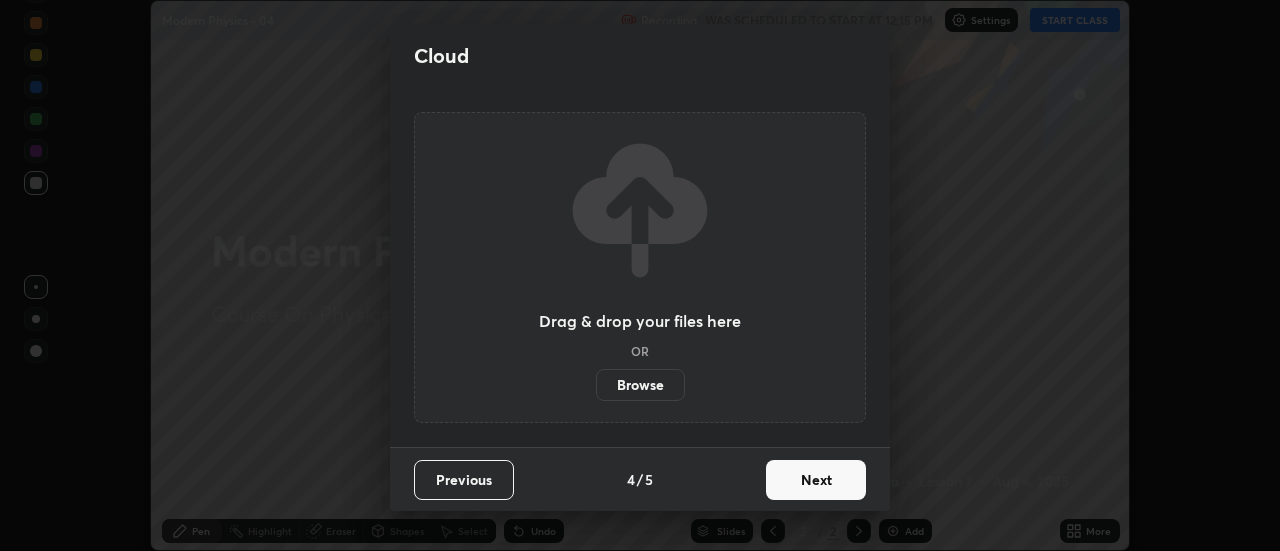 scroll, scrollTop: 0, scrollLeft: 0, axis: both 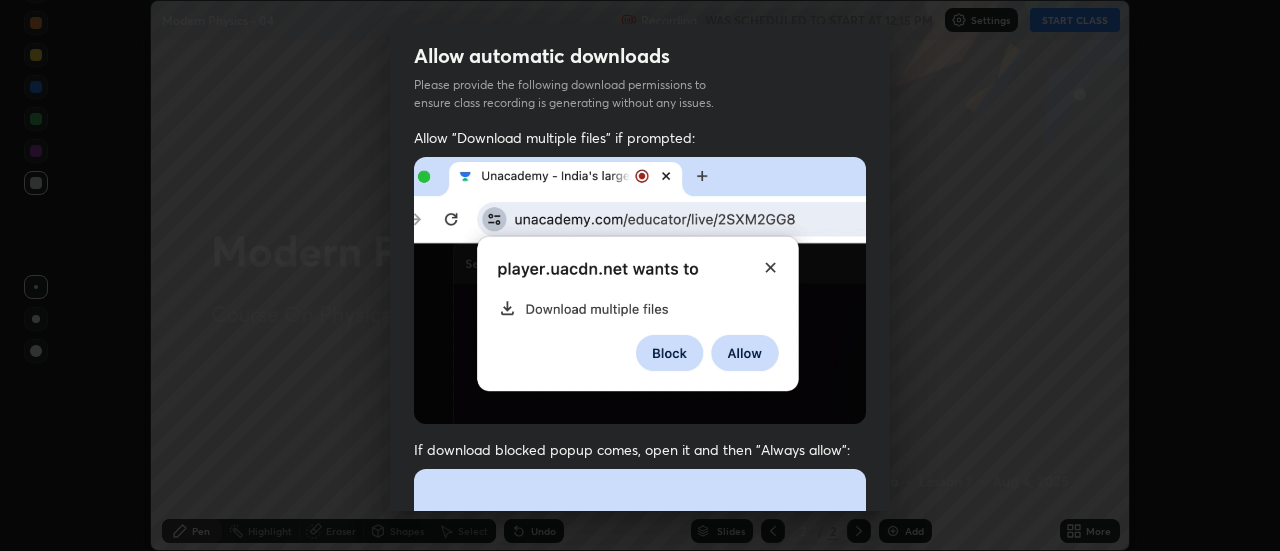 click at bounding box center (640, 687) 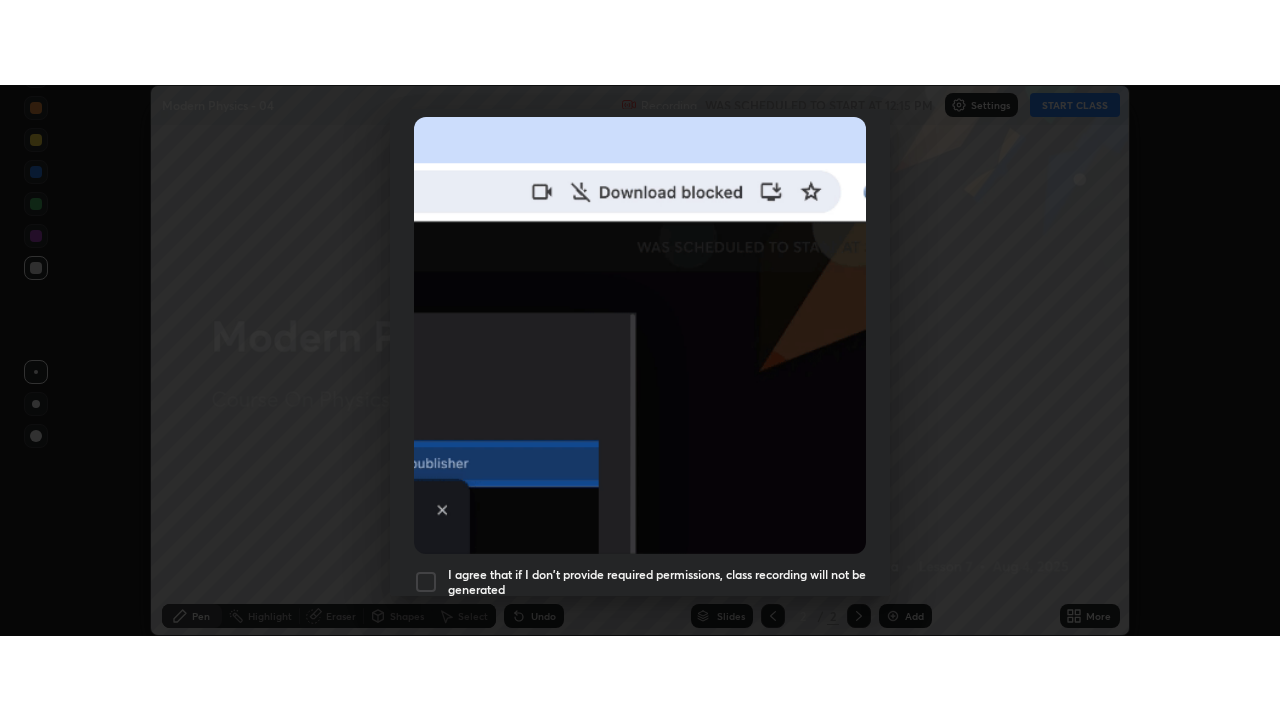 scroll, scrollTop: 502, scrollLeft: 0, axis: vertical 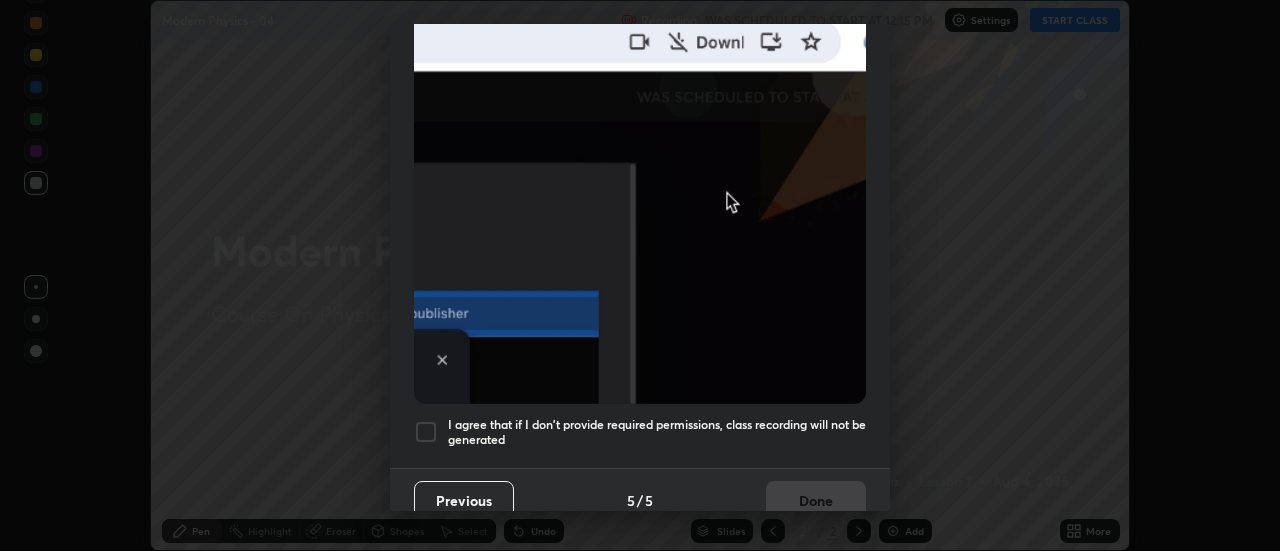 click on "I agree that if I don't provide required permissions, class recording will not be generated" at bounding box center (657, 432) 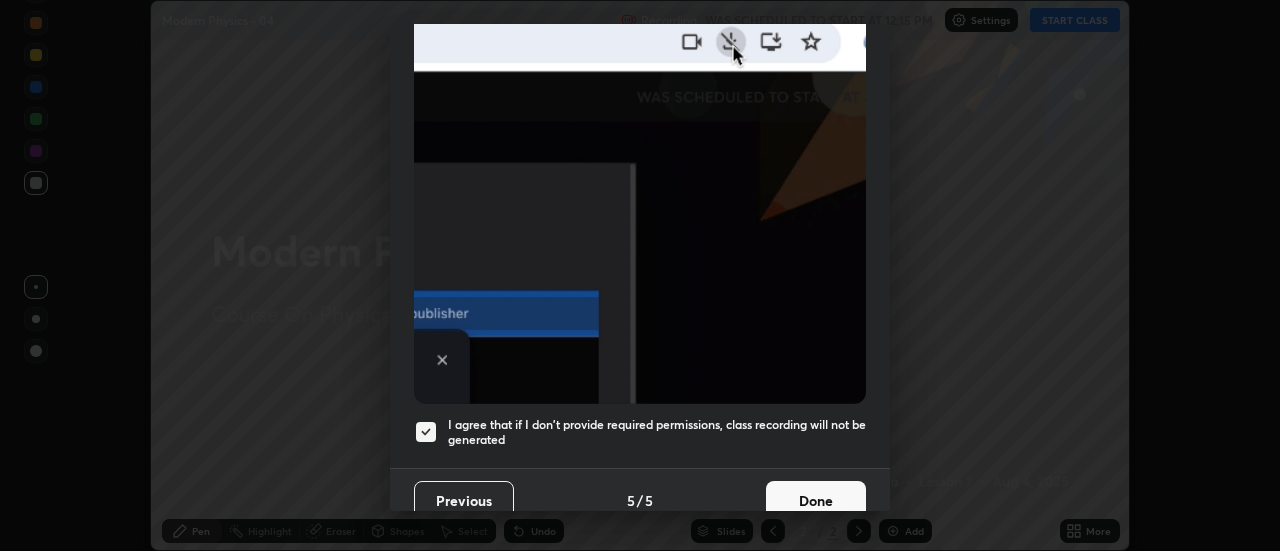 click on "Done" at bounding box center (816, 501) 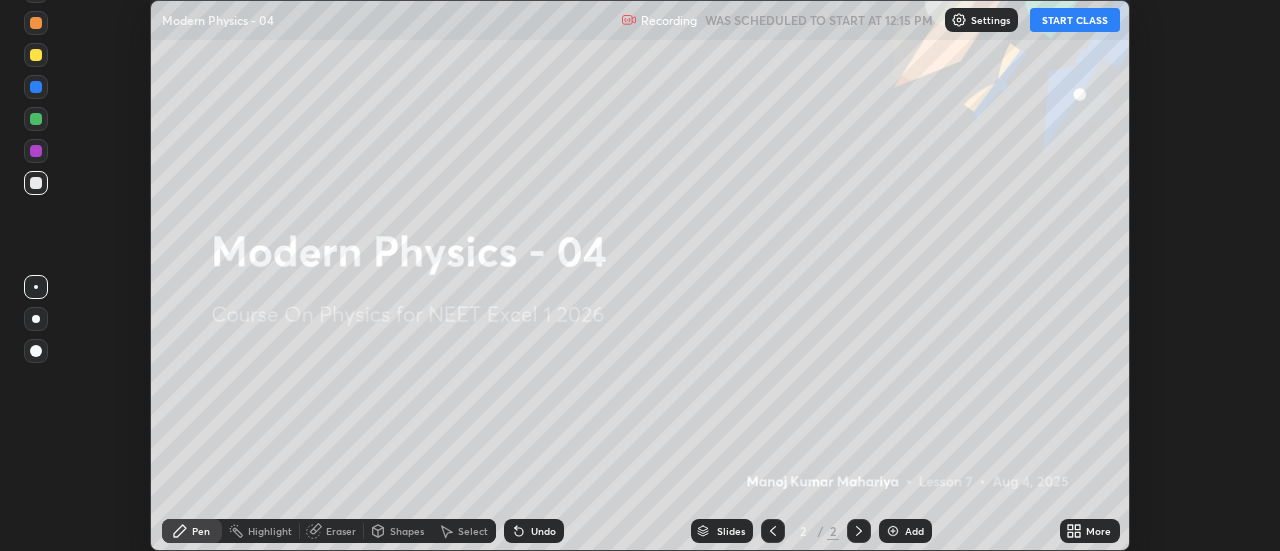 click on "More" at bounding box center (1090, 531) 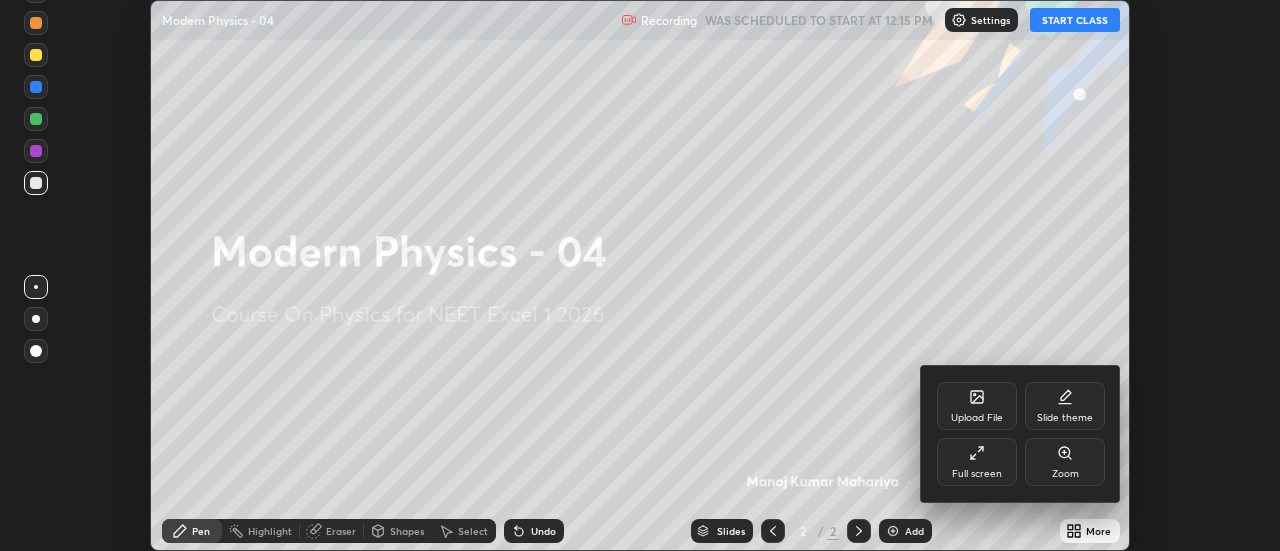 click on "Full screen" at bounding box center (977, 462) 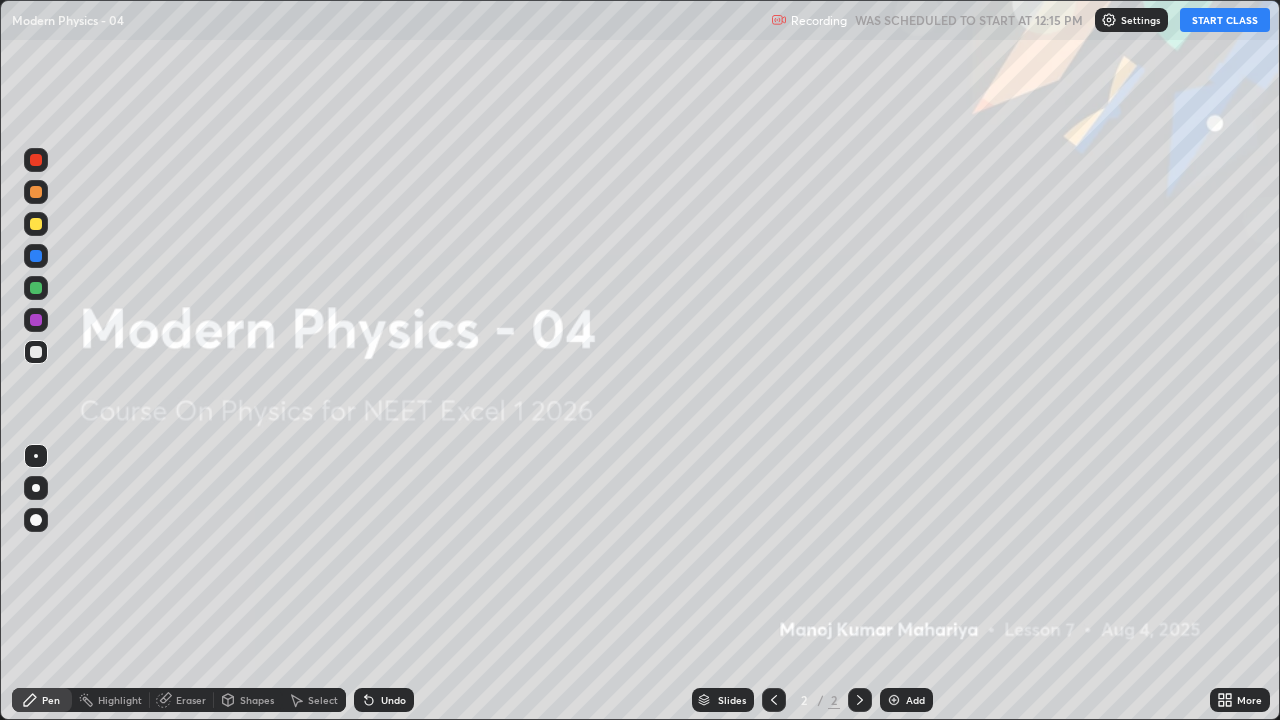 scroll, scrollTop: 99280, scrollLeft: 98720, axis: both 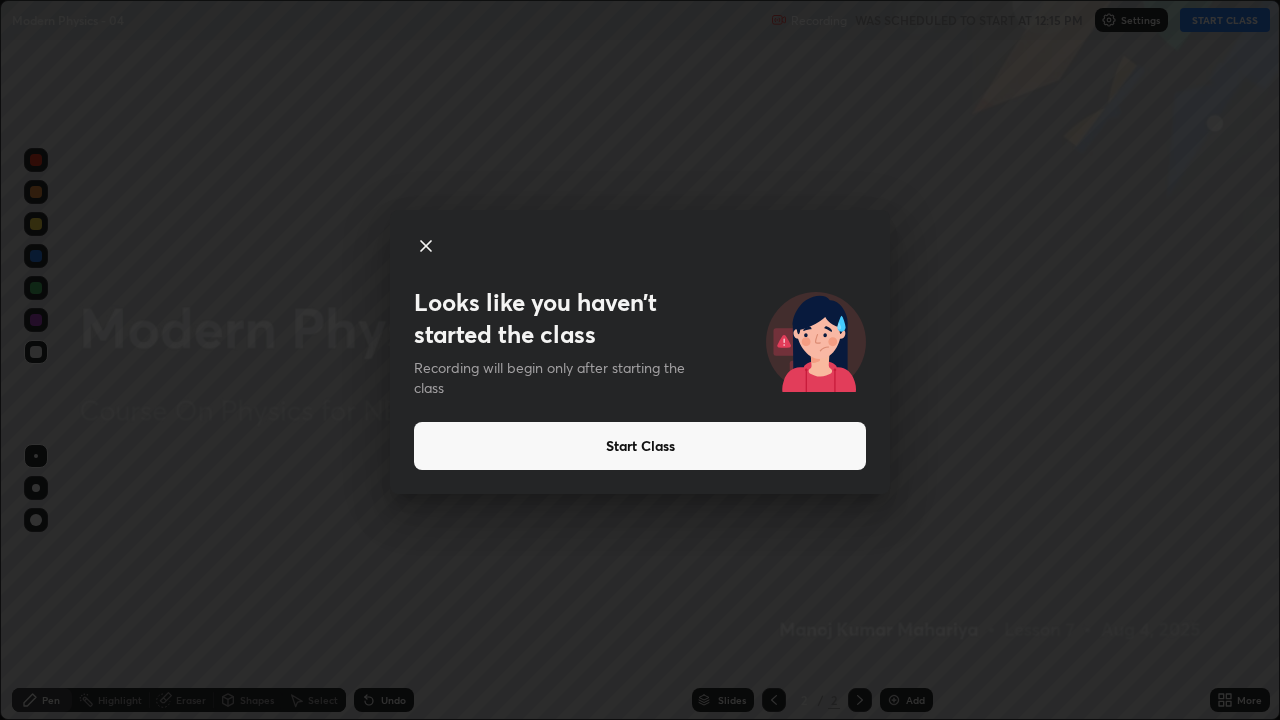 click on "Start Class" at bounding box center [640, 446] 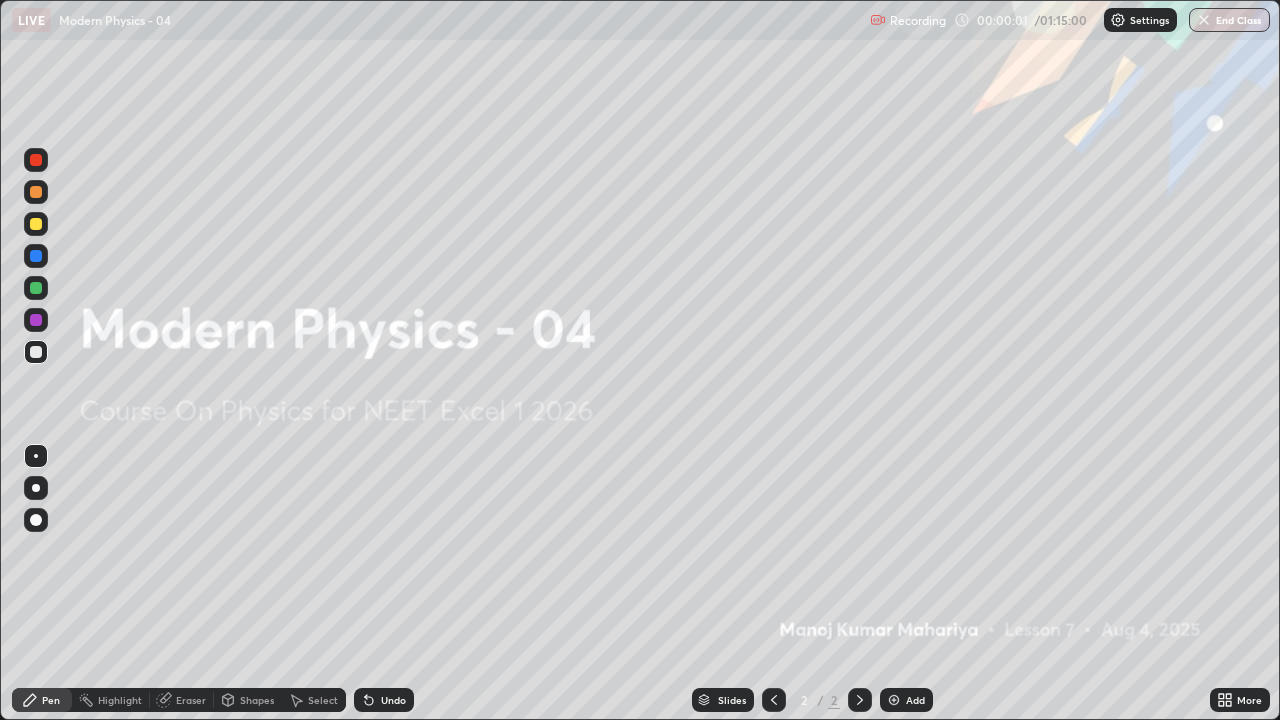 click at bounding box center [894, 700] 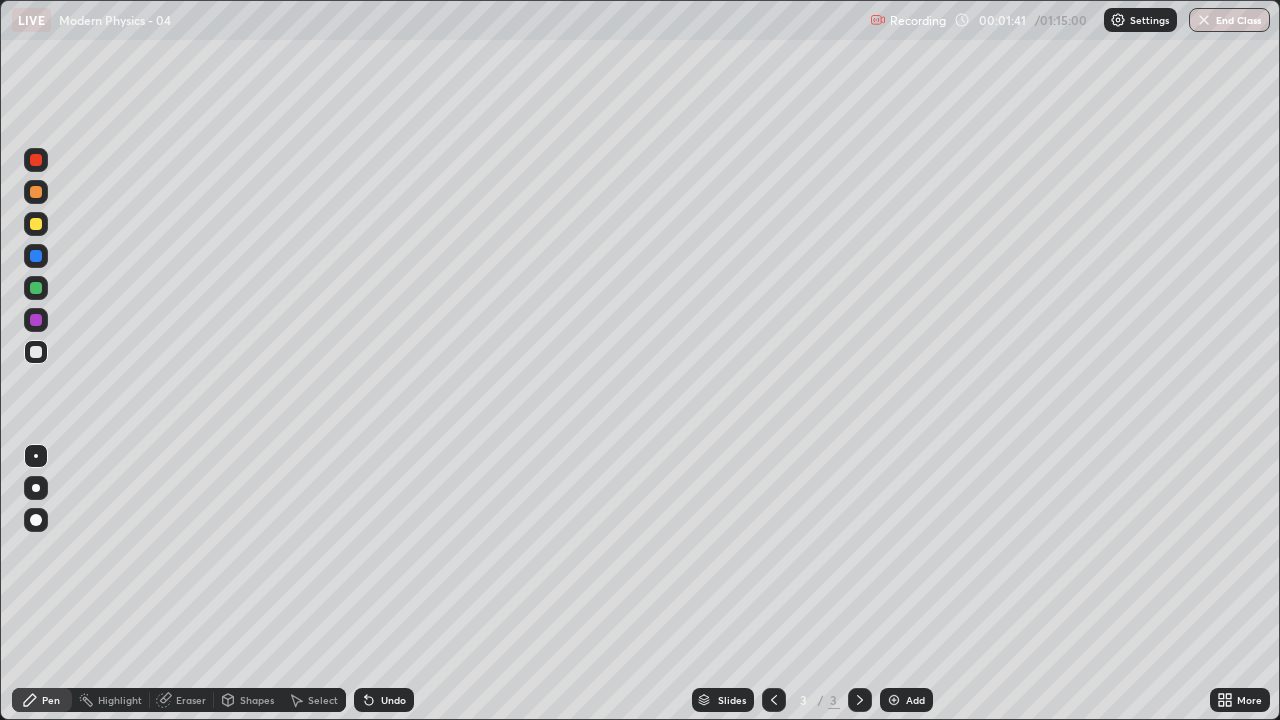click at bounding box center (36, 352) 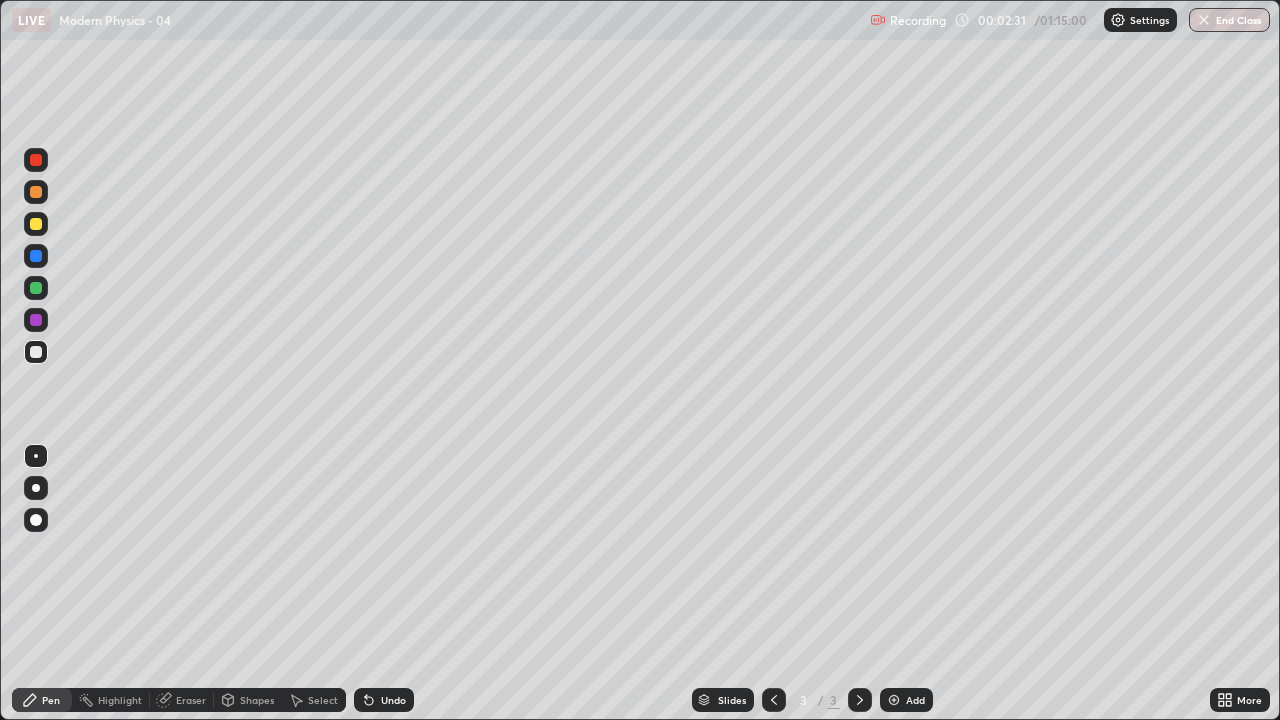 click at bounding box center [36, 520] 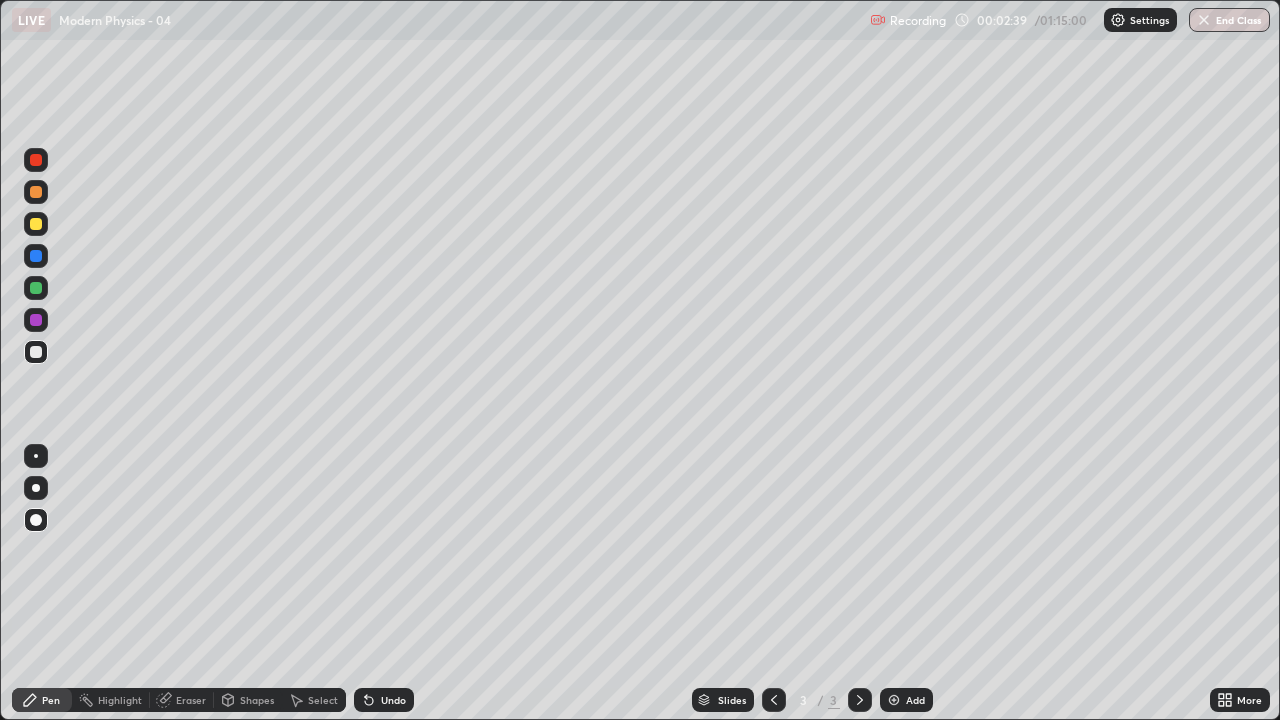 click at bounding box center (36, 352) 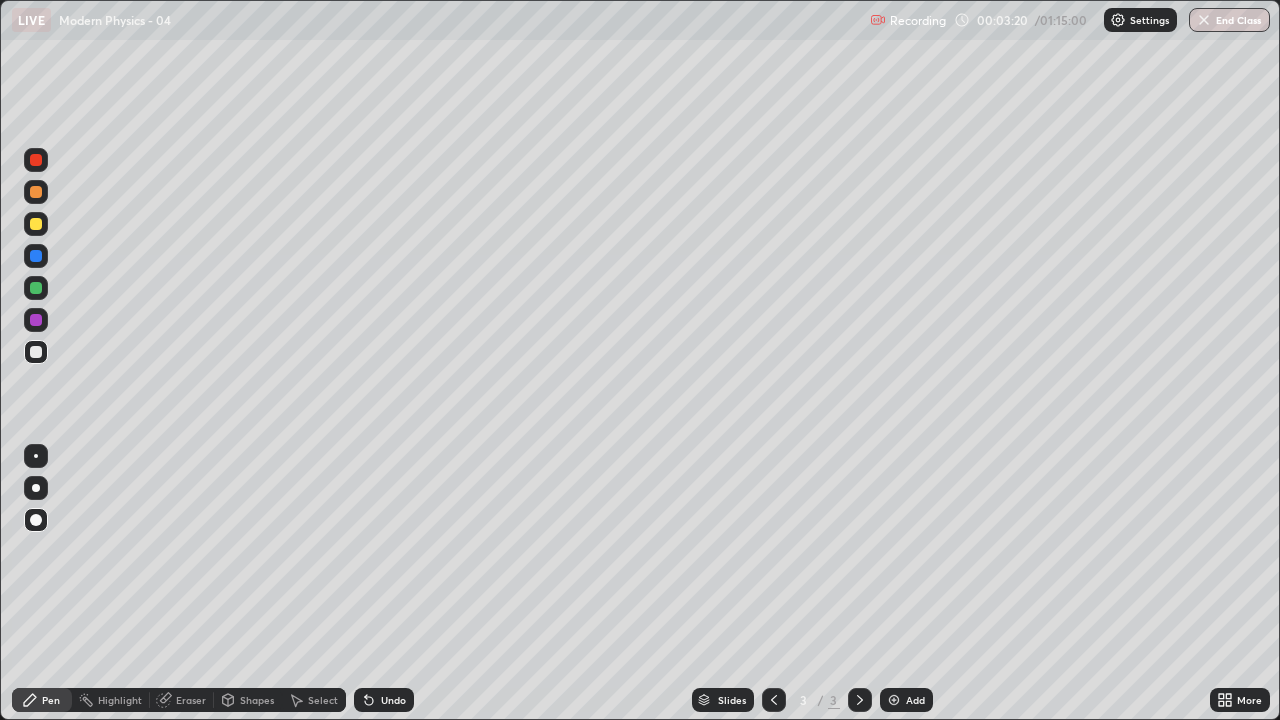 click 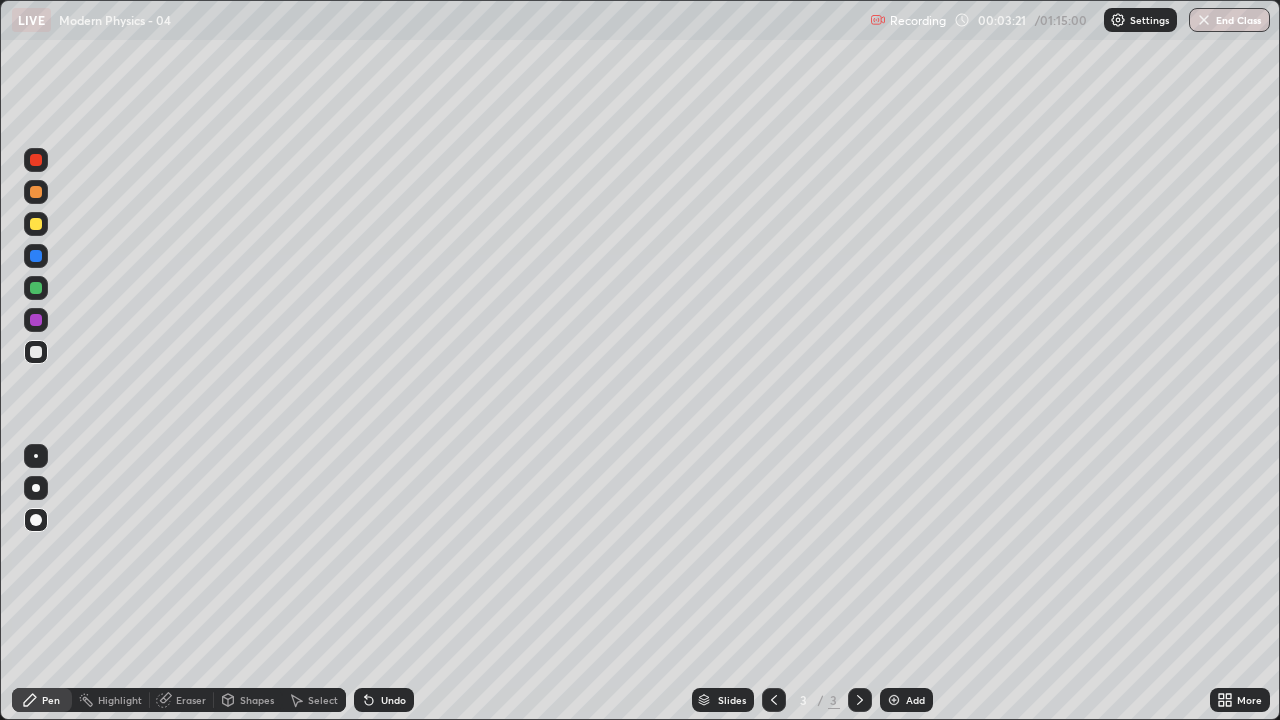 click 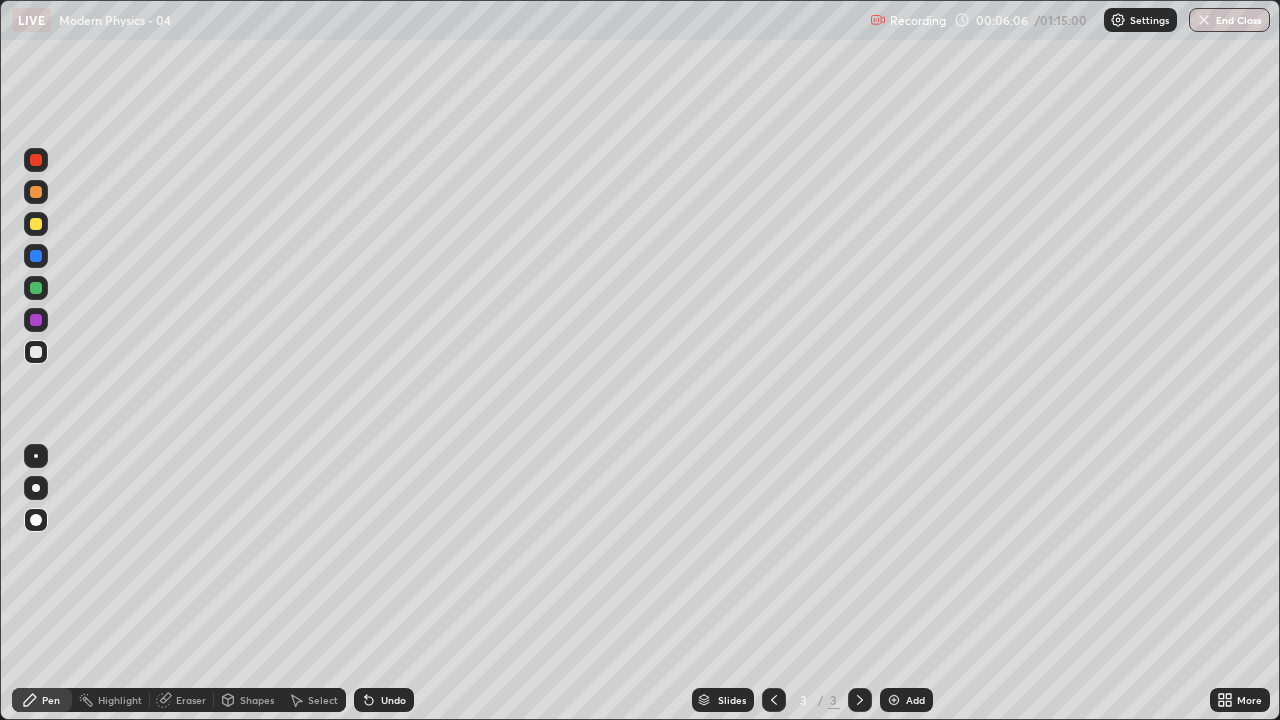 click at bounding box center (36, 352) 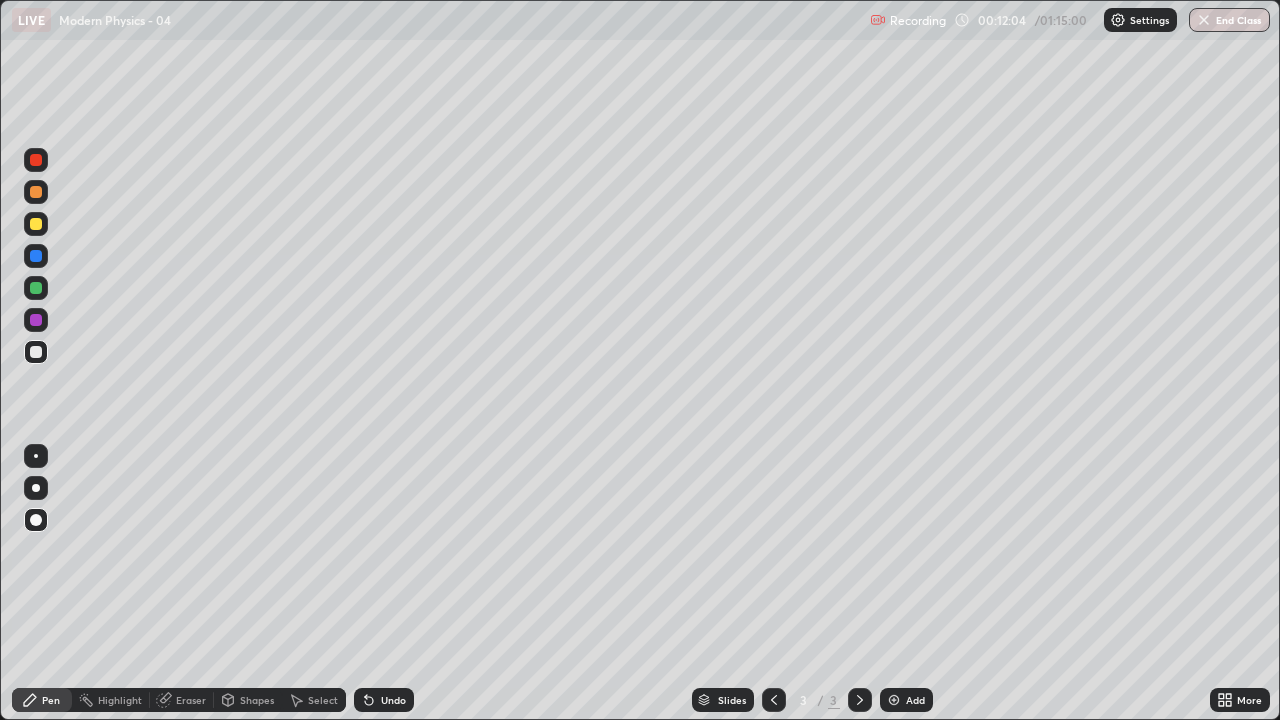 click at bounding box center (894, 700) 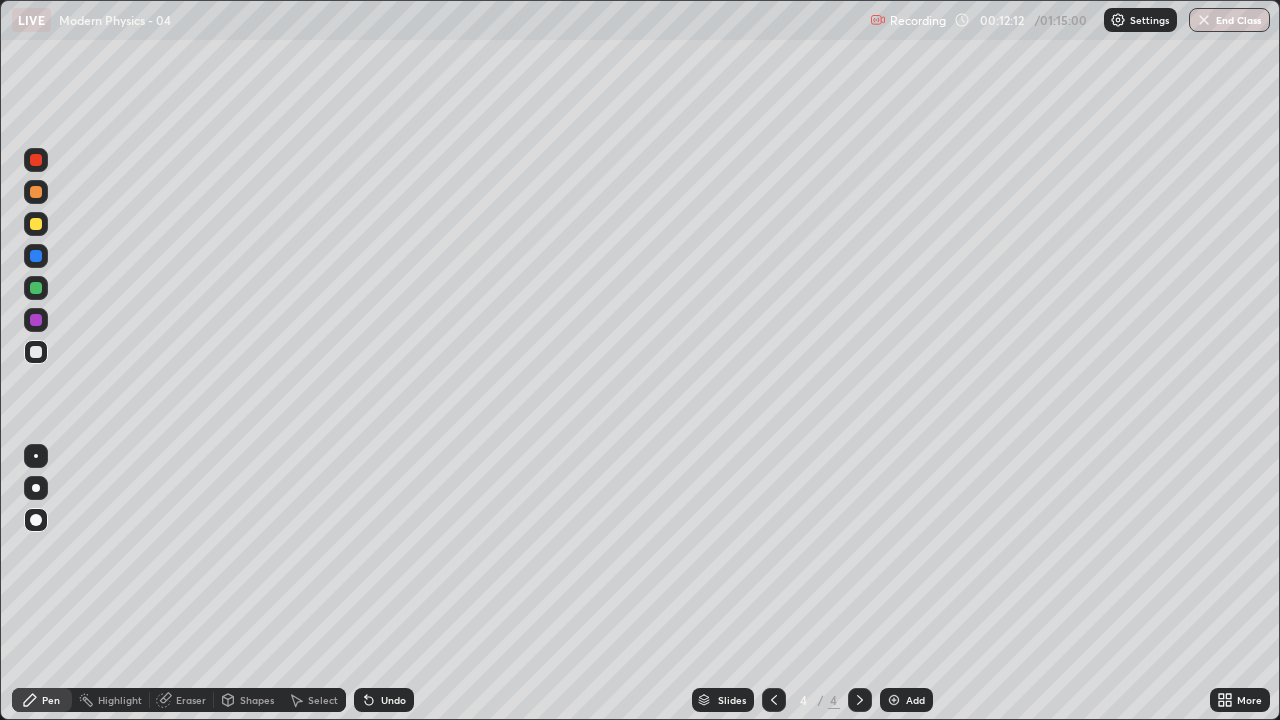 click at bounding box center [774, 700] 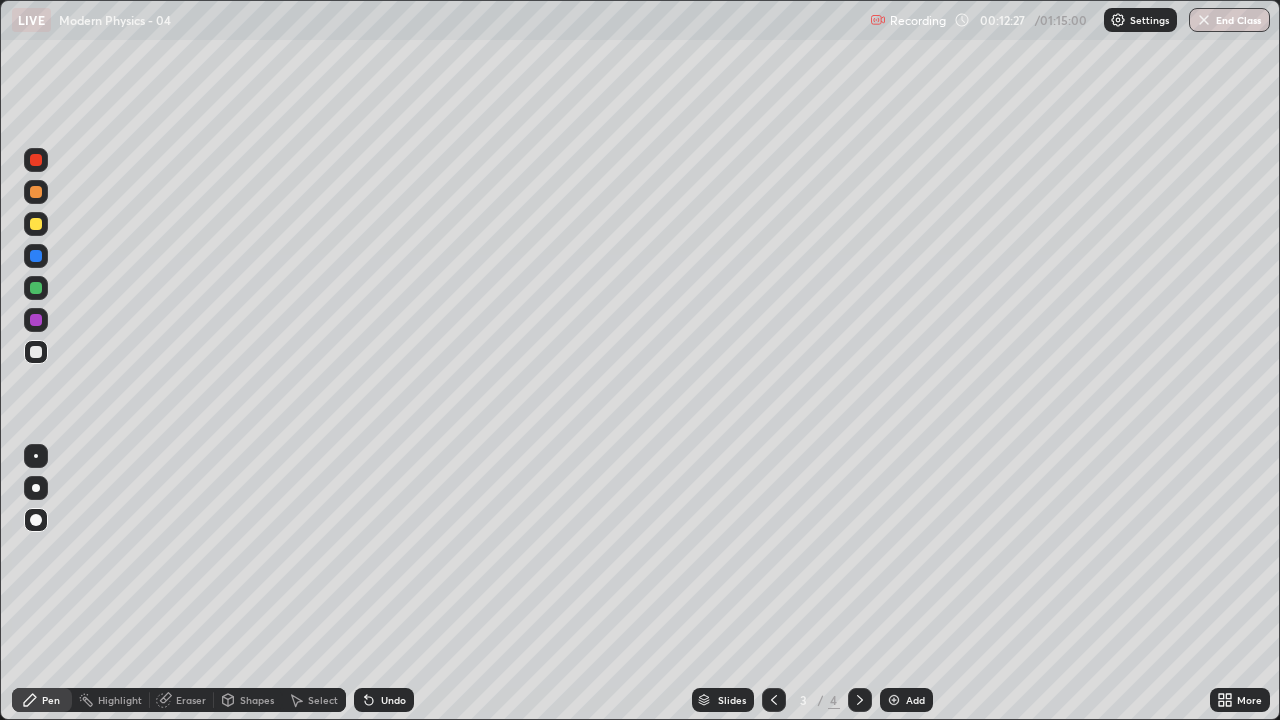 click 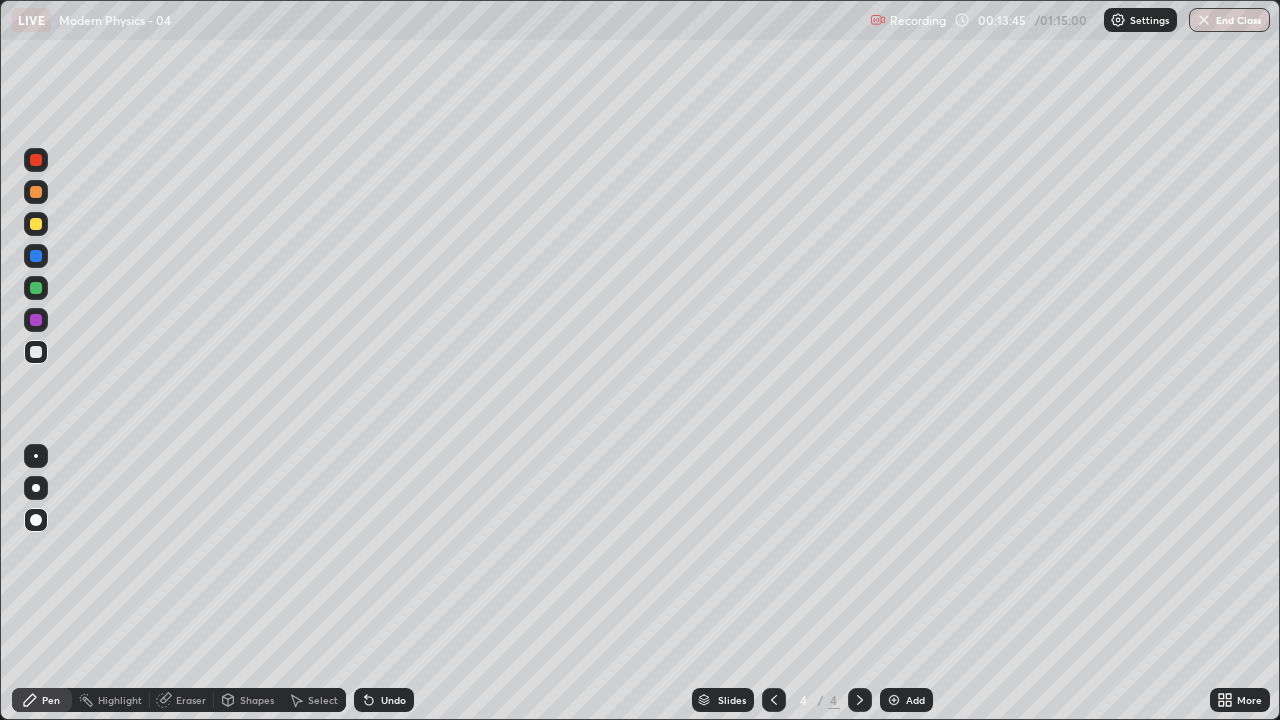 click on "Undo" at bounding box center [384, 700] 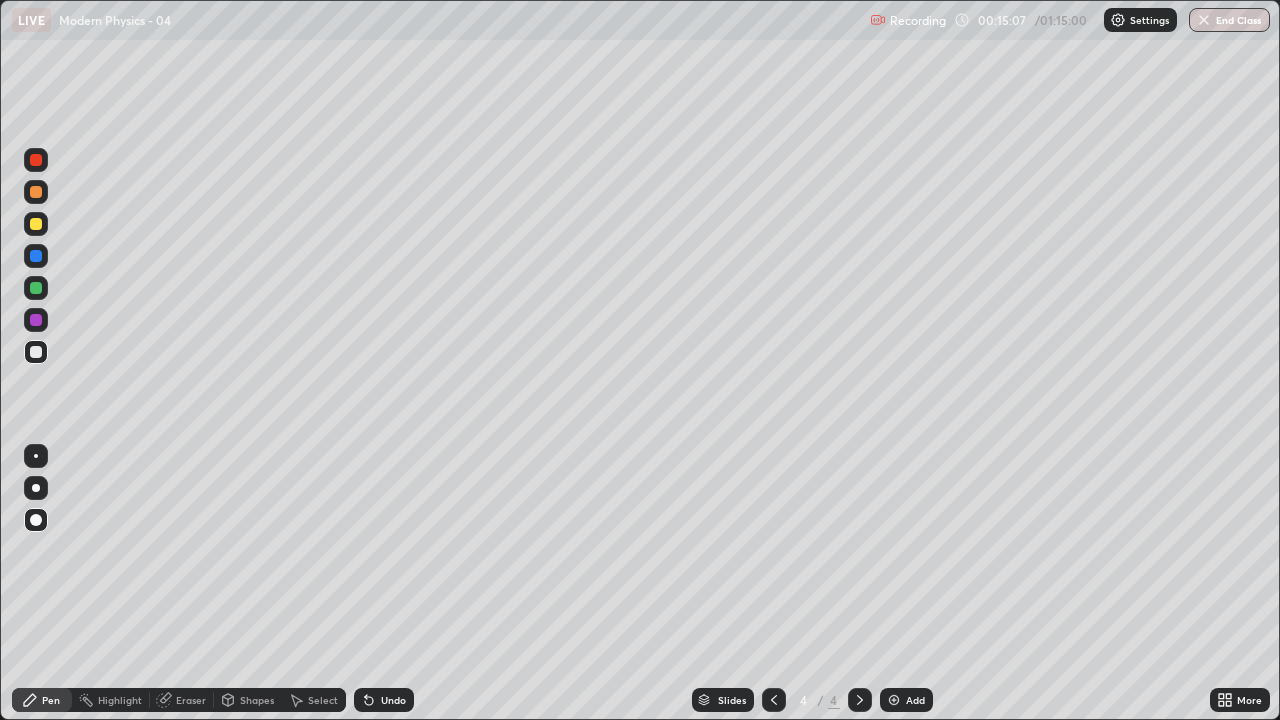 click at bounding box center (894, 700) 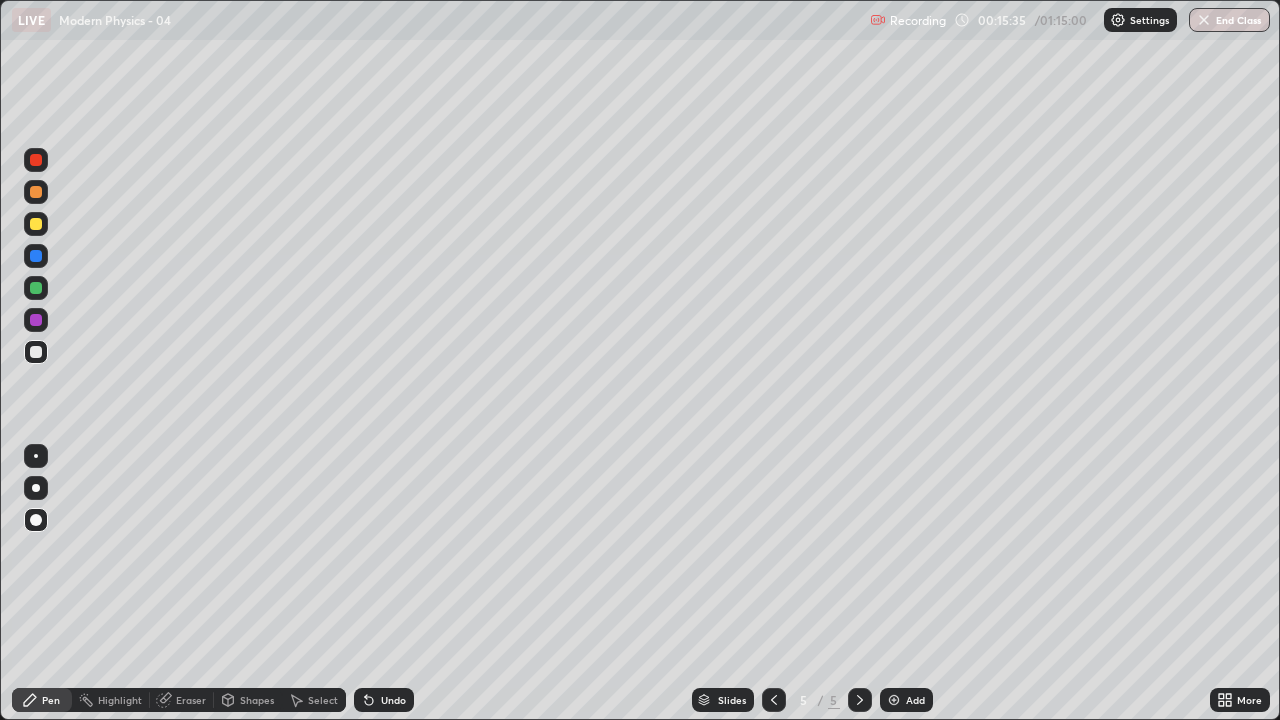 click on "Undo" at bounding box center [393, 700] 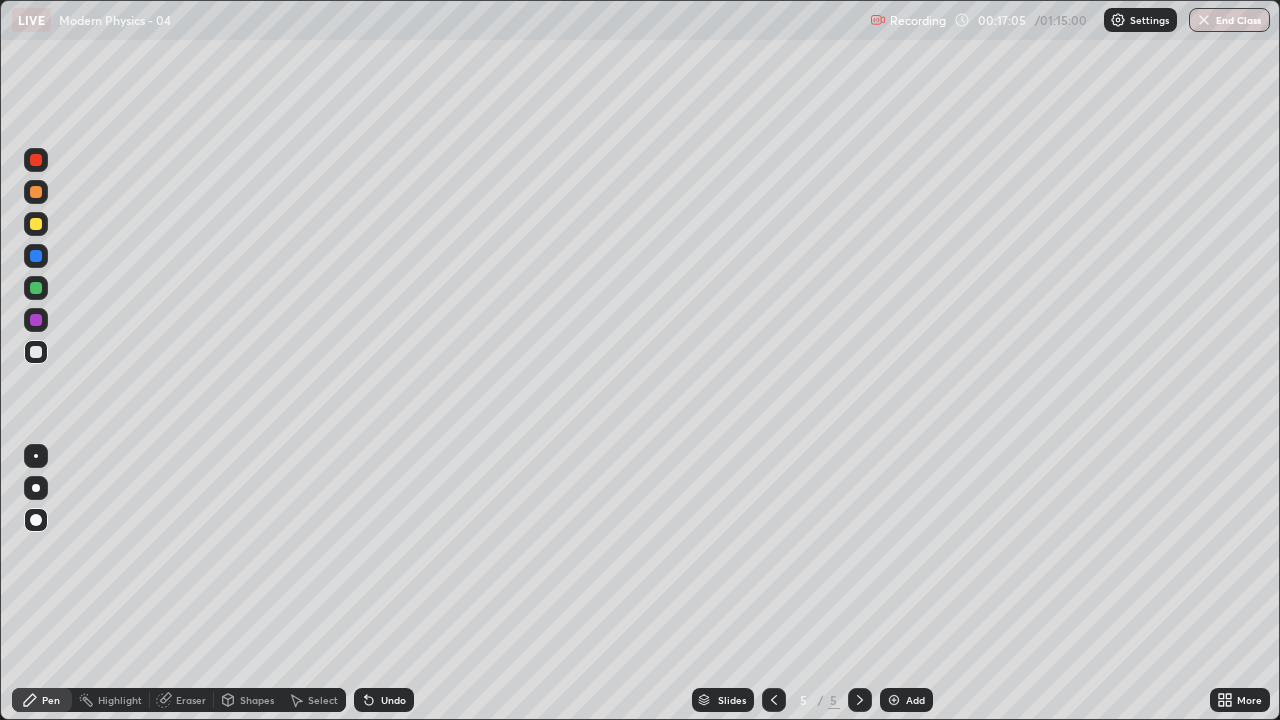 click at bounding box center (36, 352) 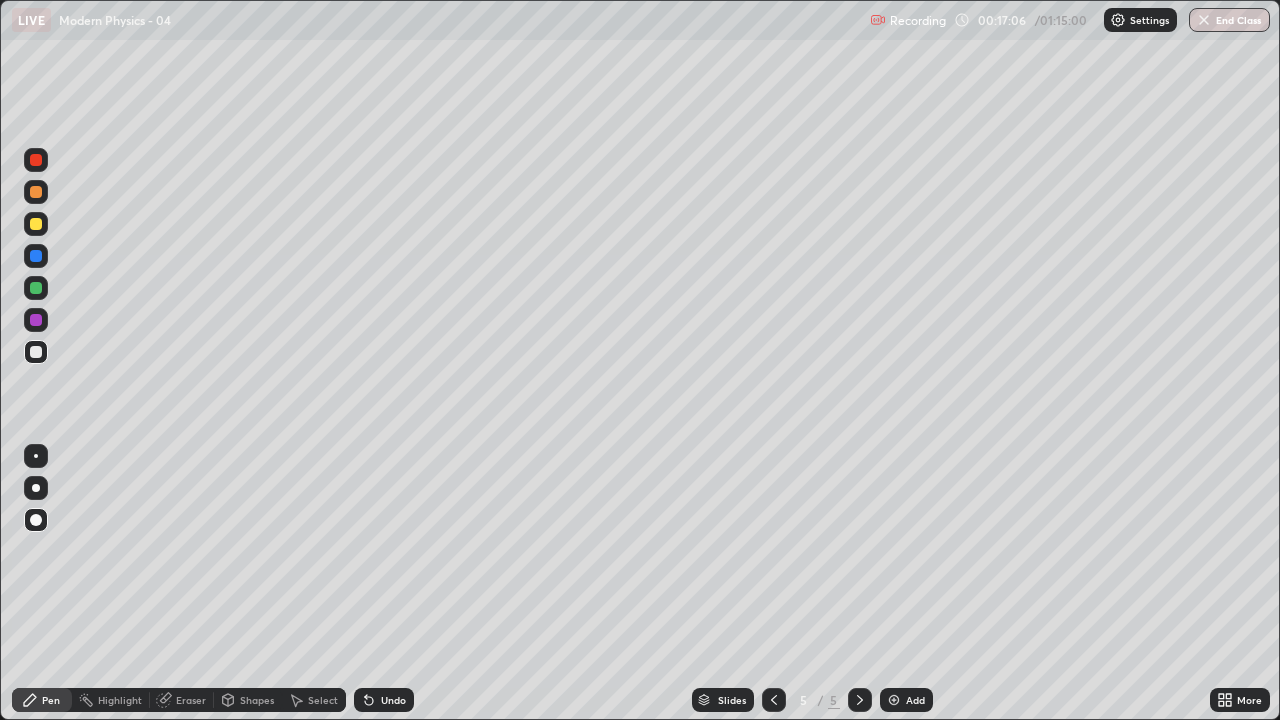 click on "Shapes" at bounding box center [257, 700] 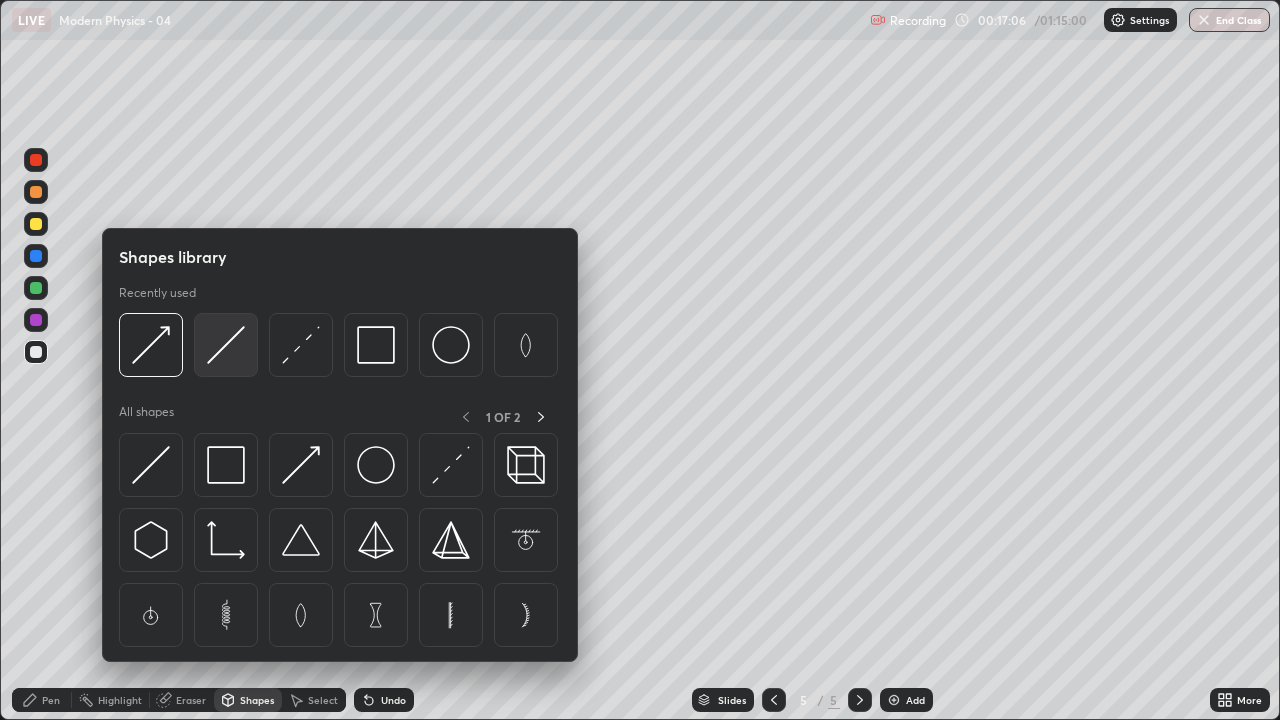 click at bounding box center [226, 345] 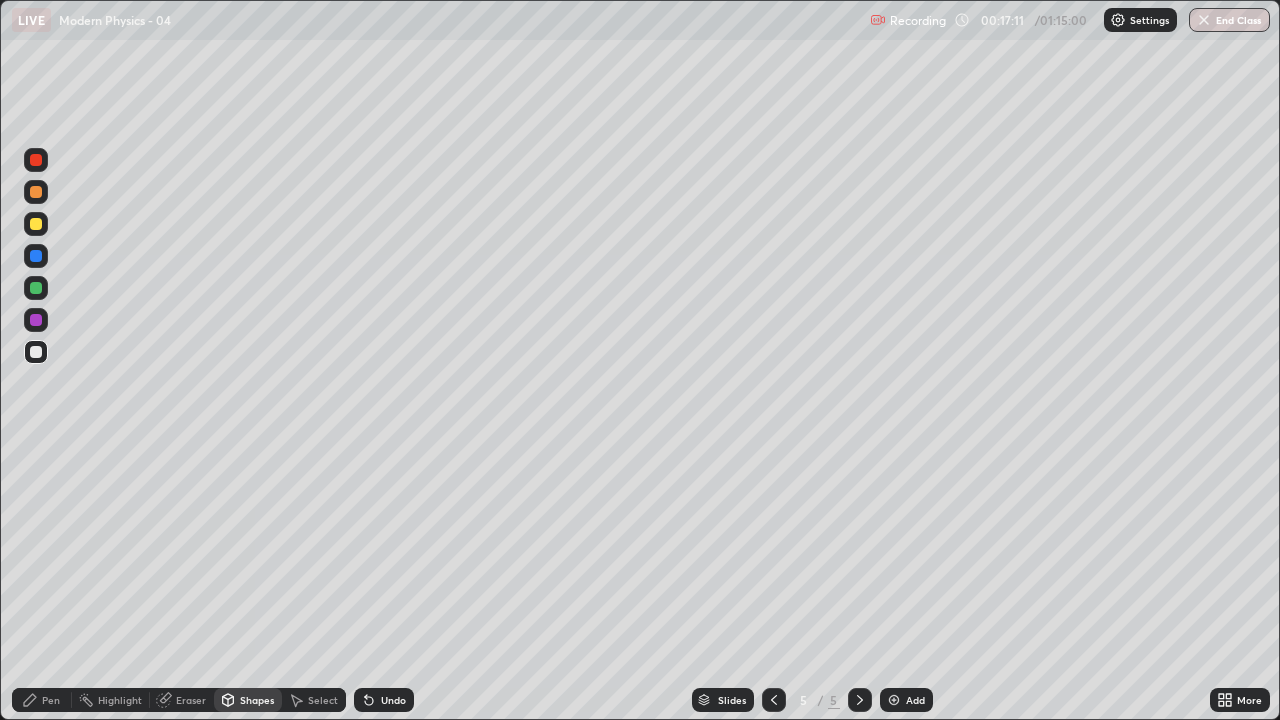 click on "Pen" at bounding box center (51, 700) 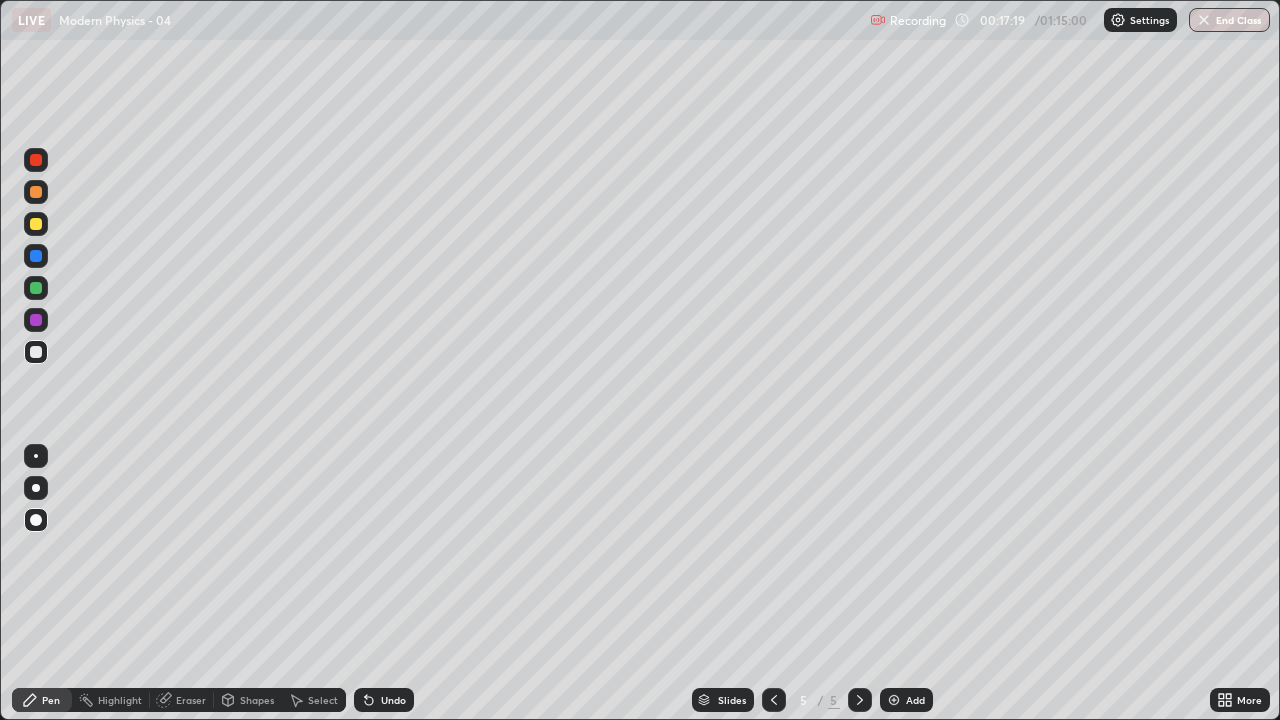 click at bounding box center (36, 224) 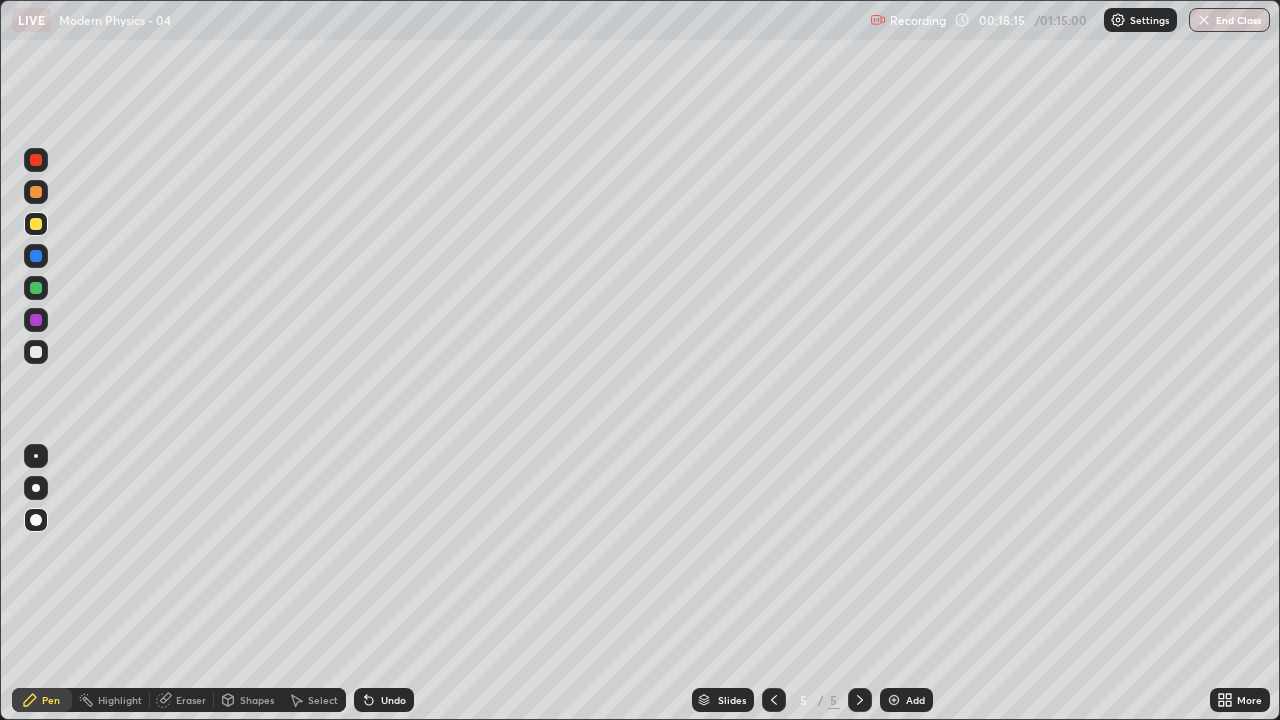 click at bounding box center (36, 224) 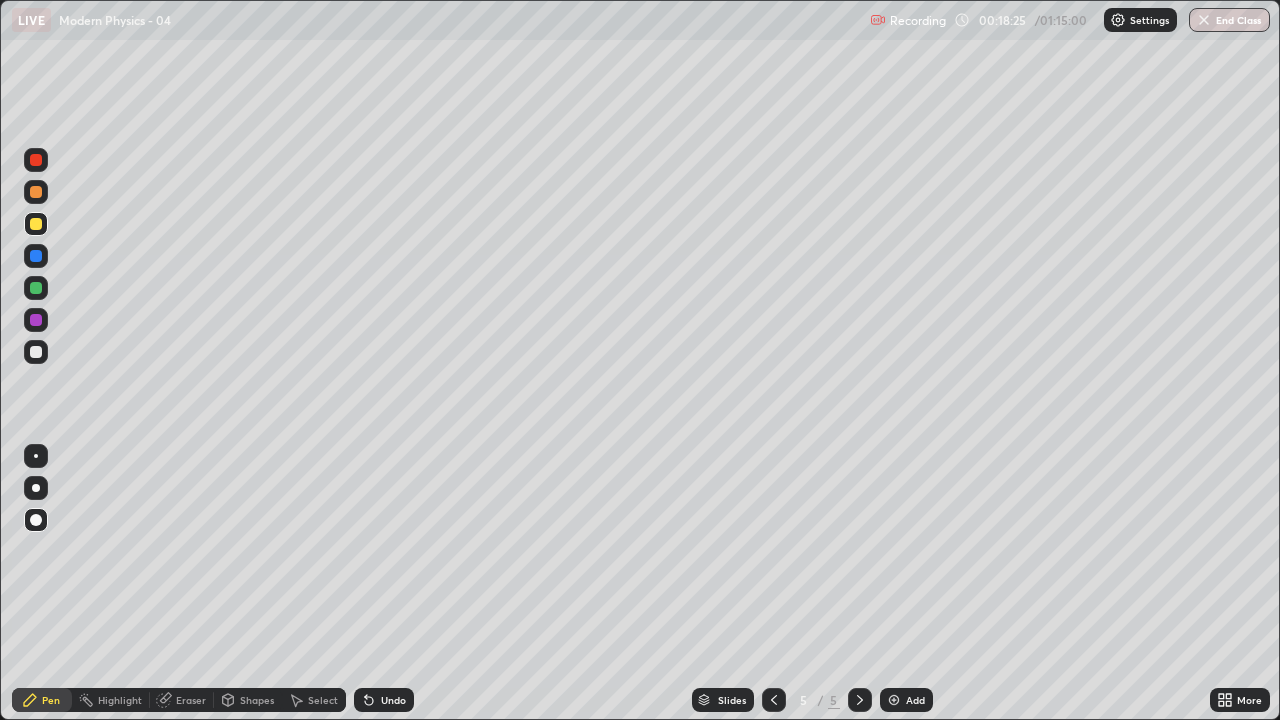 click on "Shapes" at bounding box center [257, 700] 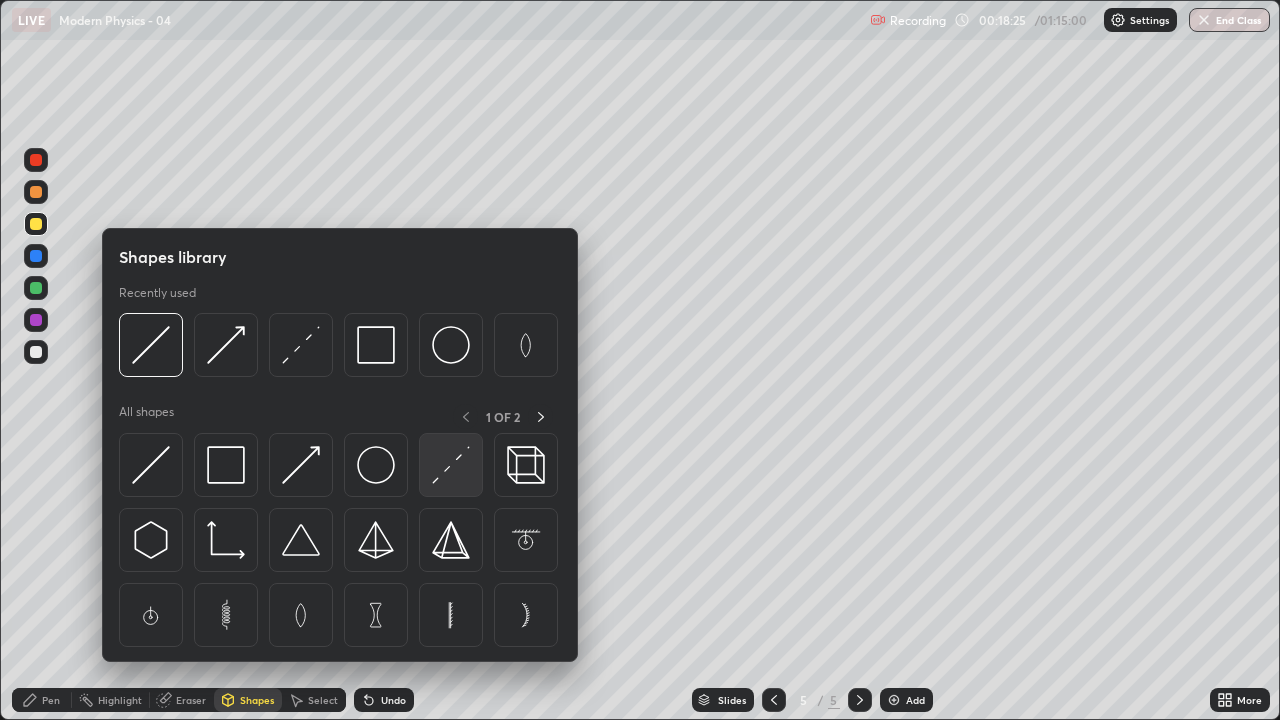 click at bounding box center [451, 465] 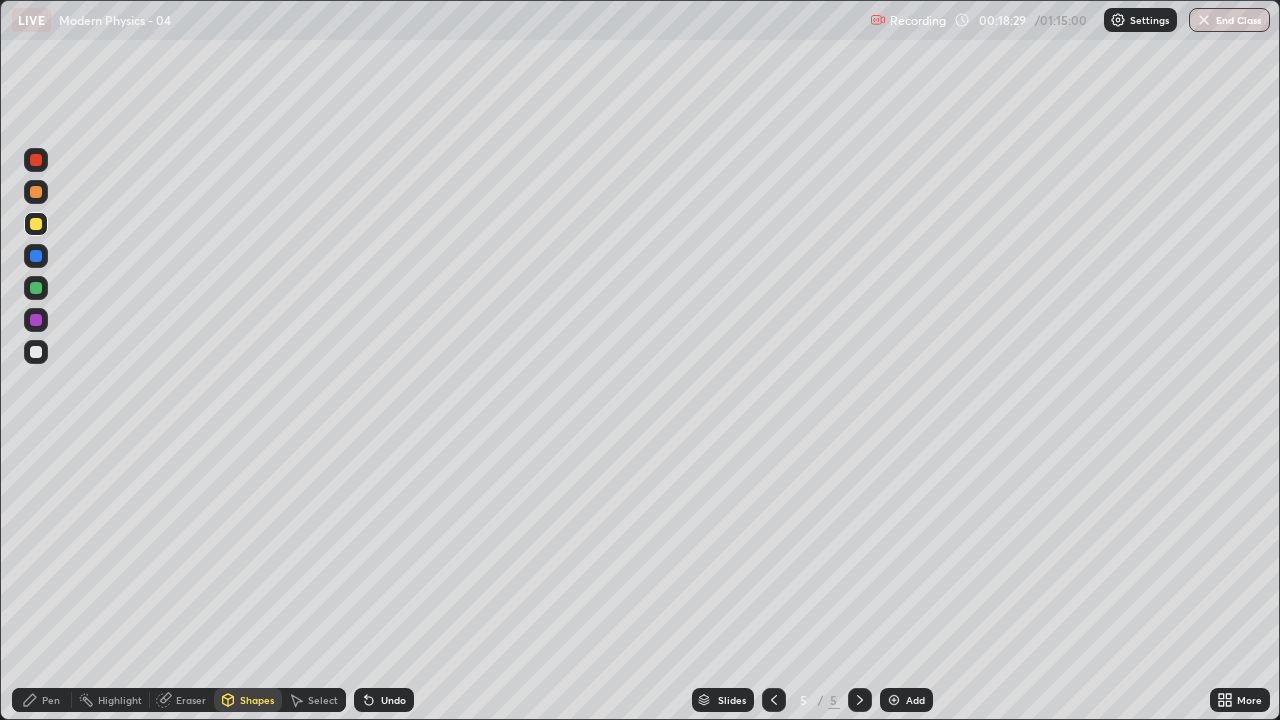 click on "Pen" at bounding box center (42, 700) 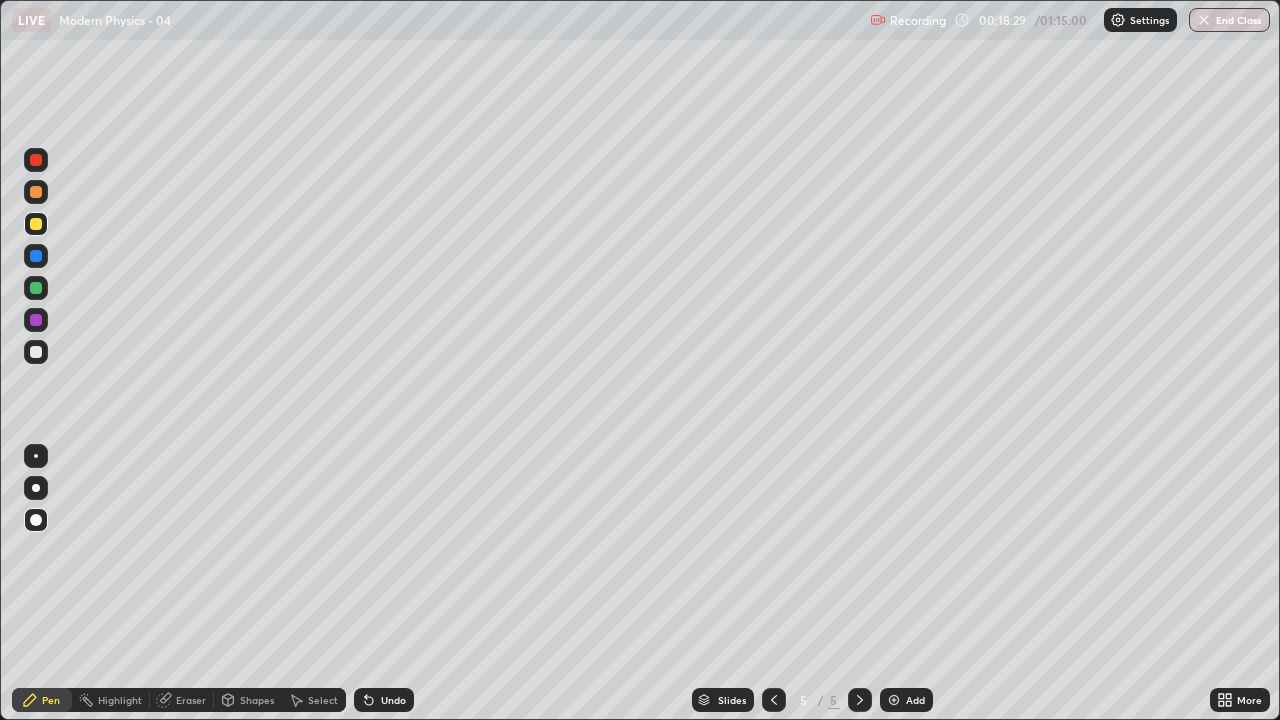 click at bounding box center [36, 352] 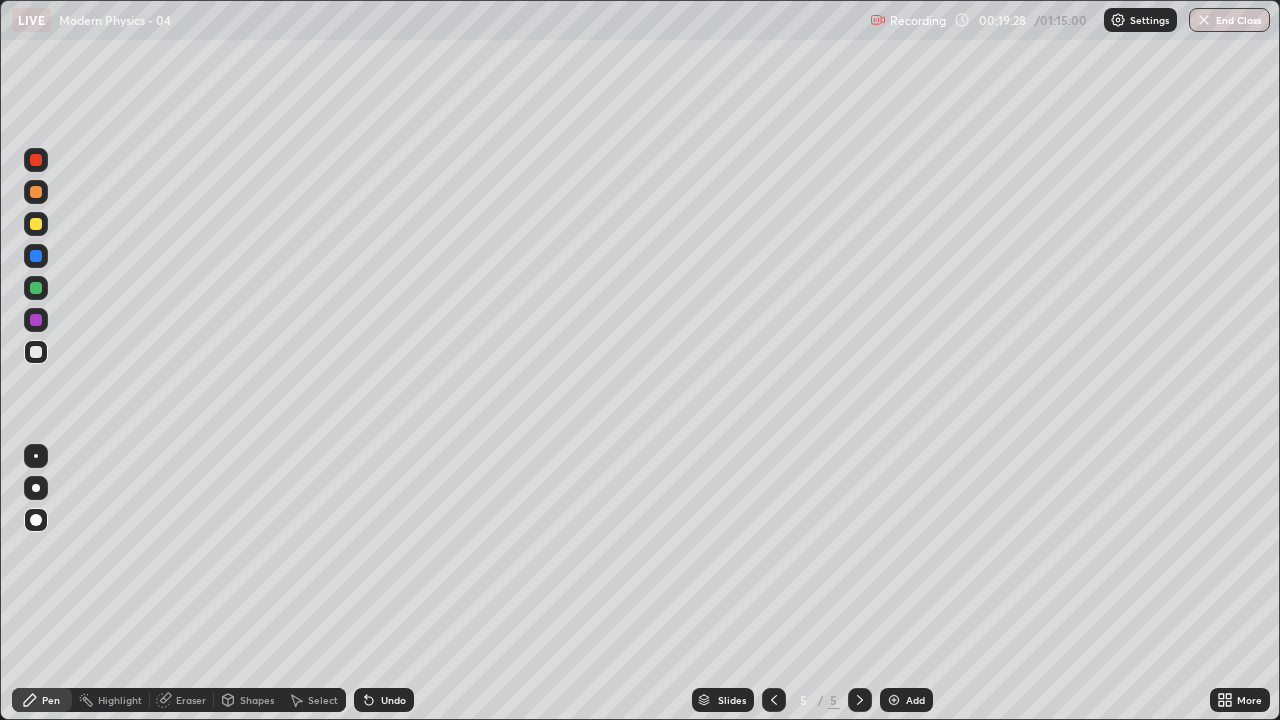 click at bounding box center (894, 700) 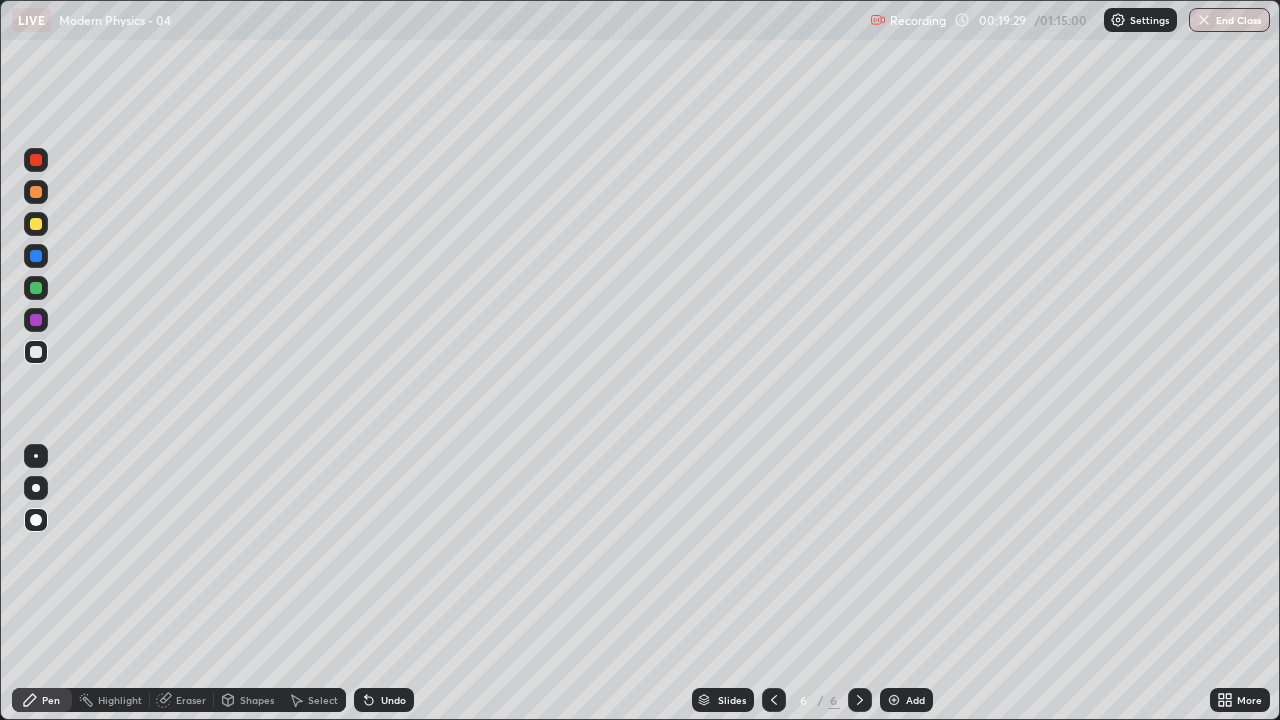 click at bounding box center [36, 352] 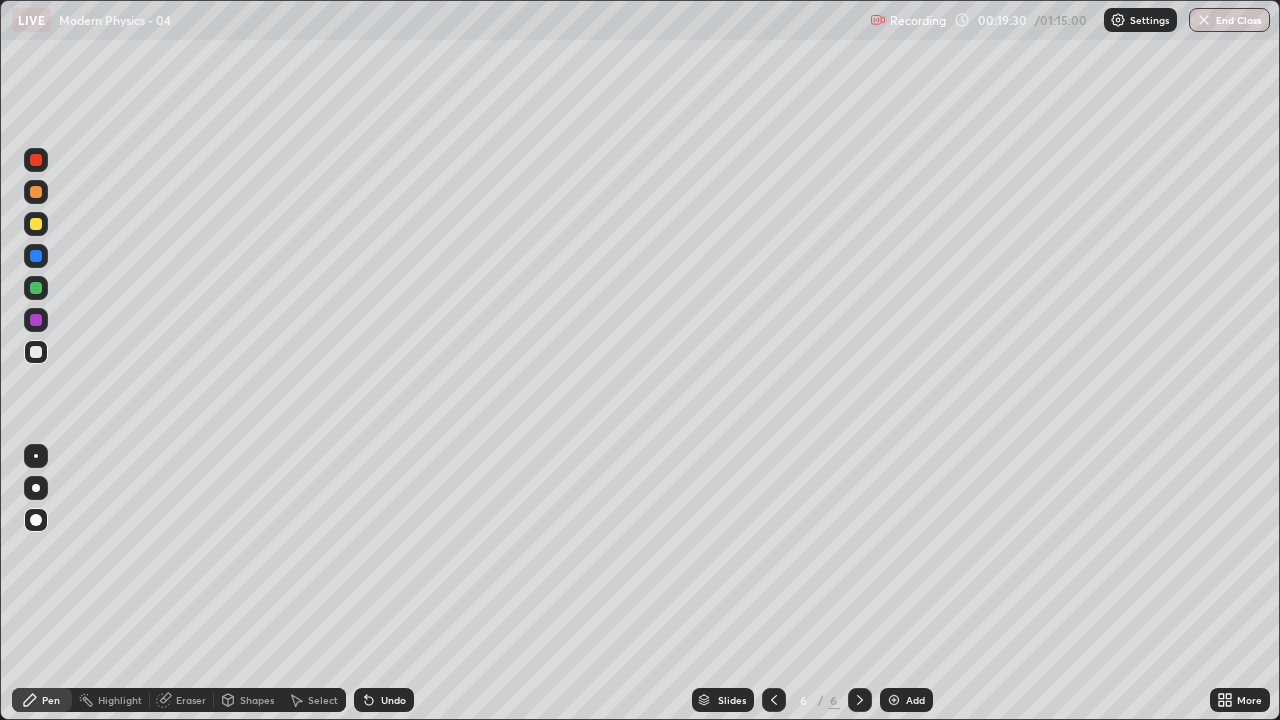 click on "Shapes" at bounding box center [248, 700] 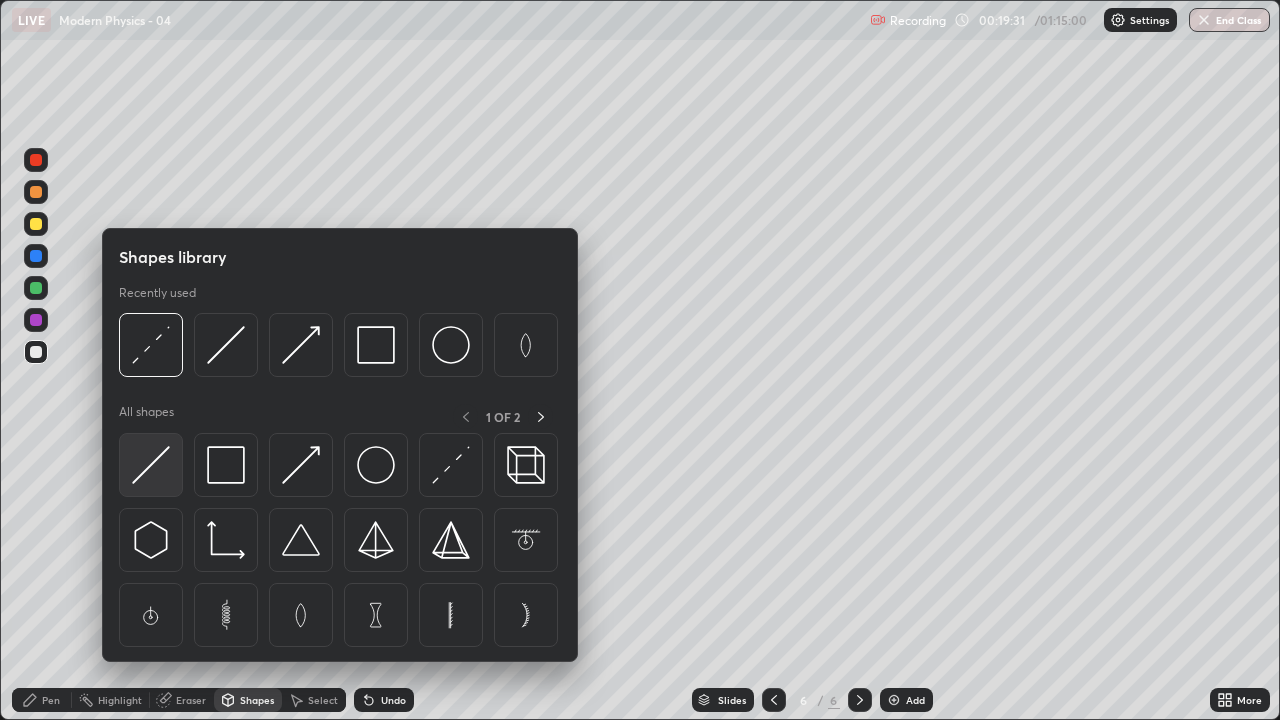 click at bounding box center (151, 465) 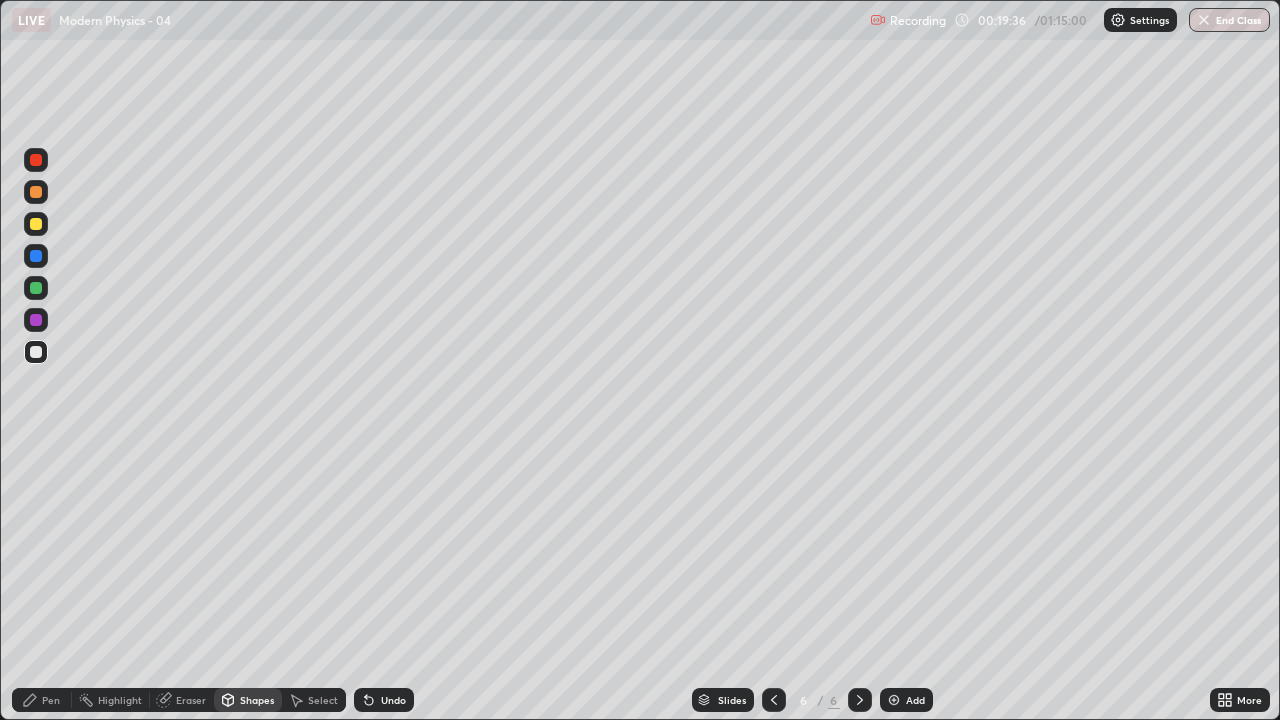 click on "Pen" at bounding box center (51, 700) 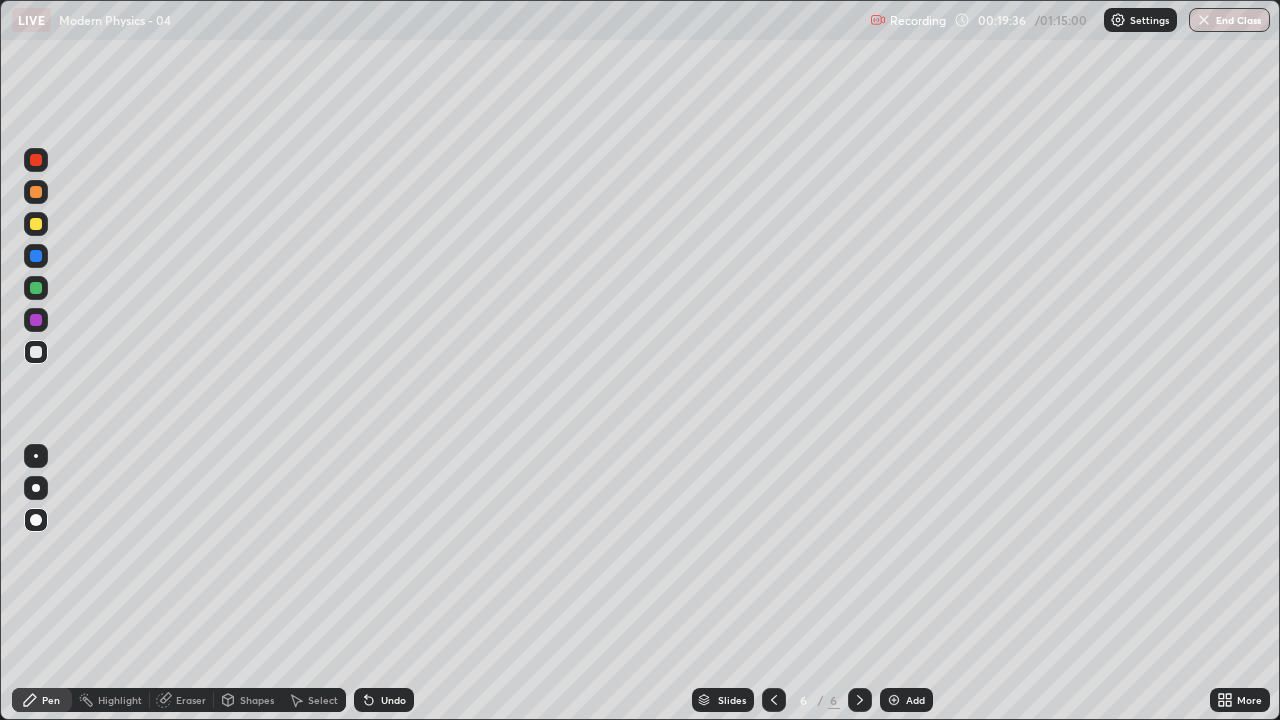 click at bounding box center (36, 352) 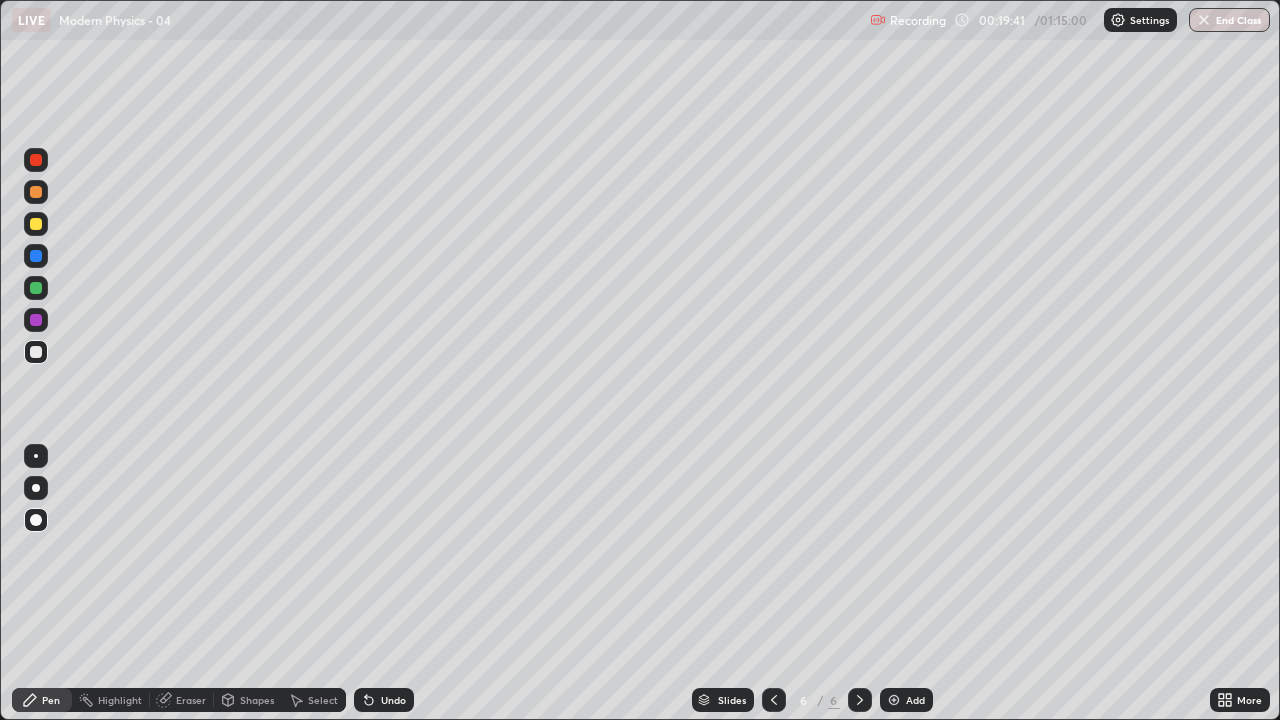 click on "Shapes" at bounding box center [257, 700] 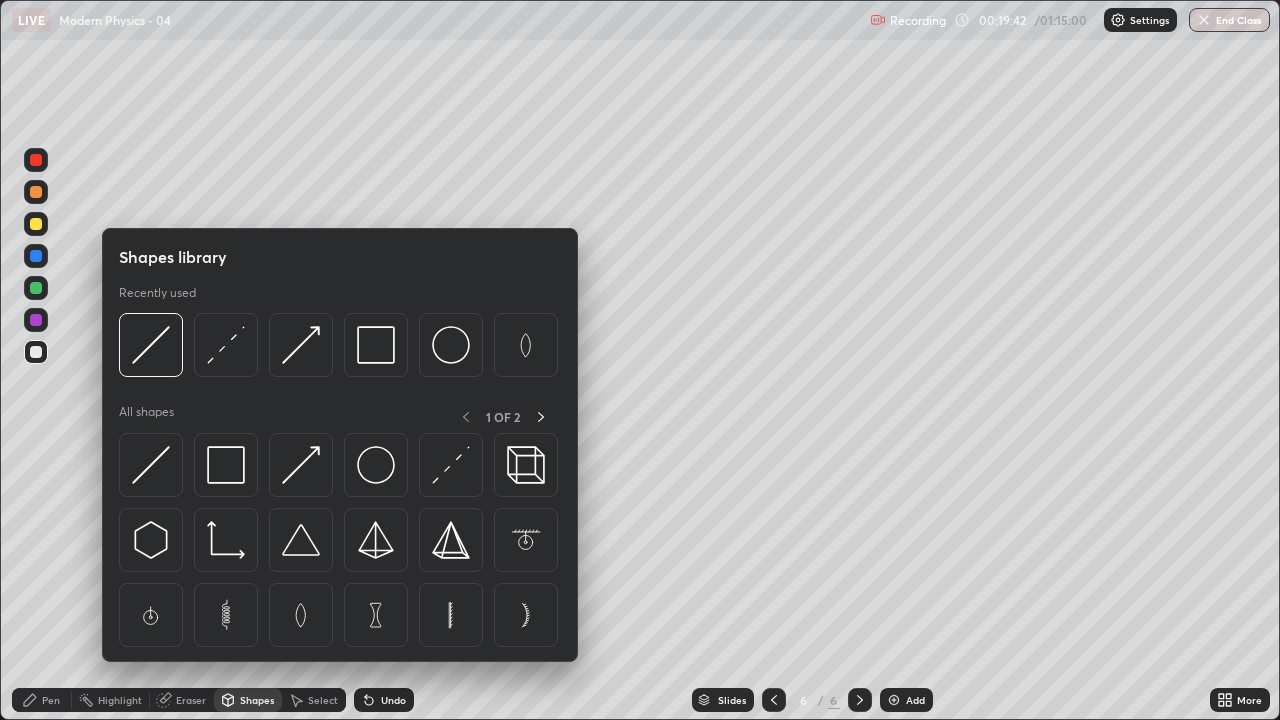 click at bounding box center [36, 224] 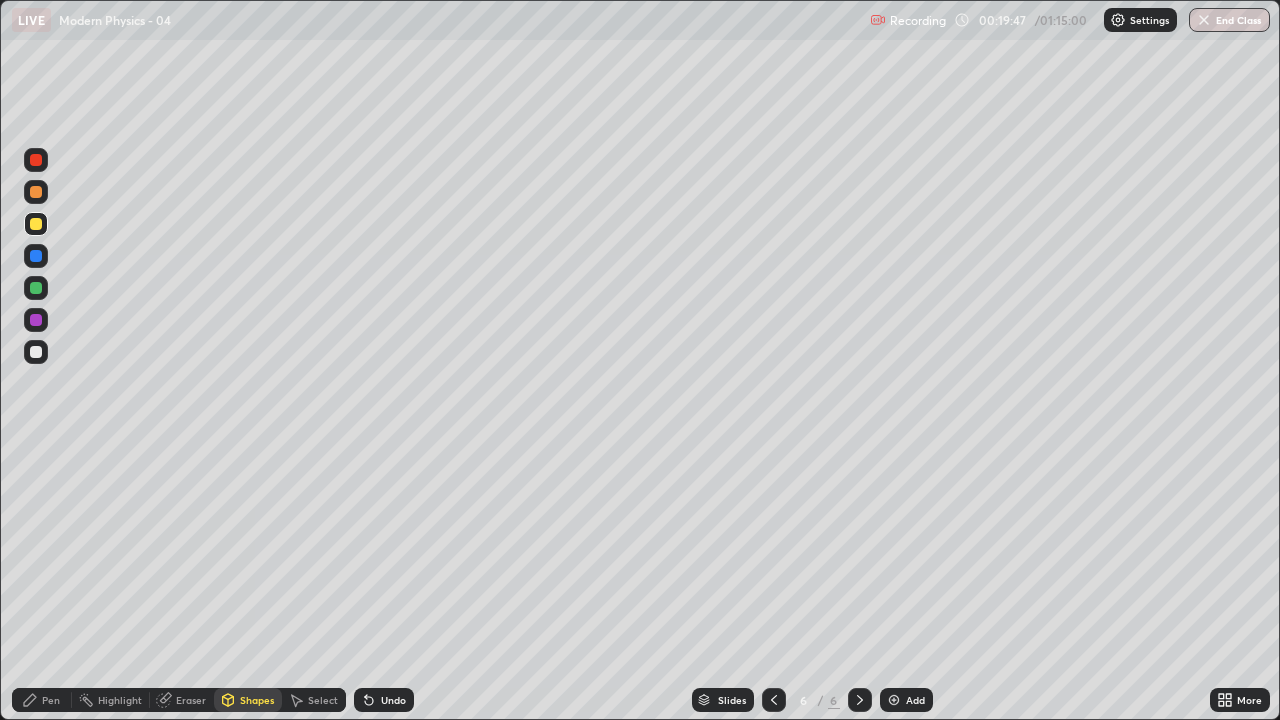 click on "Pen" at bounding box center [51, 700] 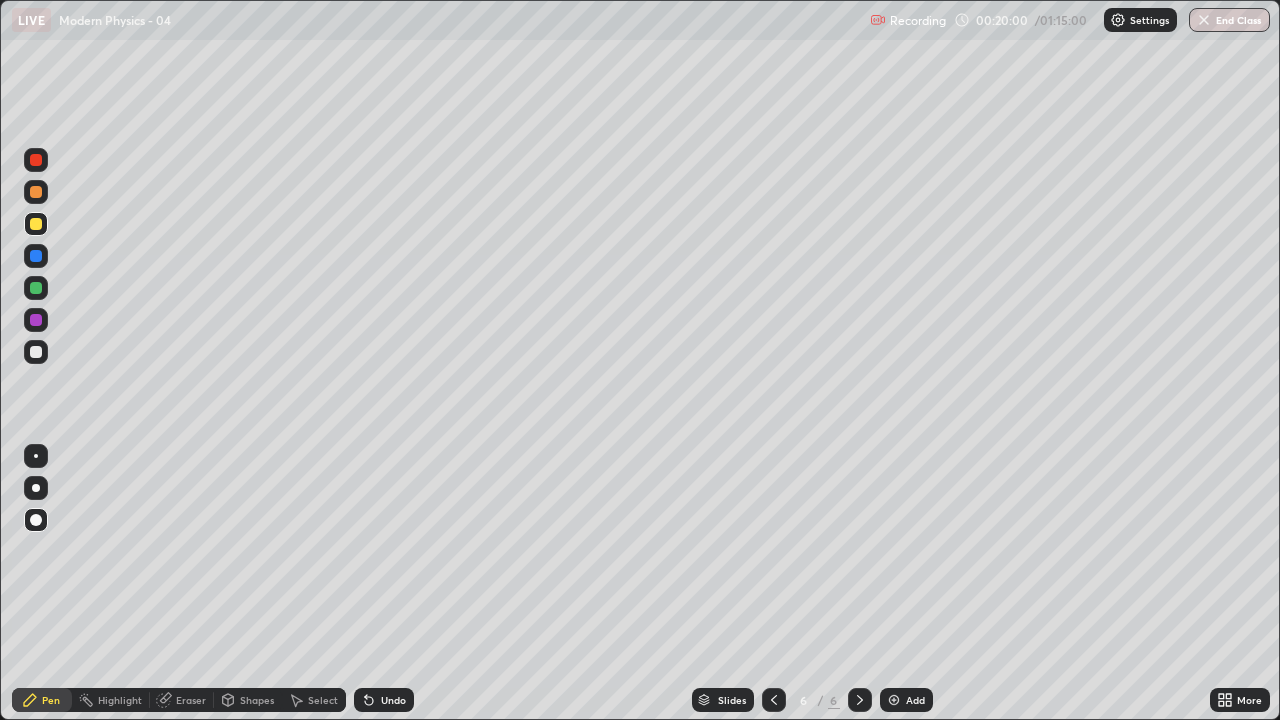 click on "Shapes" at bounding box center [257, 700] 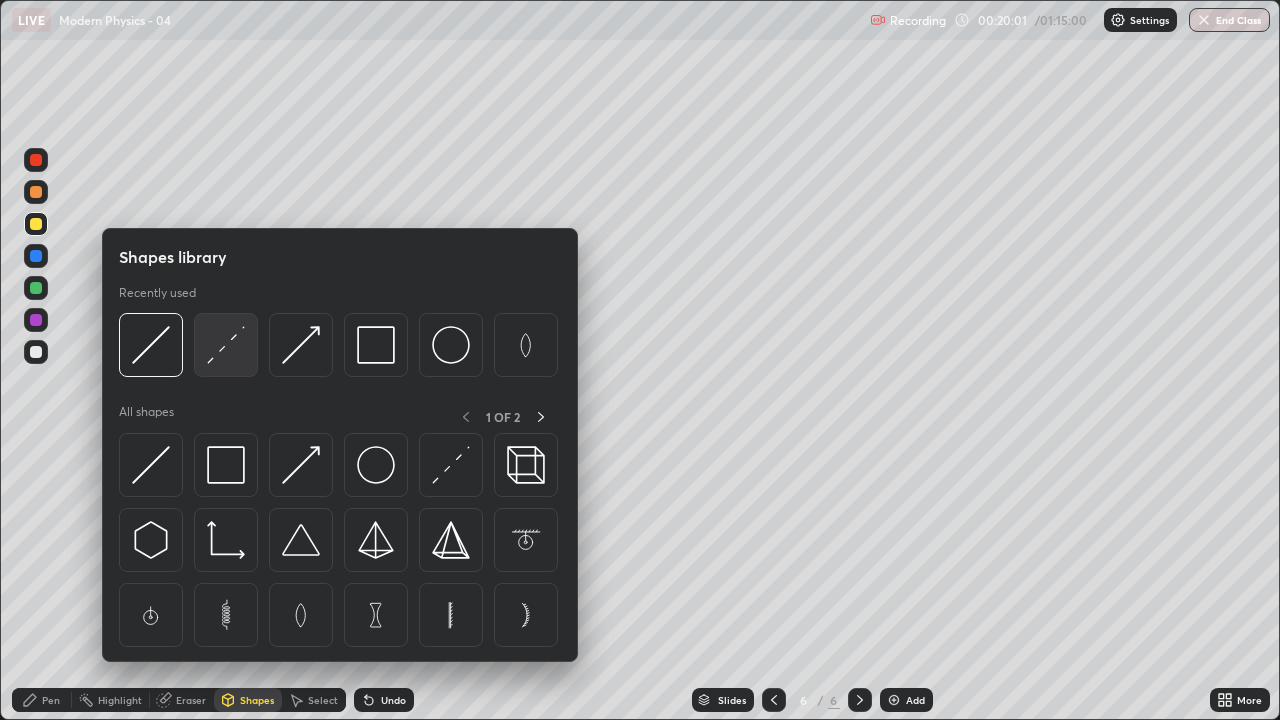 click at bounding box center (226, 345) 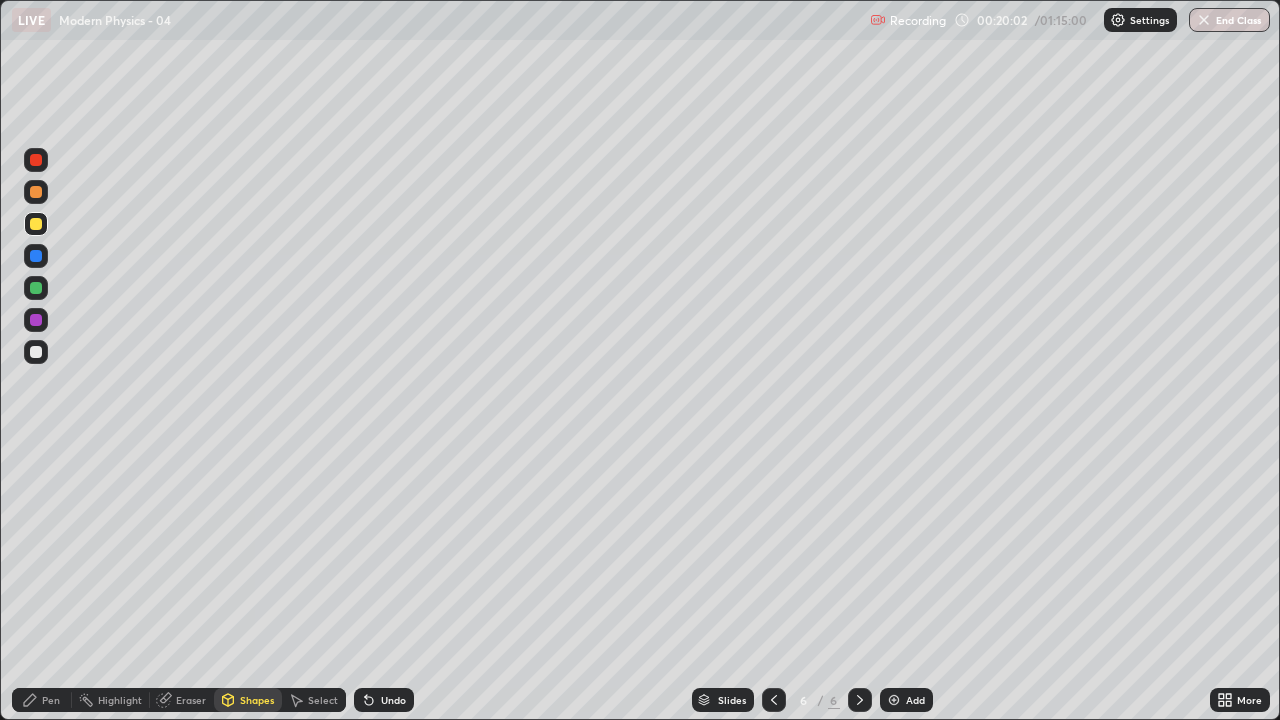 click at bounding box center (36, 160) 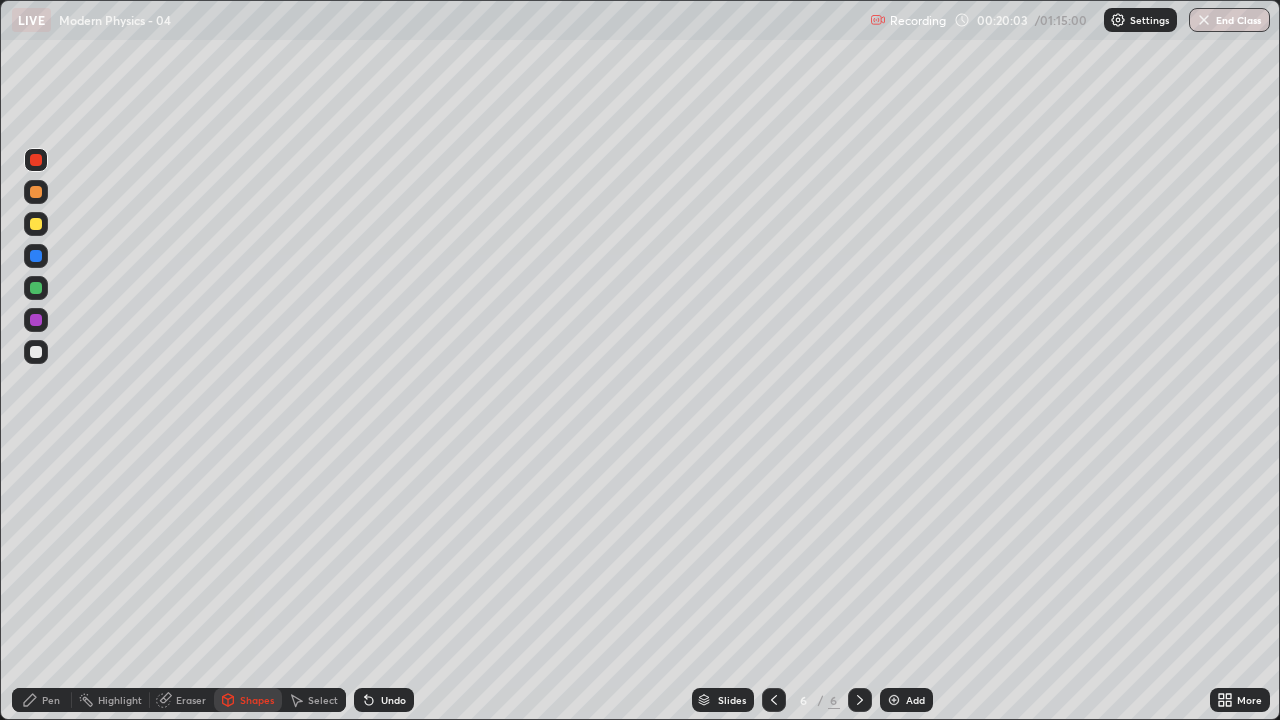 click at bounding box center (36, 224) 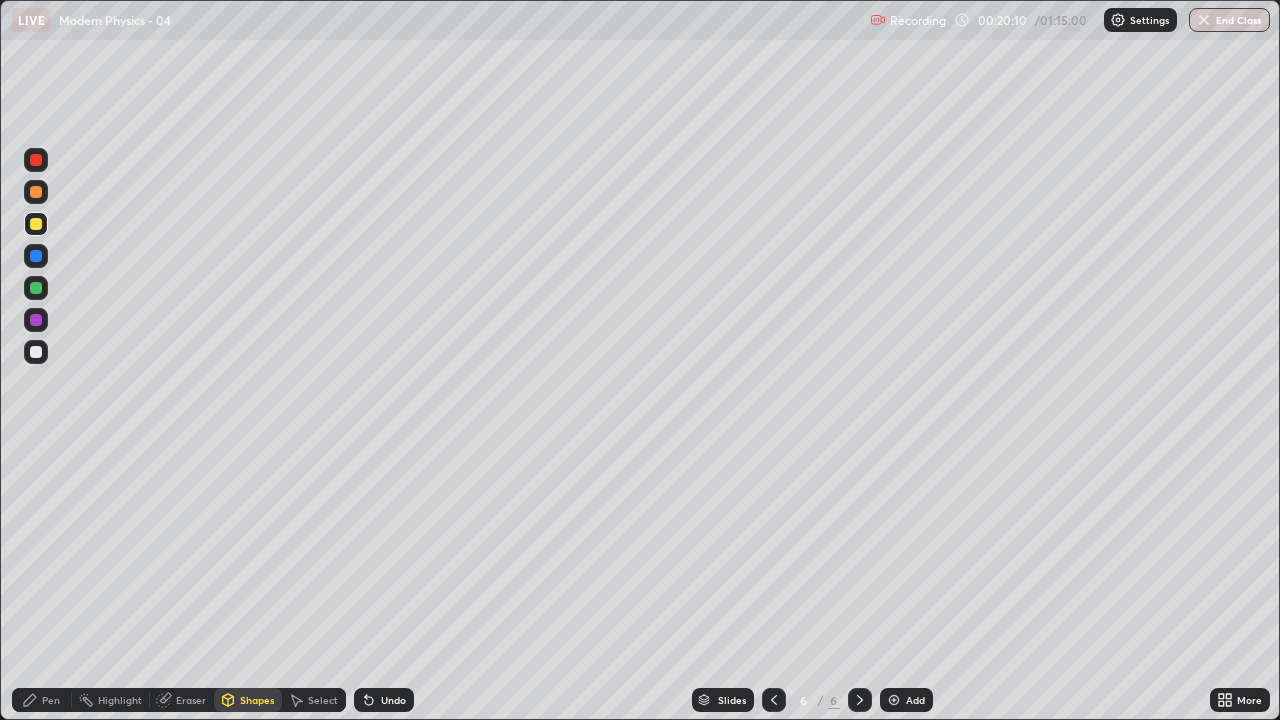 click on "Pen" at bounding box center [51, 700] 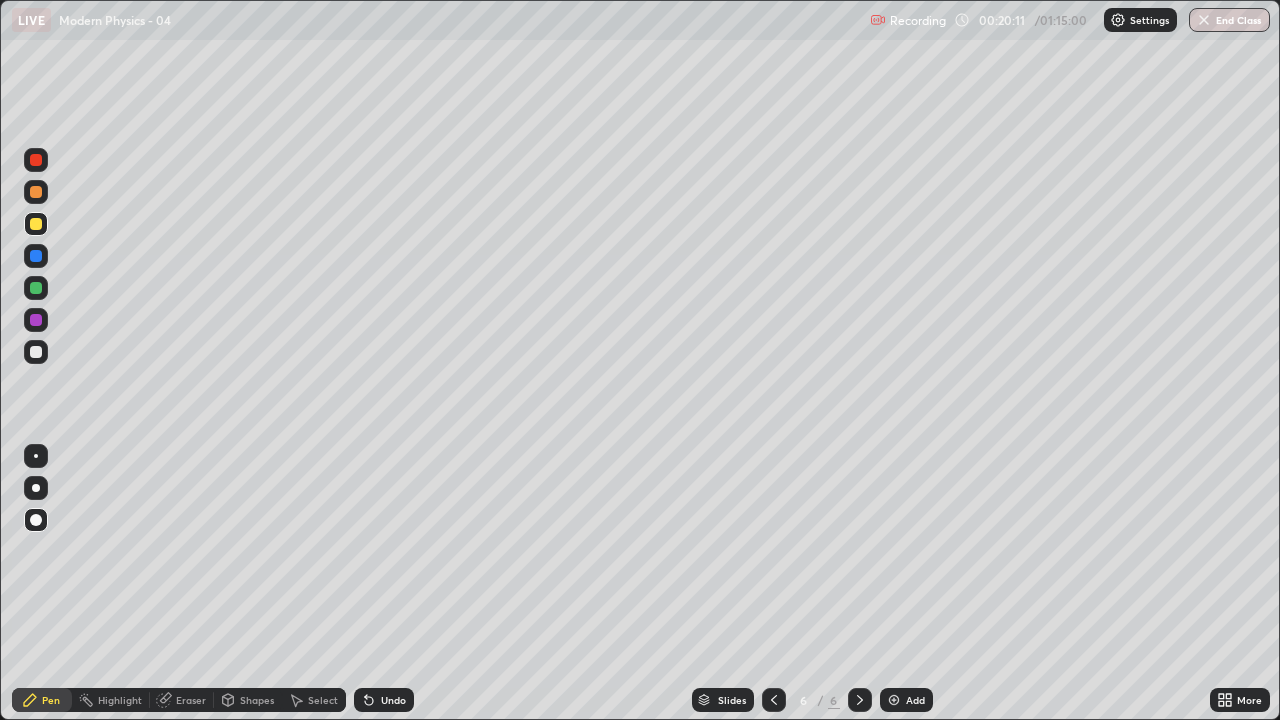 click at bounding box center [36, 352] 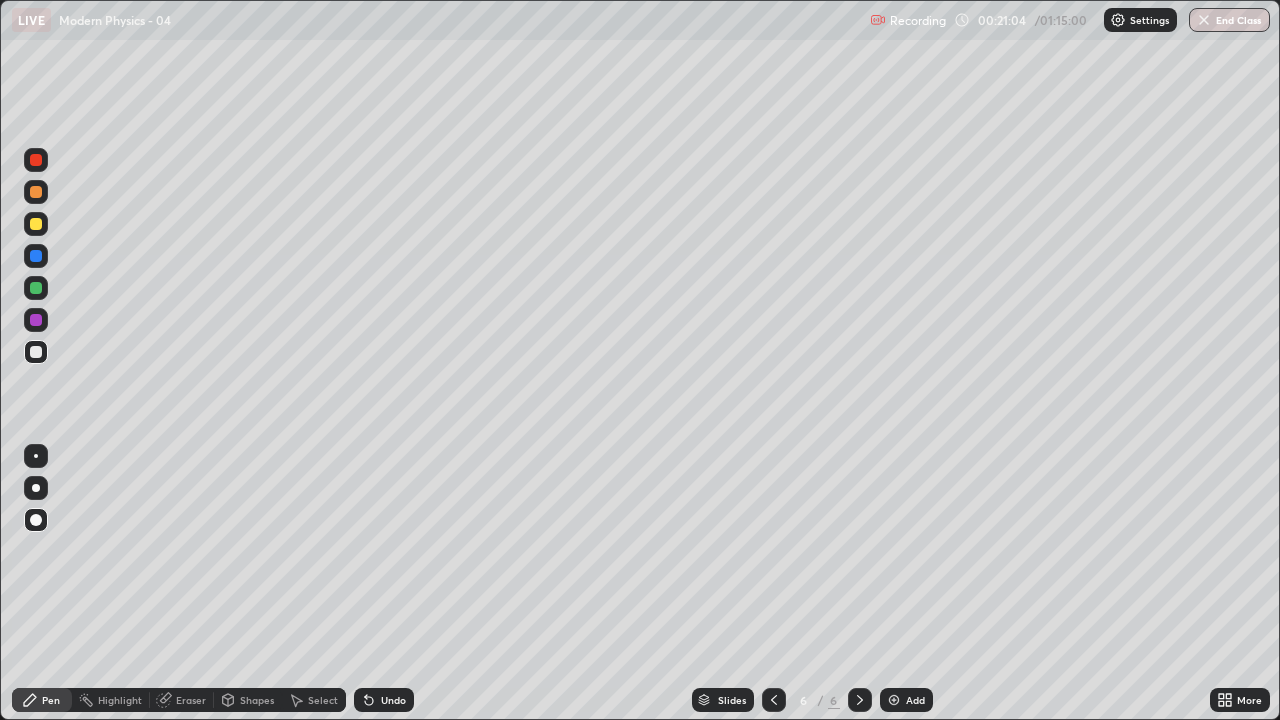 click at bounding box center (36, 192) 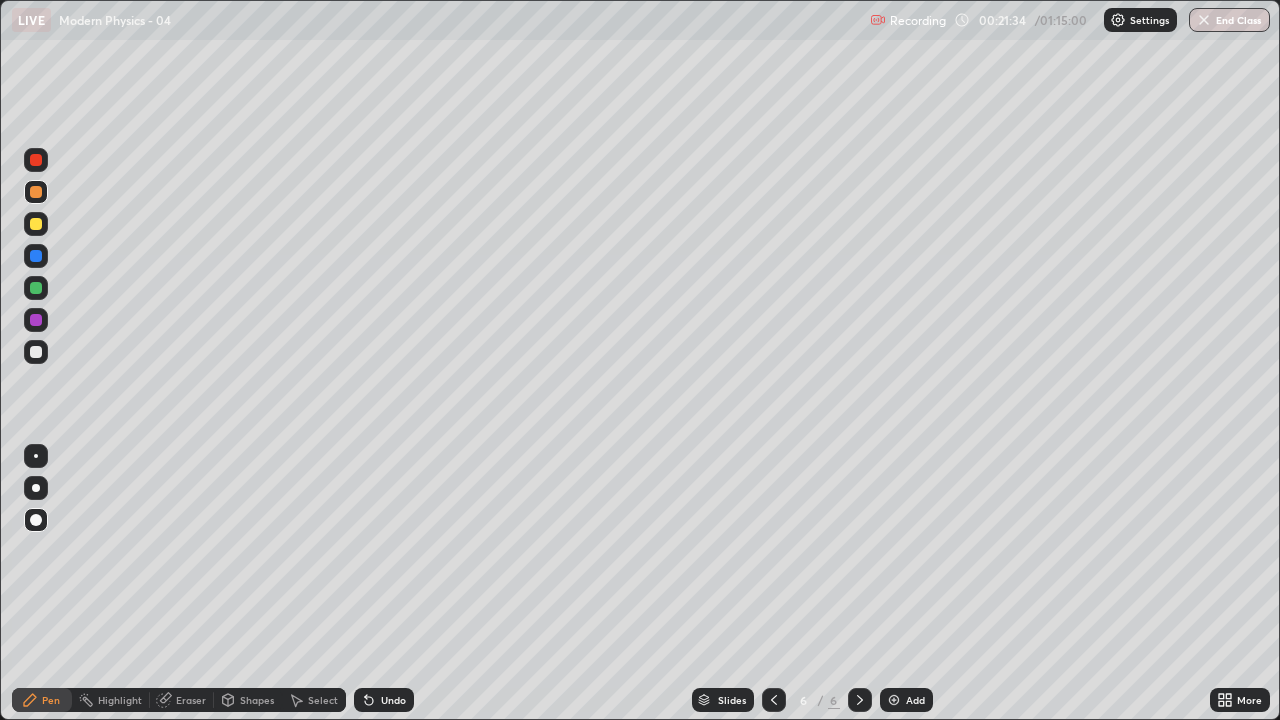 click on "Setting up your live class" at bounding box center (640, 360) 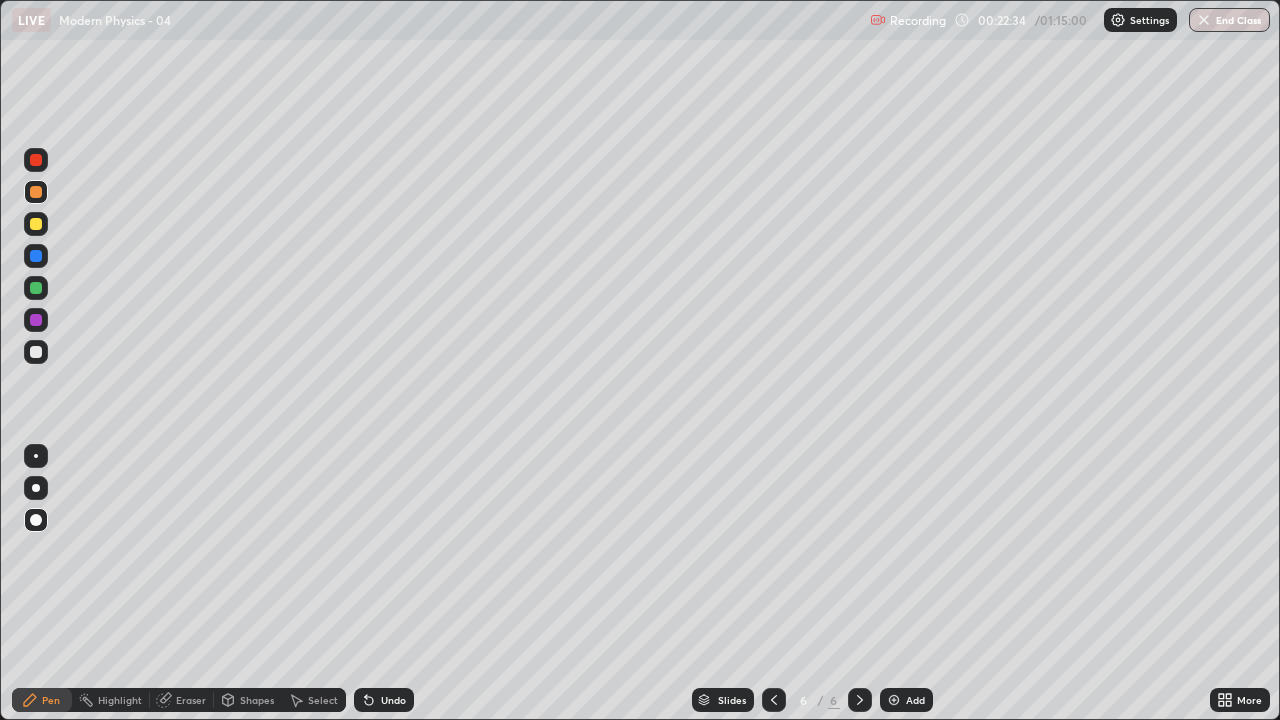click on "Undo" at bounding box center (384, 700) 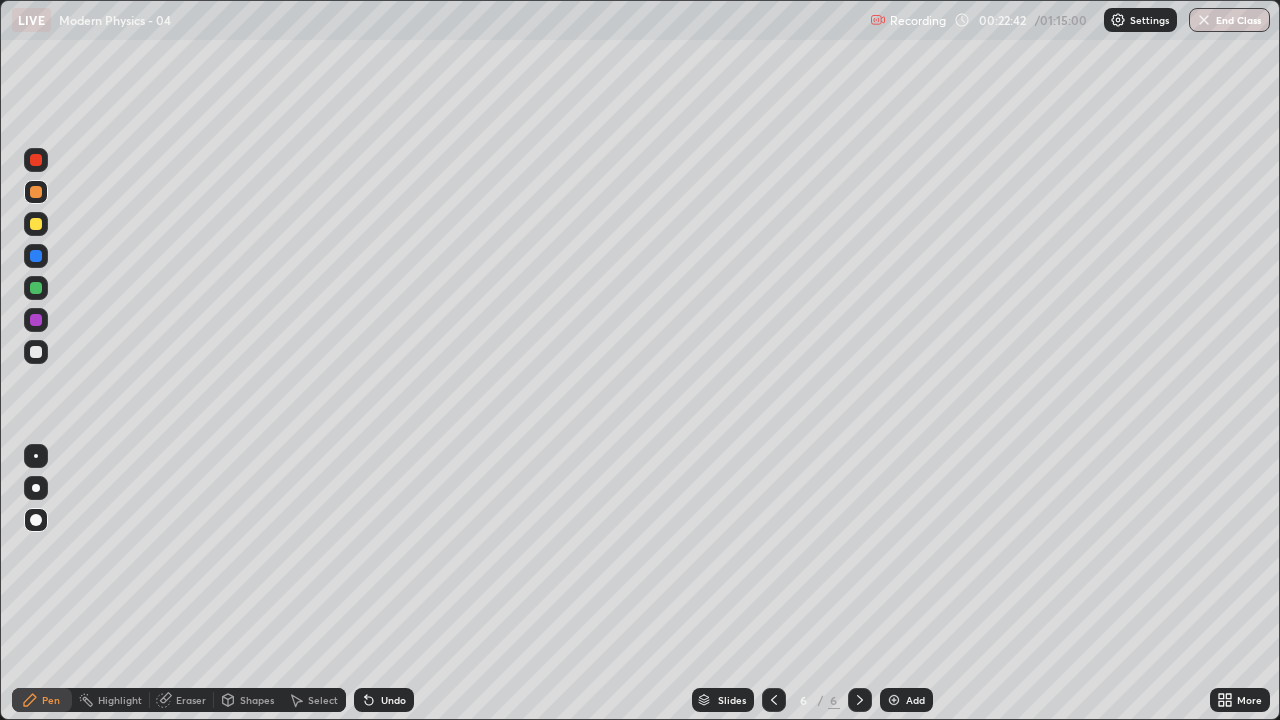 click at bounding box center (894, 700) 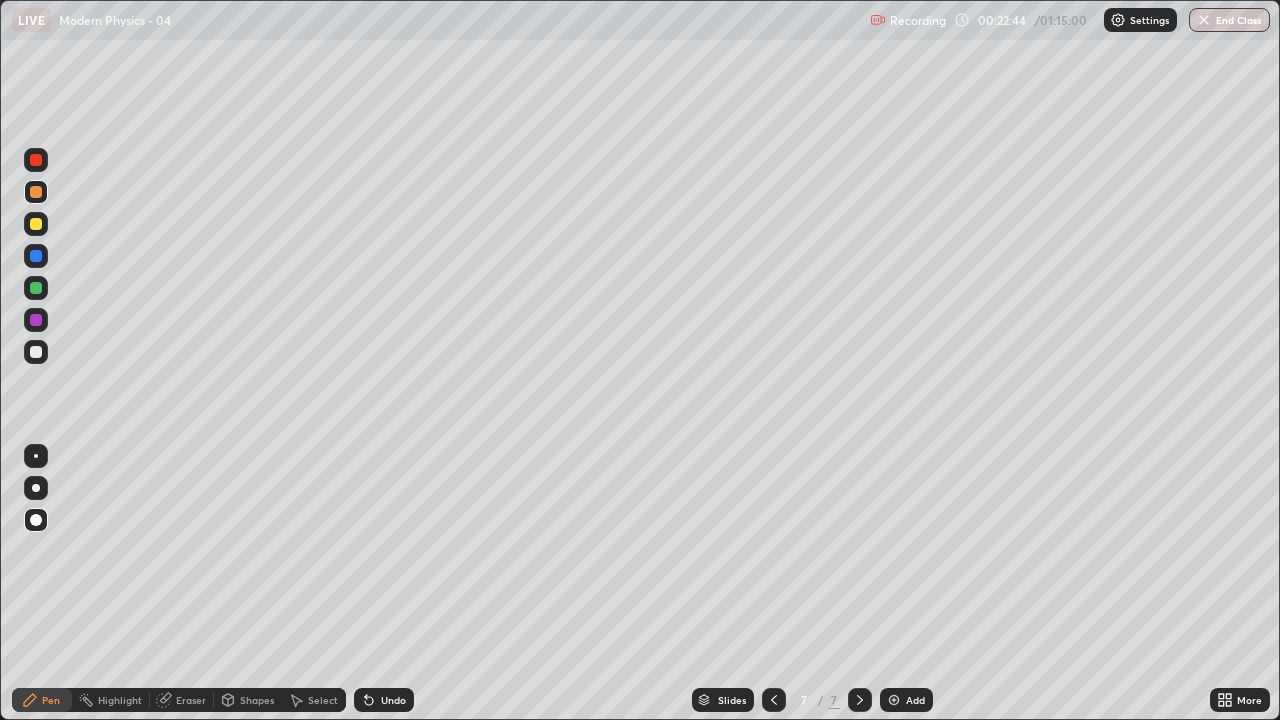 click on "Pen" at bounding box center (51, 700) 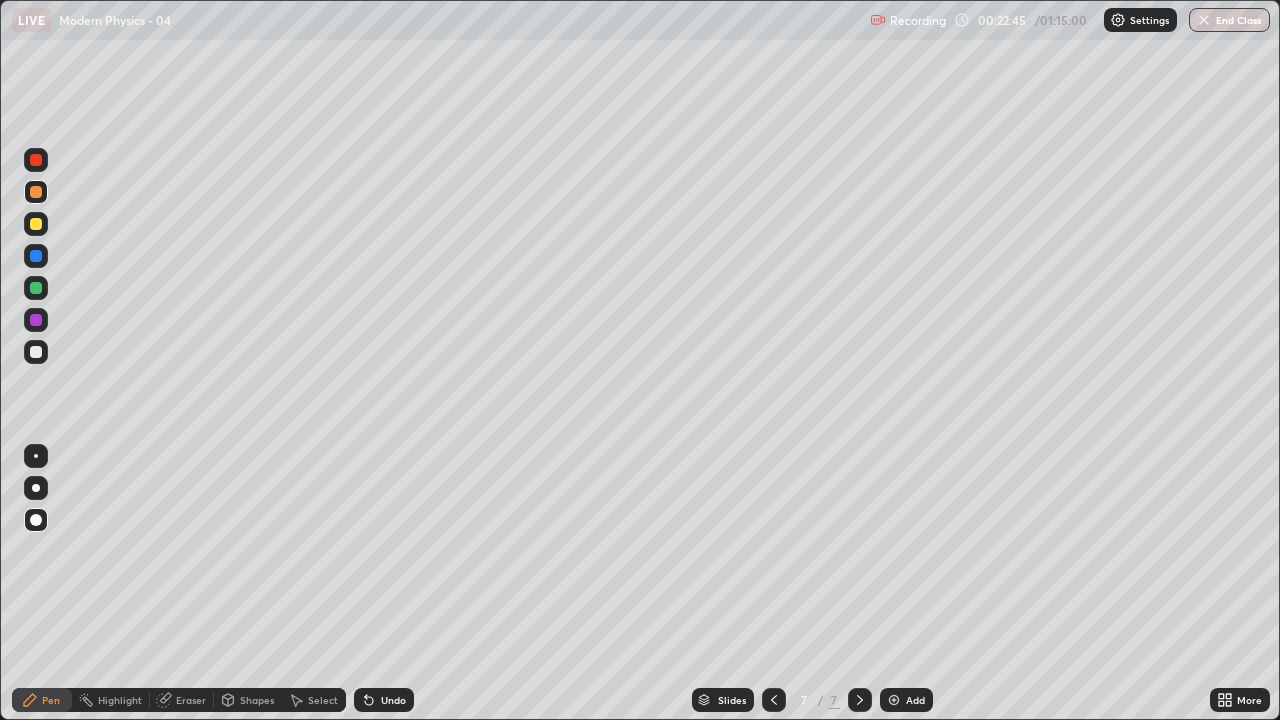 click at bounding box center (36, 352) 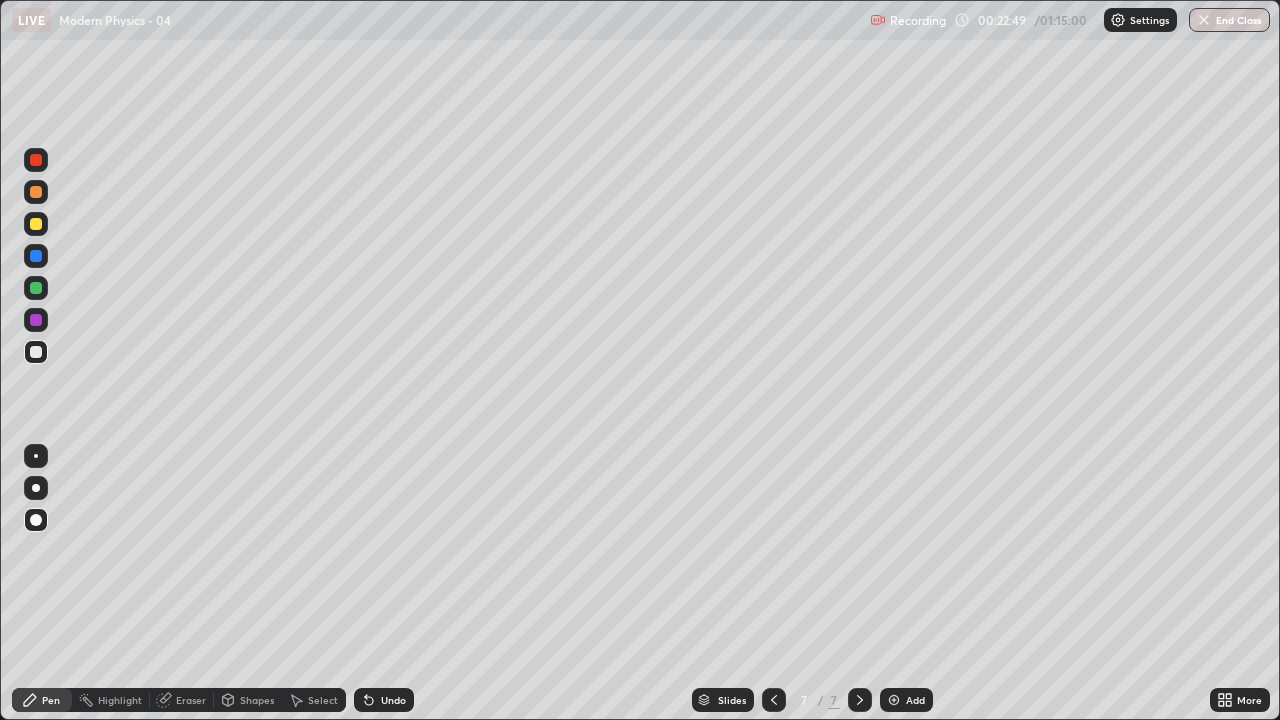 click on "Shapes" at bounding box center [257, 700] 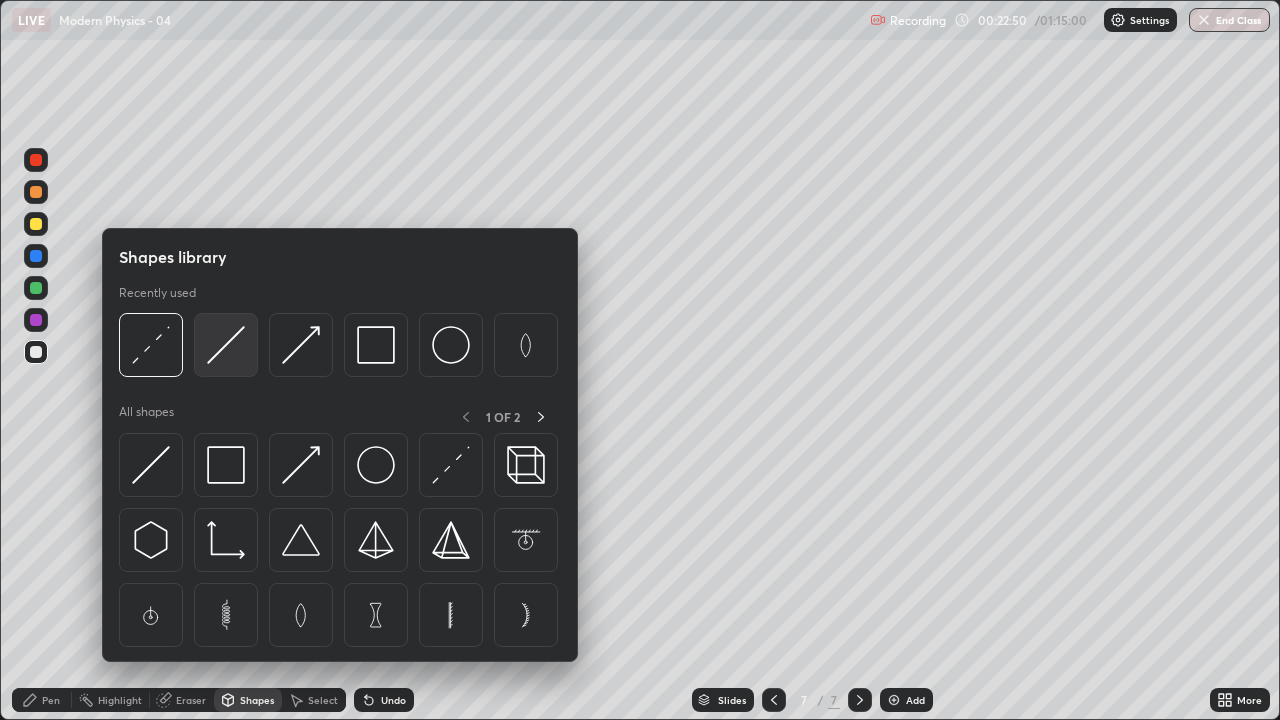 click at bounding box center (226, 345) 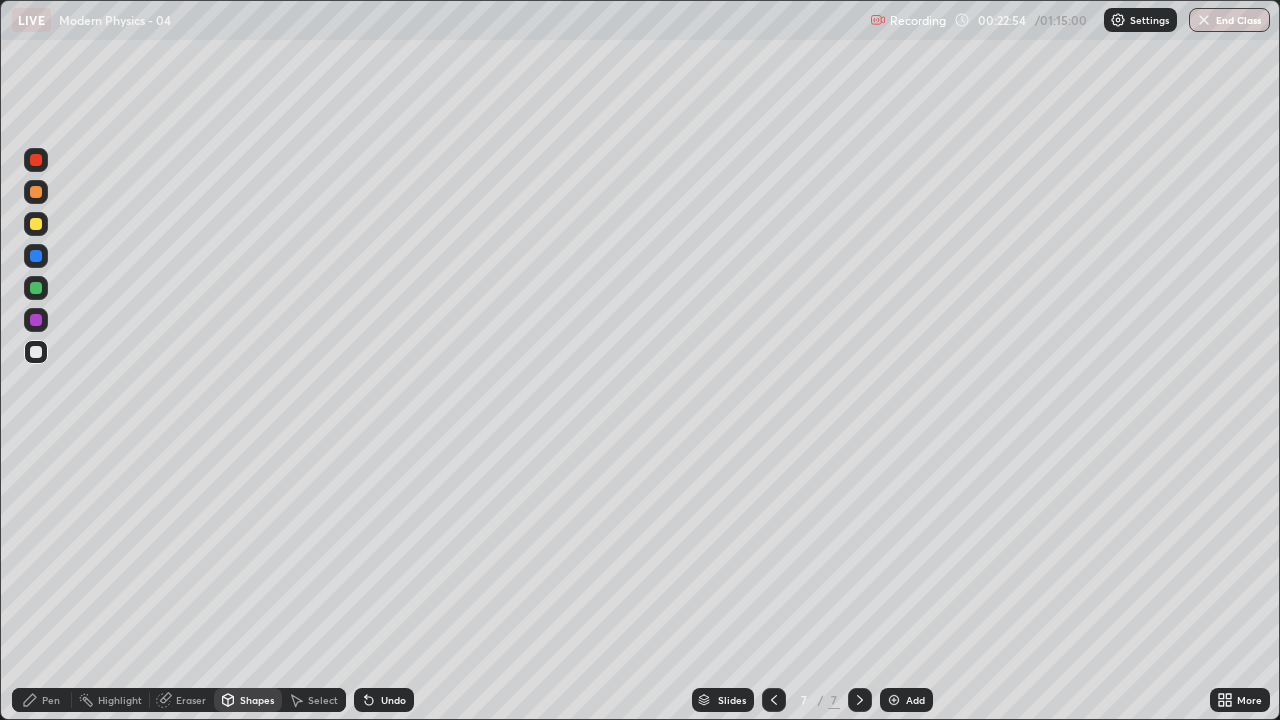 click on "Shapes" at bounding box center (257, 700) 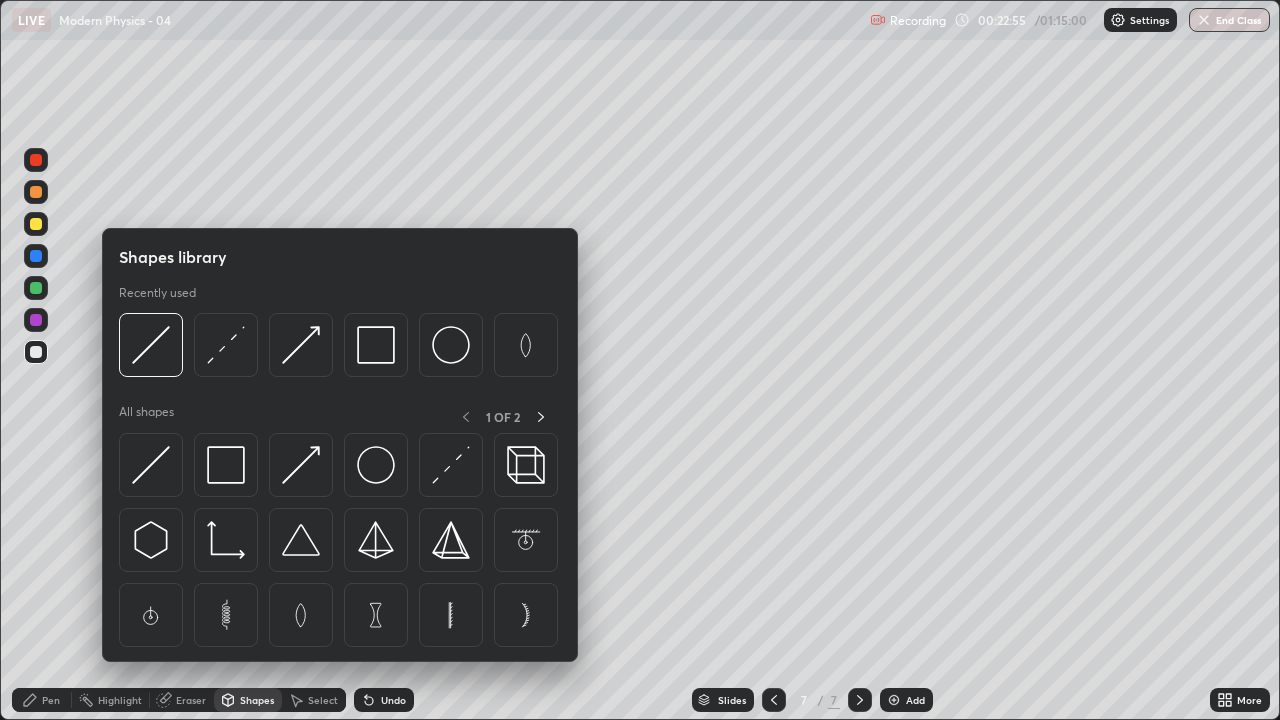 click at bounding box center [36, 352] 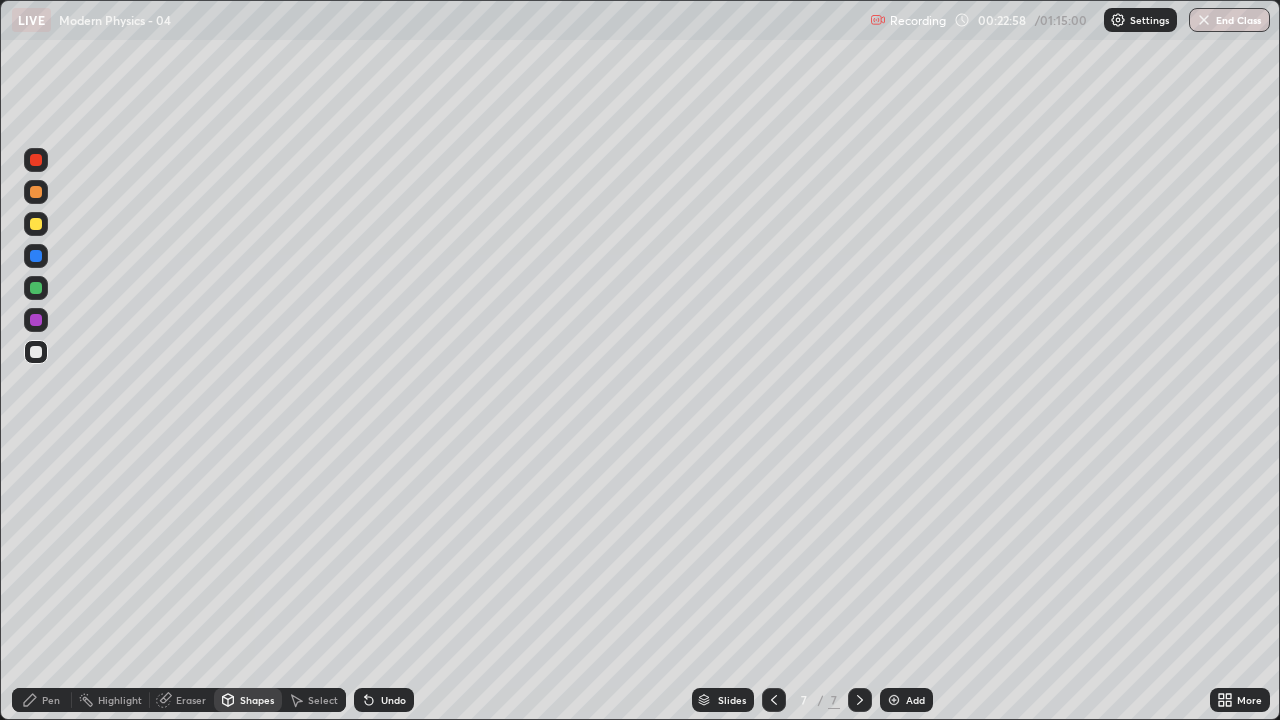 click at bounding box center [36, 224] 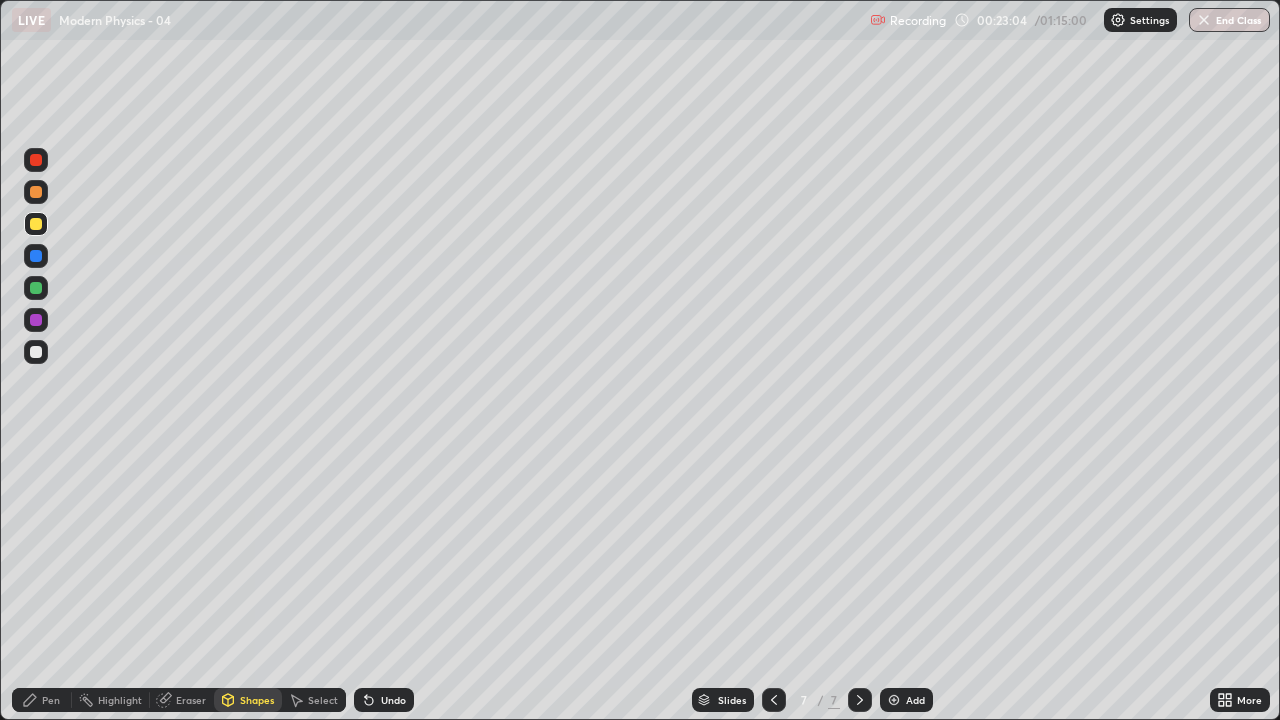 click on "Pen" at bounding box center (51, 700) 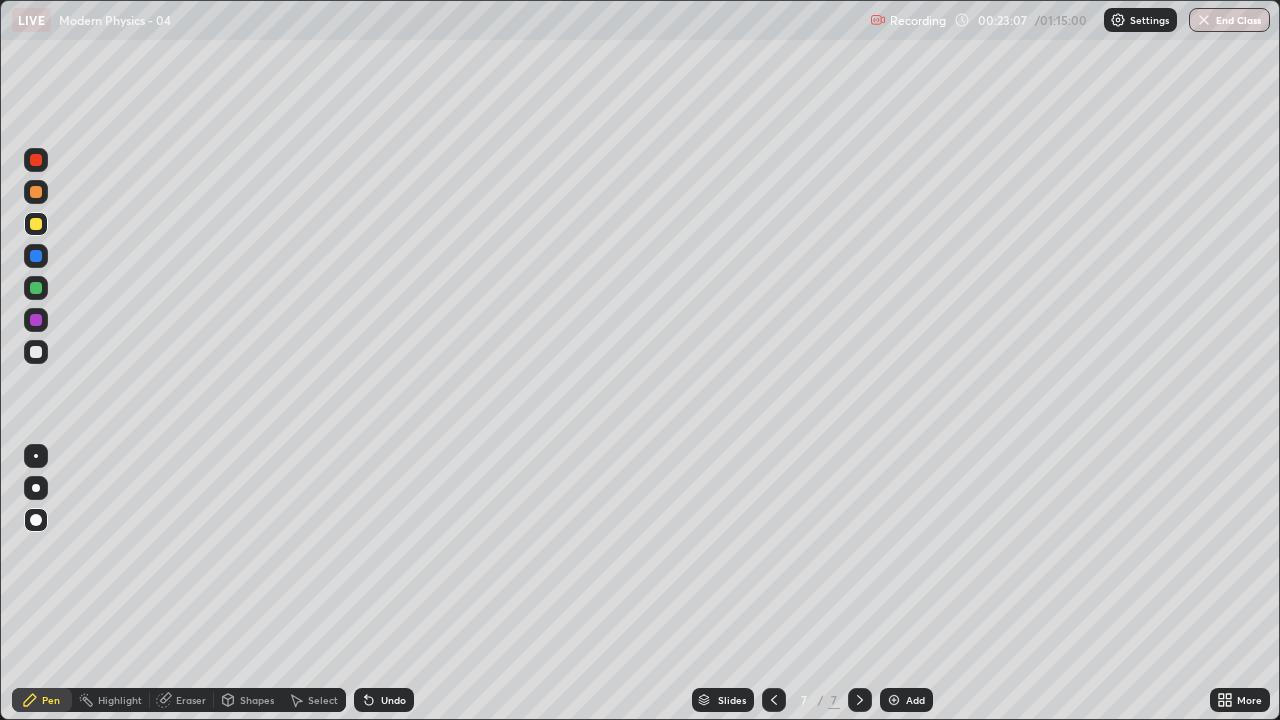 click 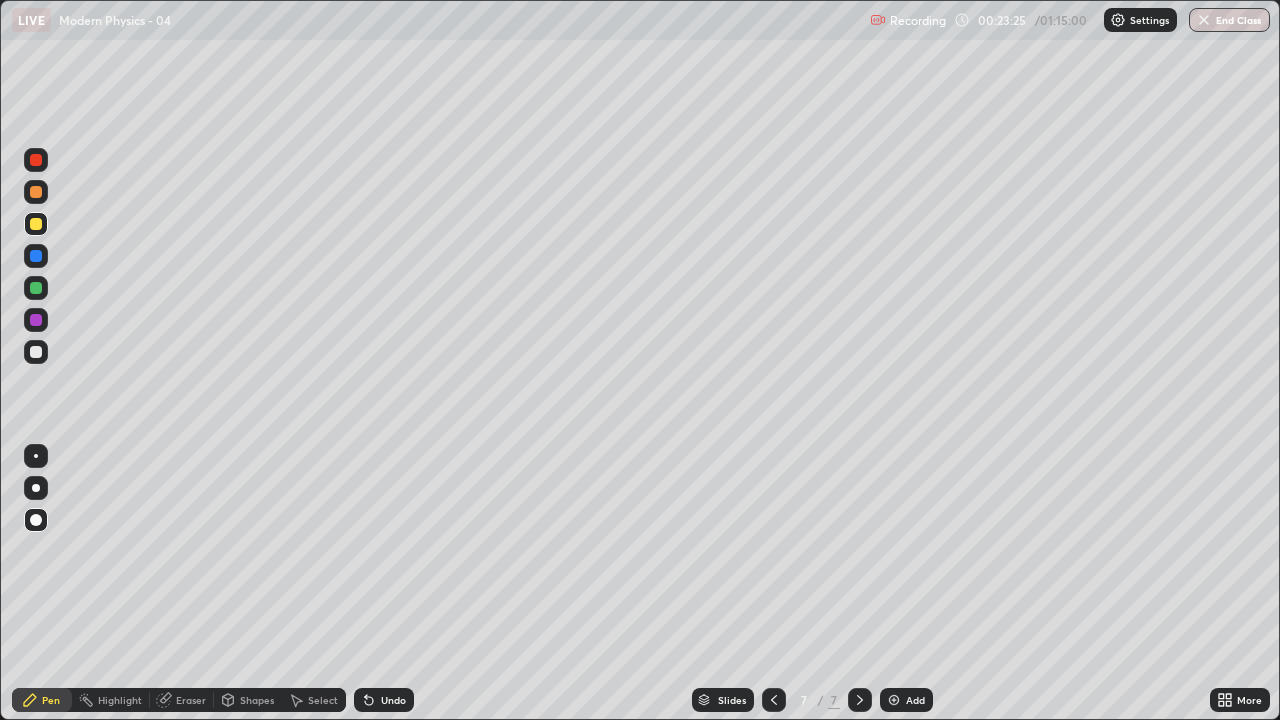 click at bounding box center [36, 192] 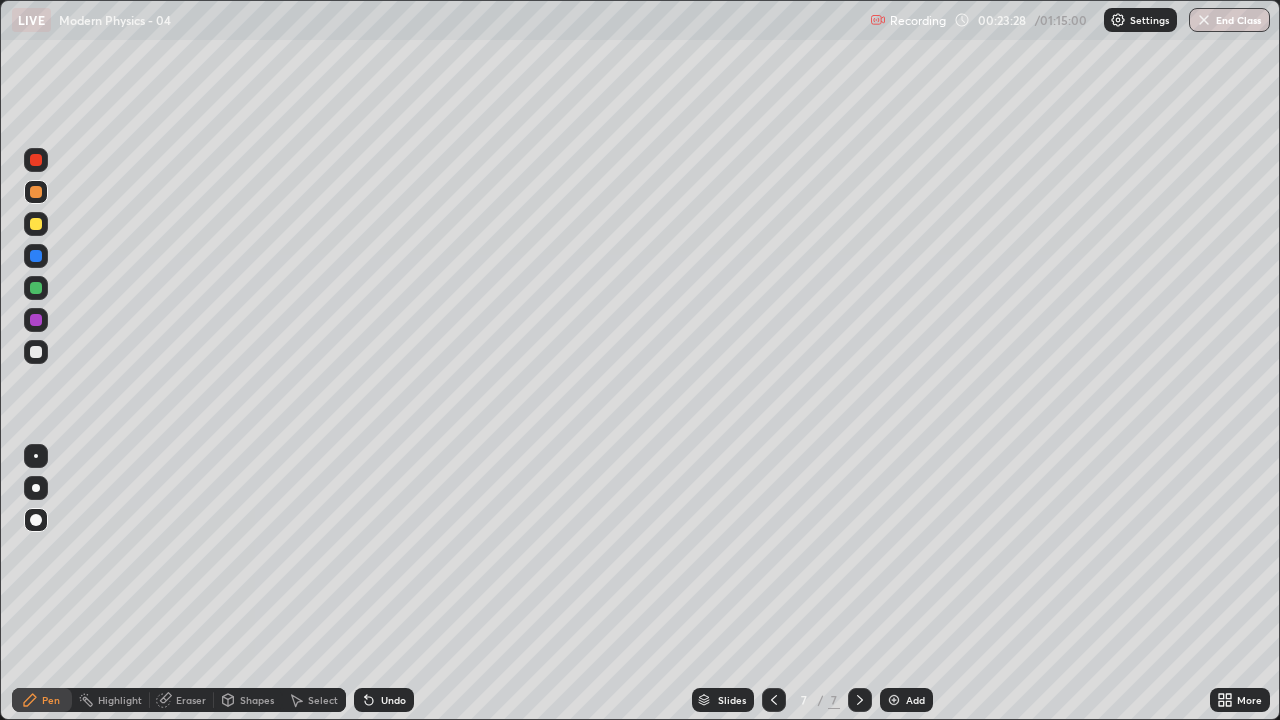 click 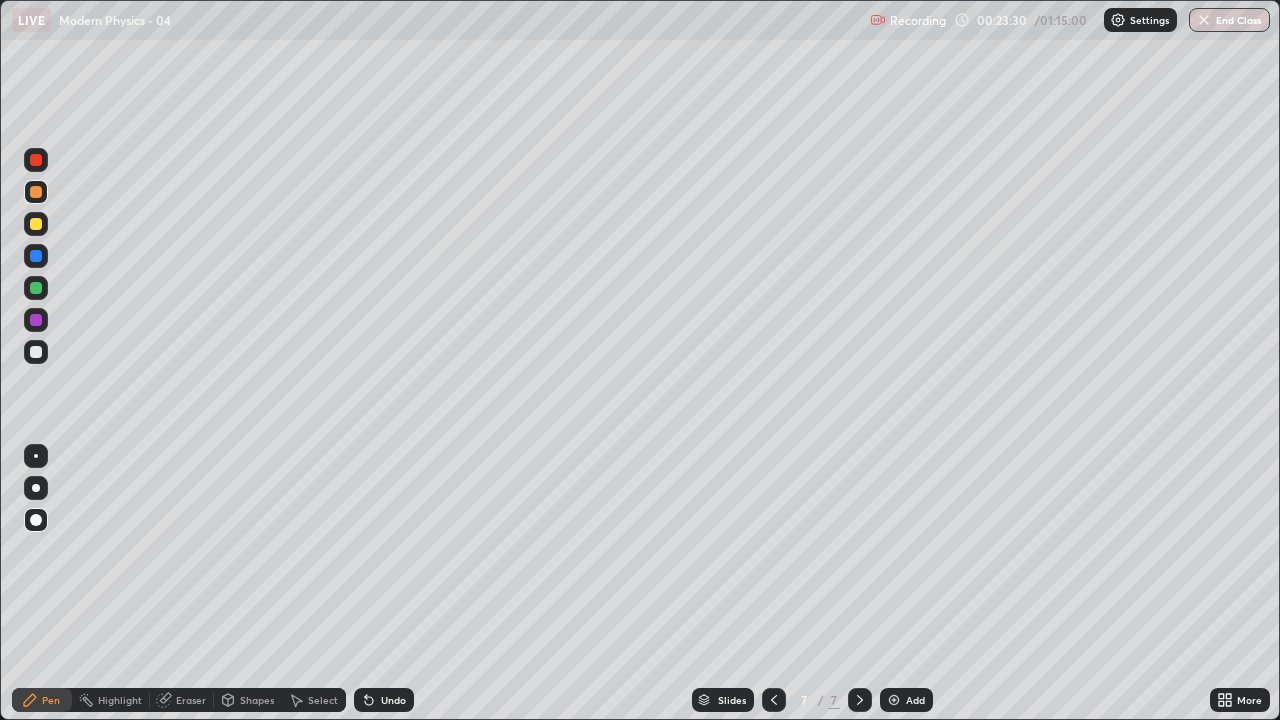 click at bounding box center (36, 192) 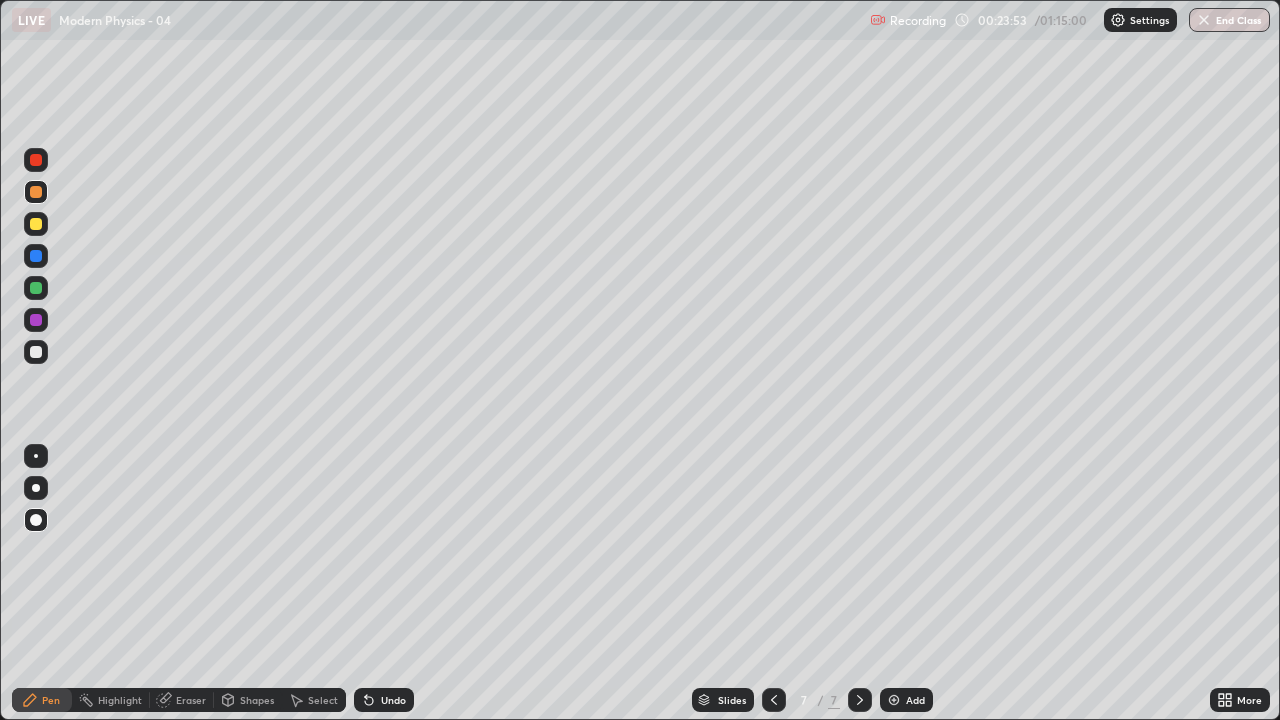 click at bounding box center [36, 192] 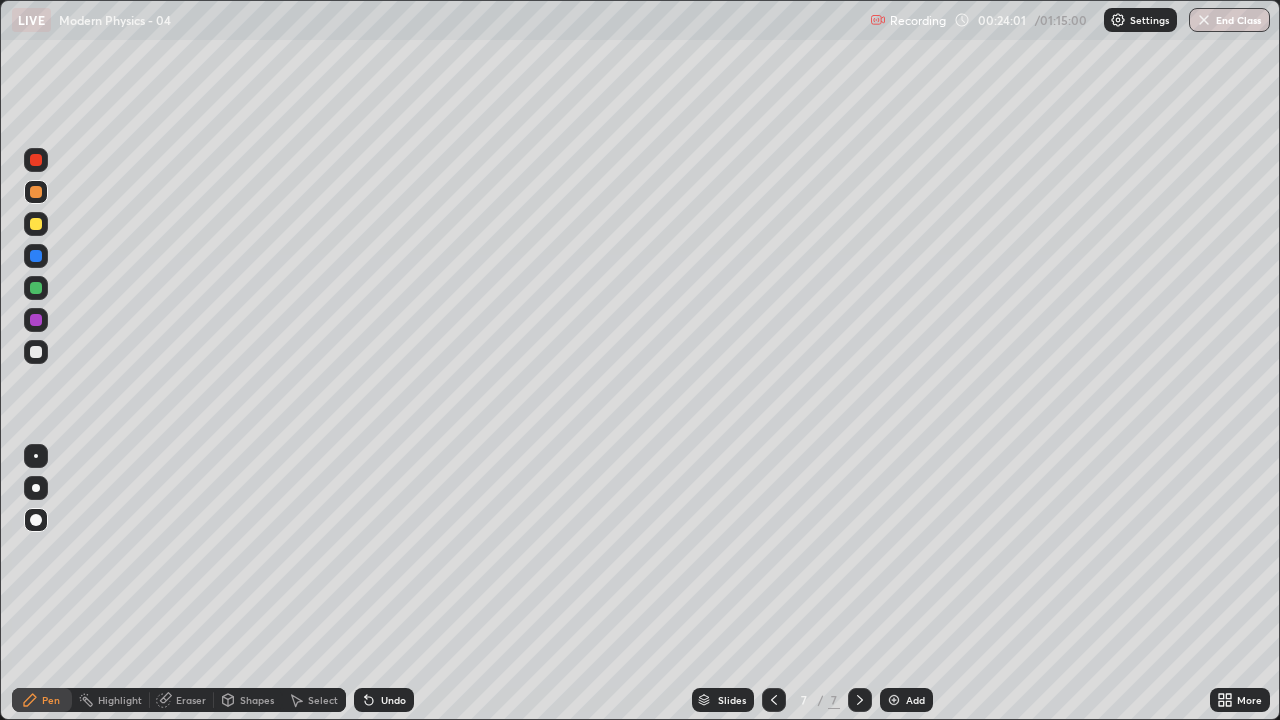 click at bounding box center (36, 224) 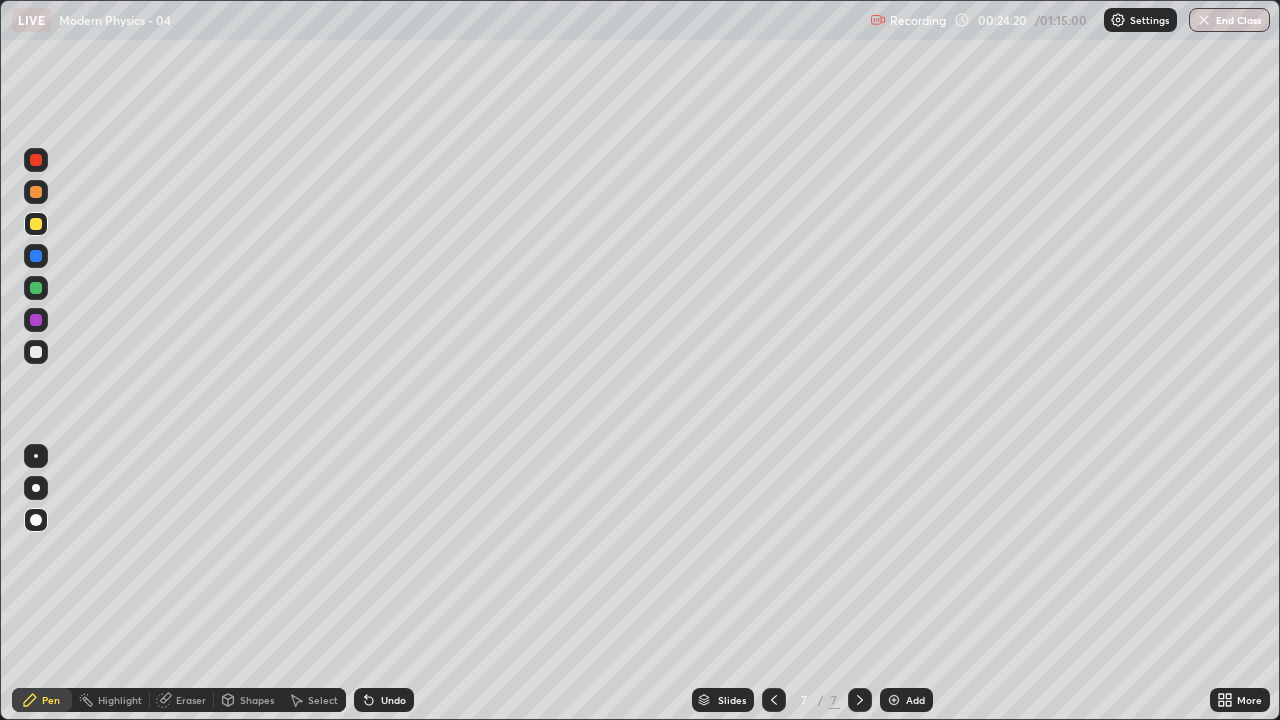 click on "Shapes" at bounding box center [257, 700] 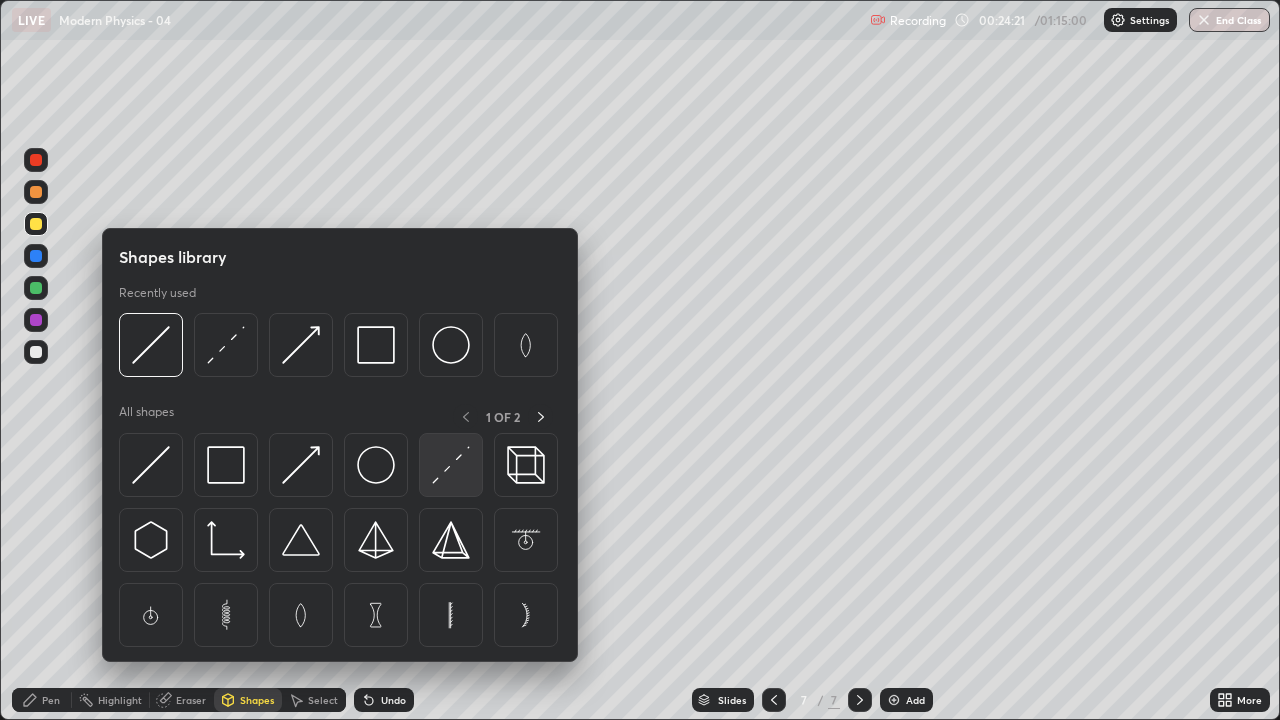 click at bounding box center [451, 465] 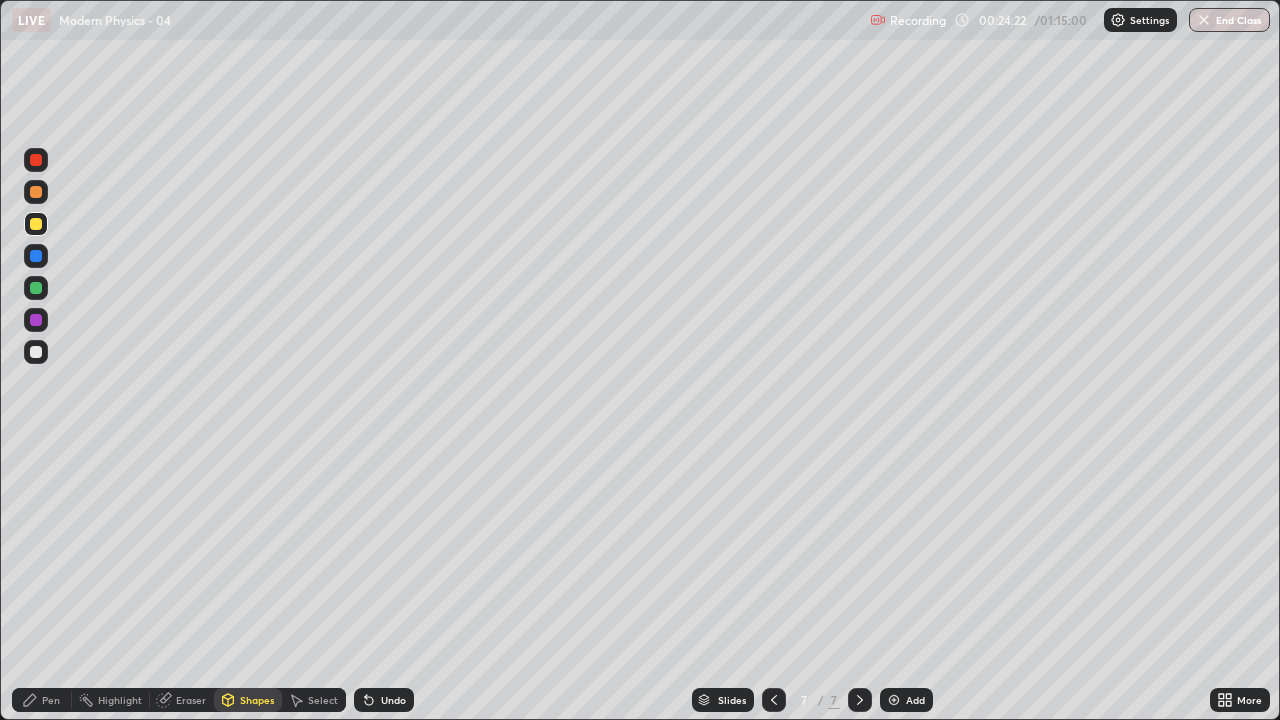 click at bounding box center [36, 160] 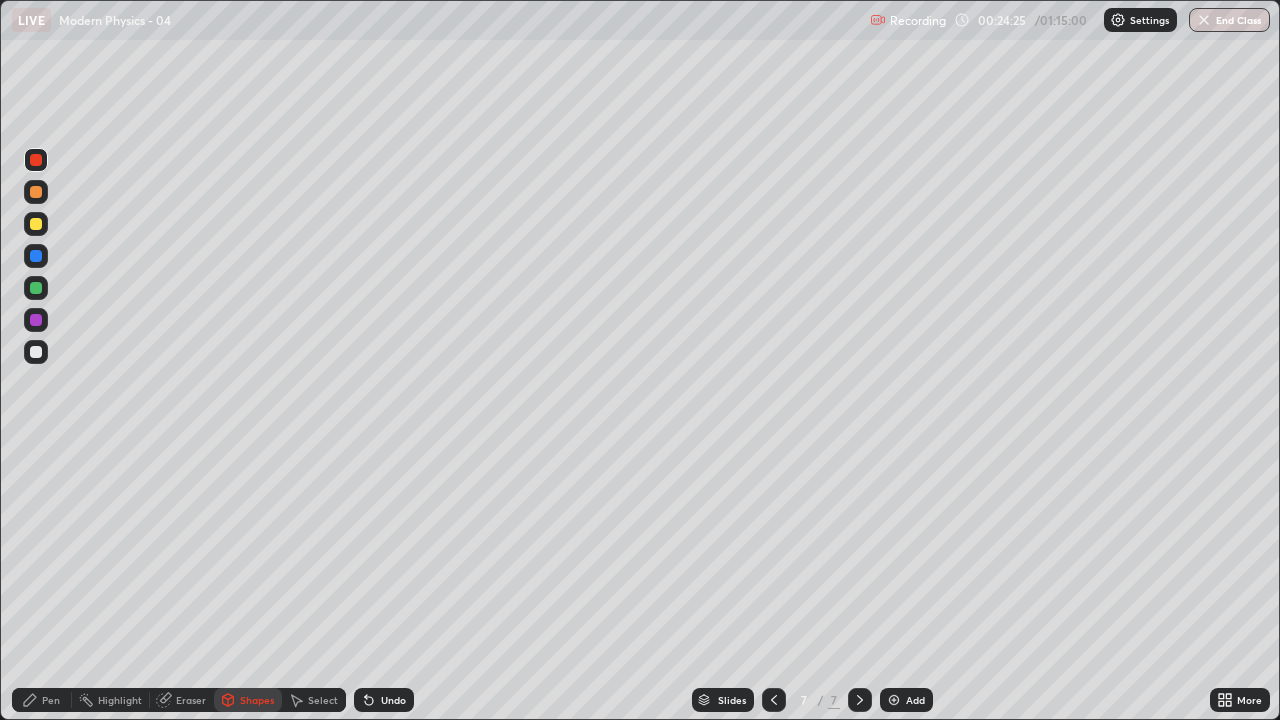 click on "Pen" at bounding box center (42, 700) 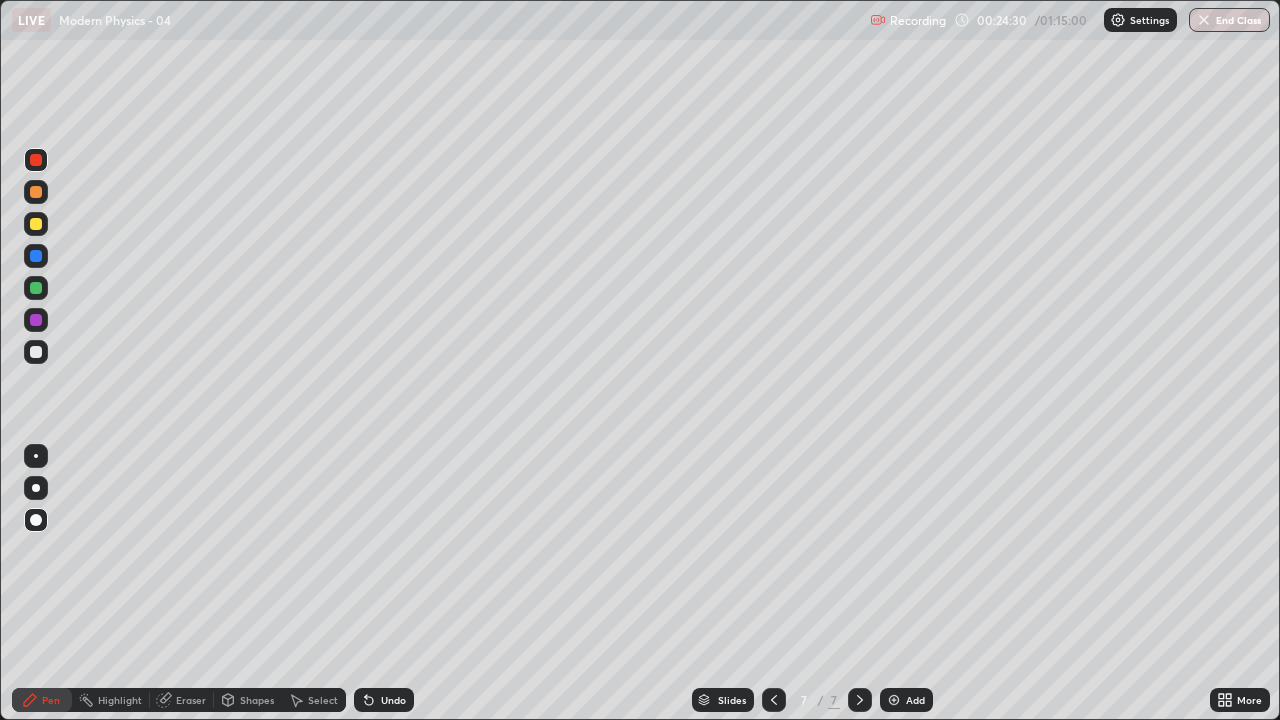 click at bounding box center (36, 520) 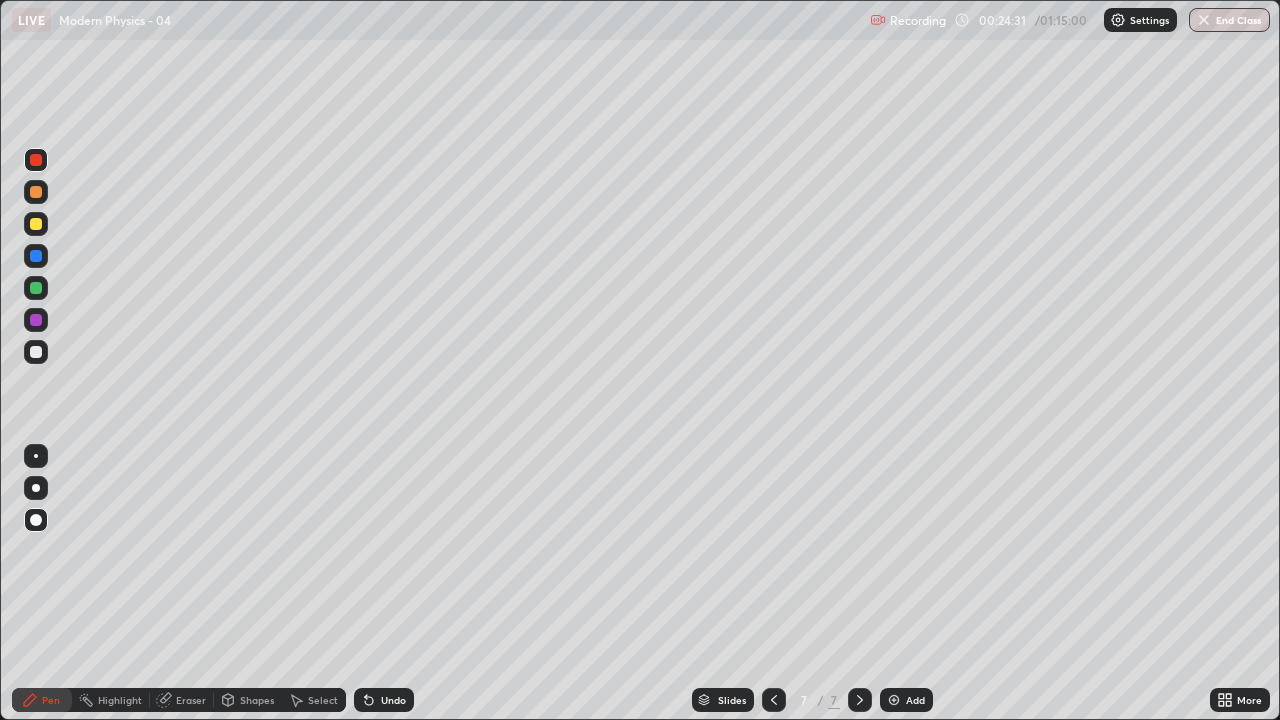 click at bounding box center (36, 352) 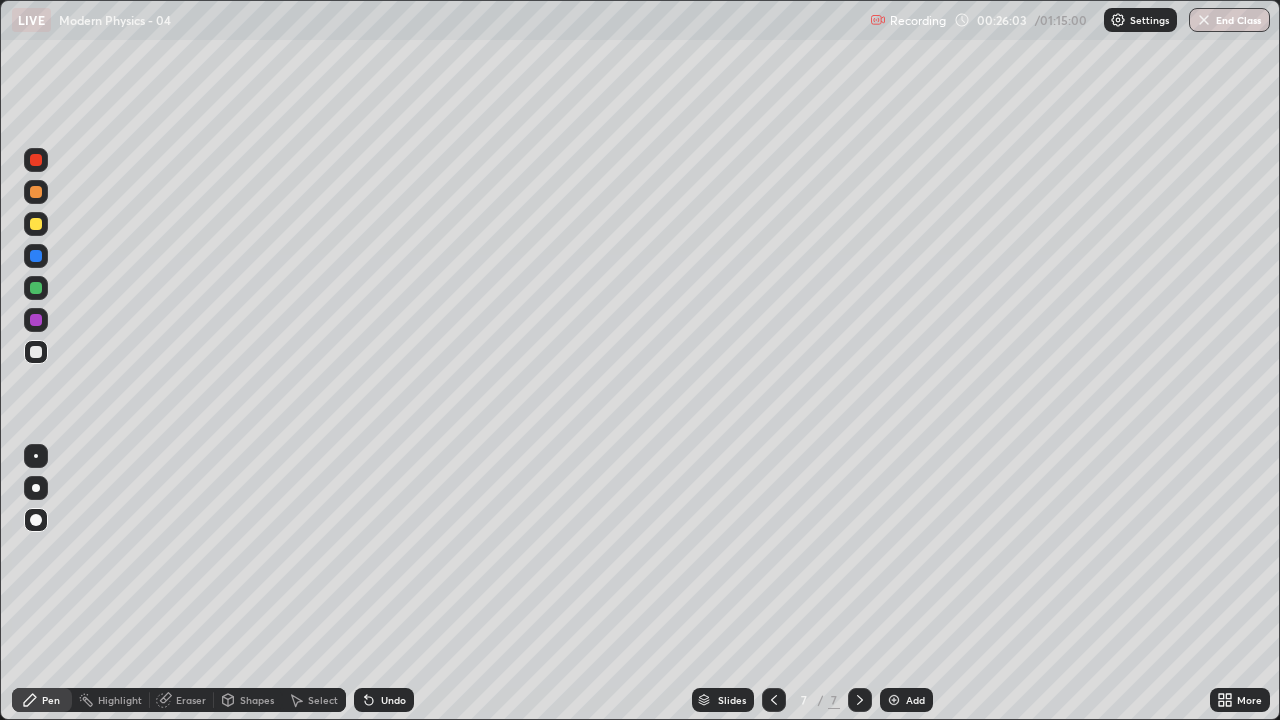 click at bounding box center (894, 700) 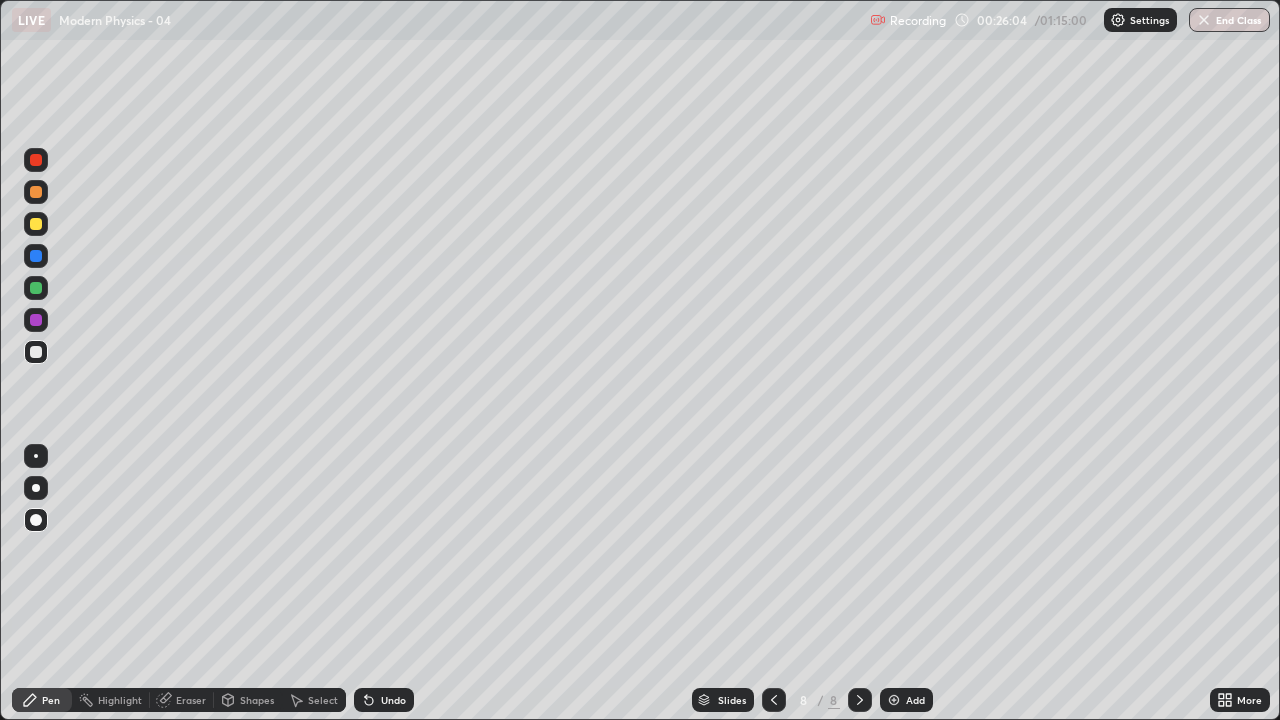 click on "Shapes" at bounding box center (248, 700) 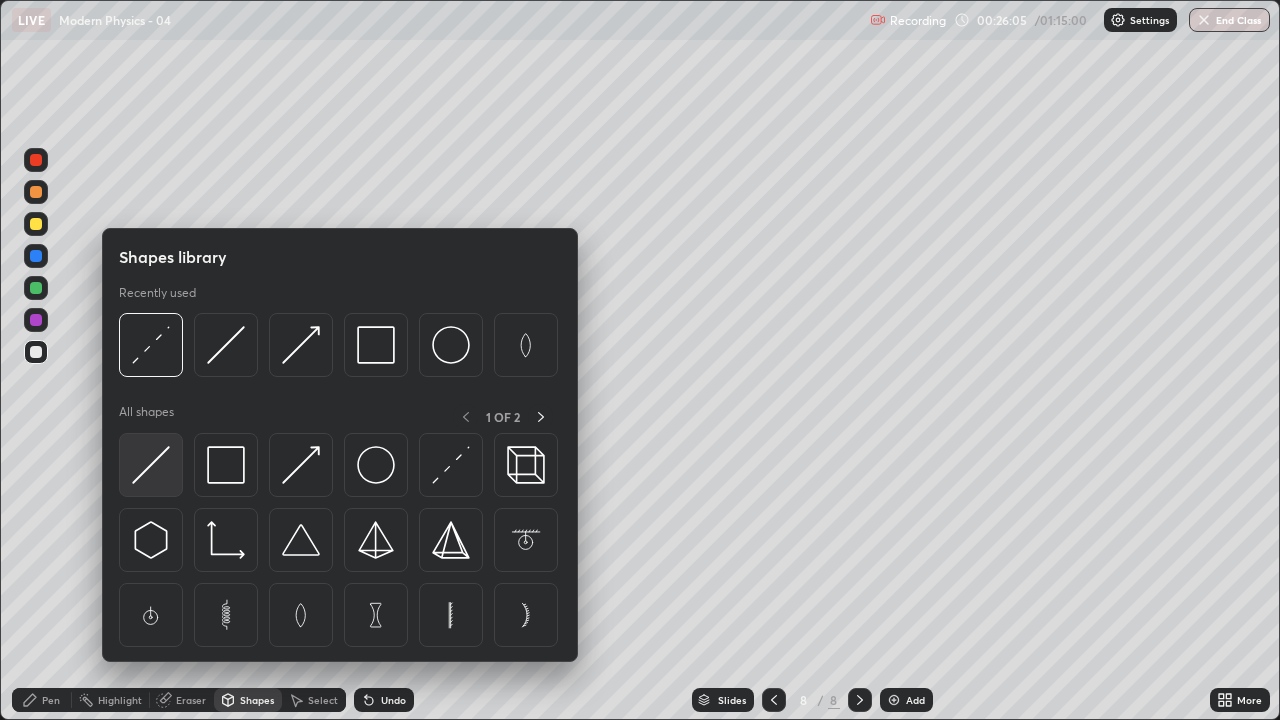 click at bounding box center (151, 465) 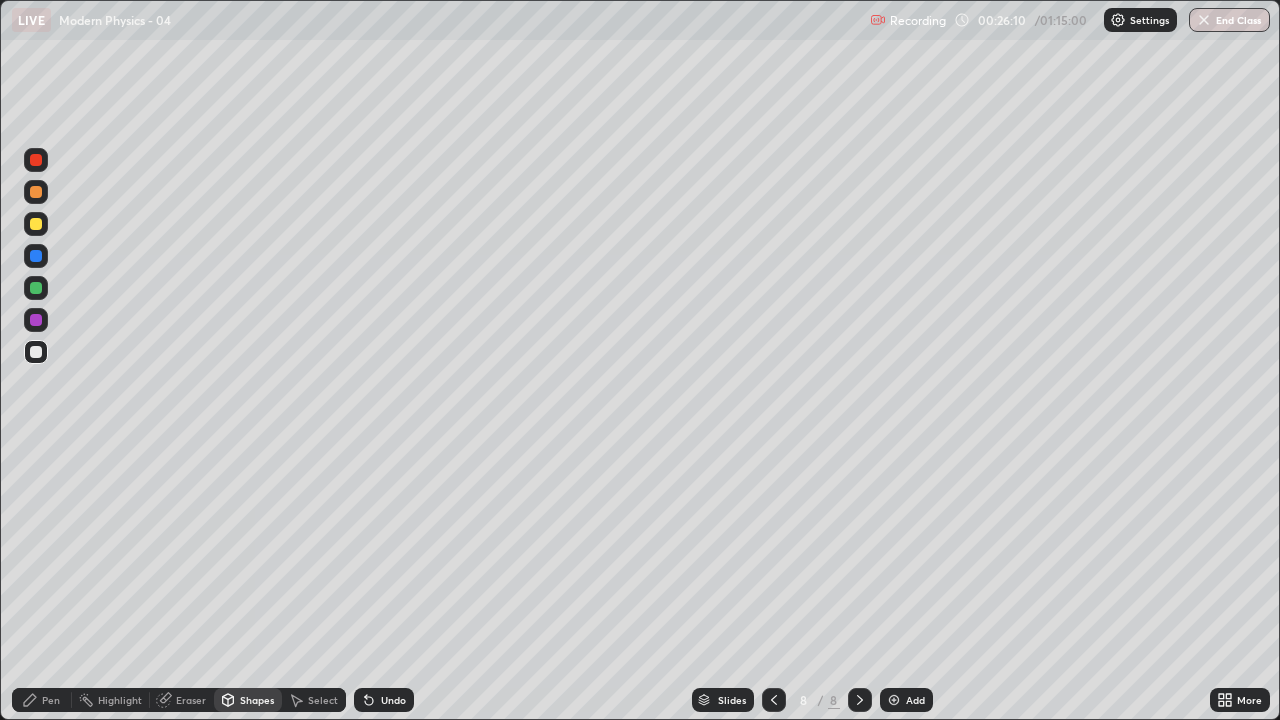 click on "Pen" at bounding box center [51, 700] 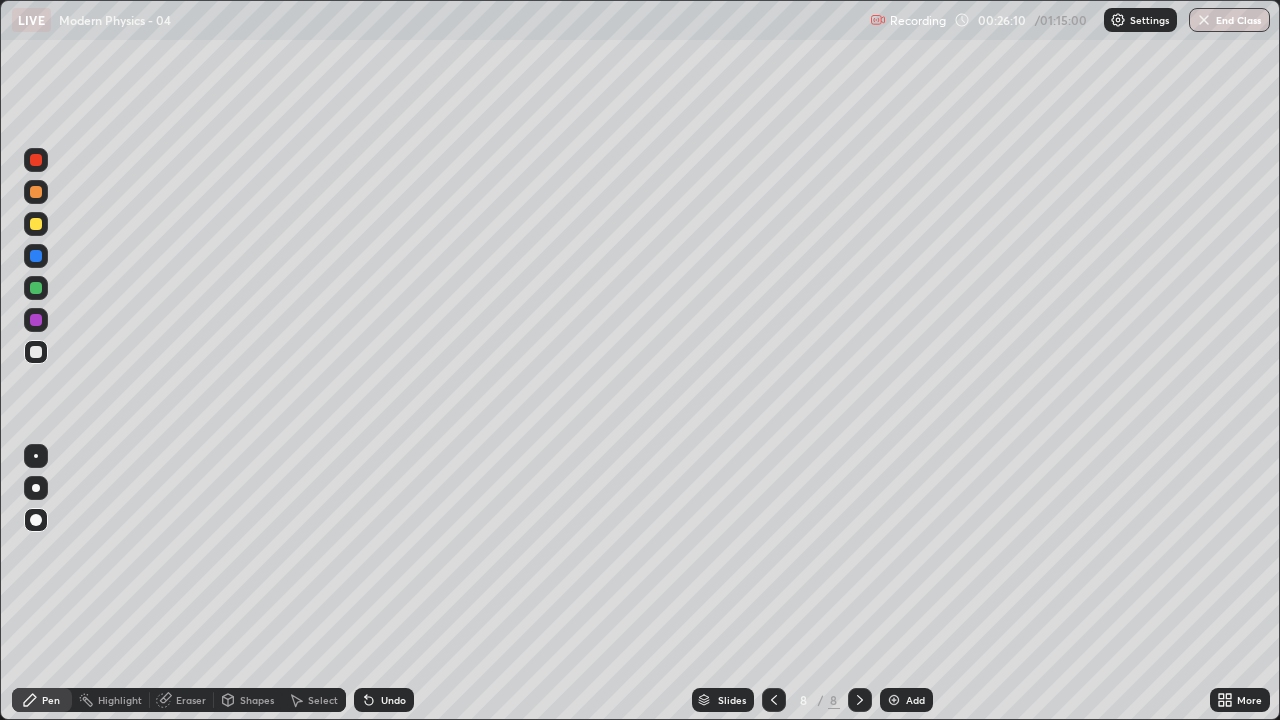 click at bounding box center (36, 352) 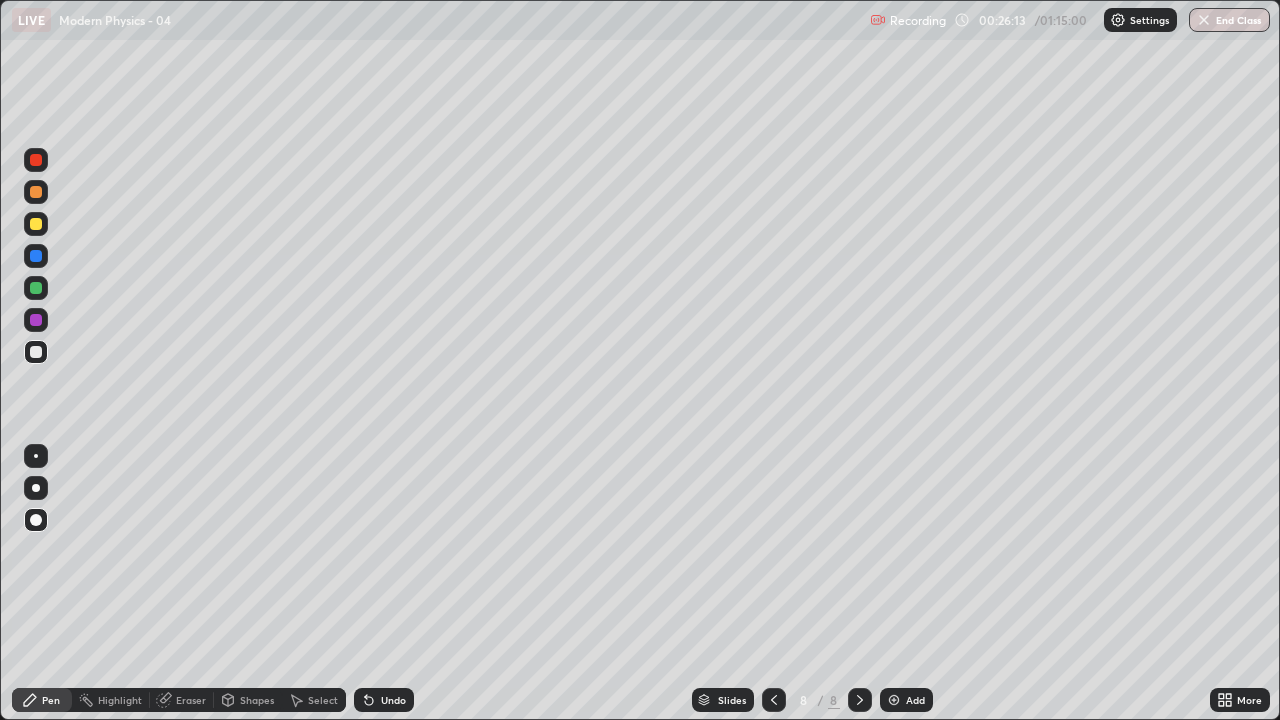 click at bounding box center (36, 224) 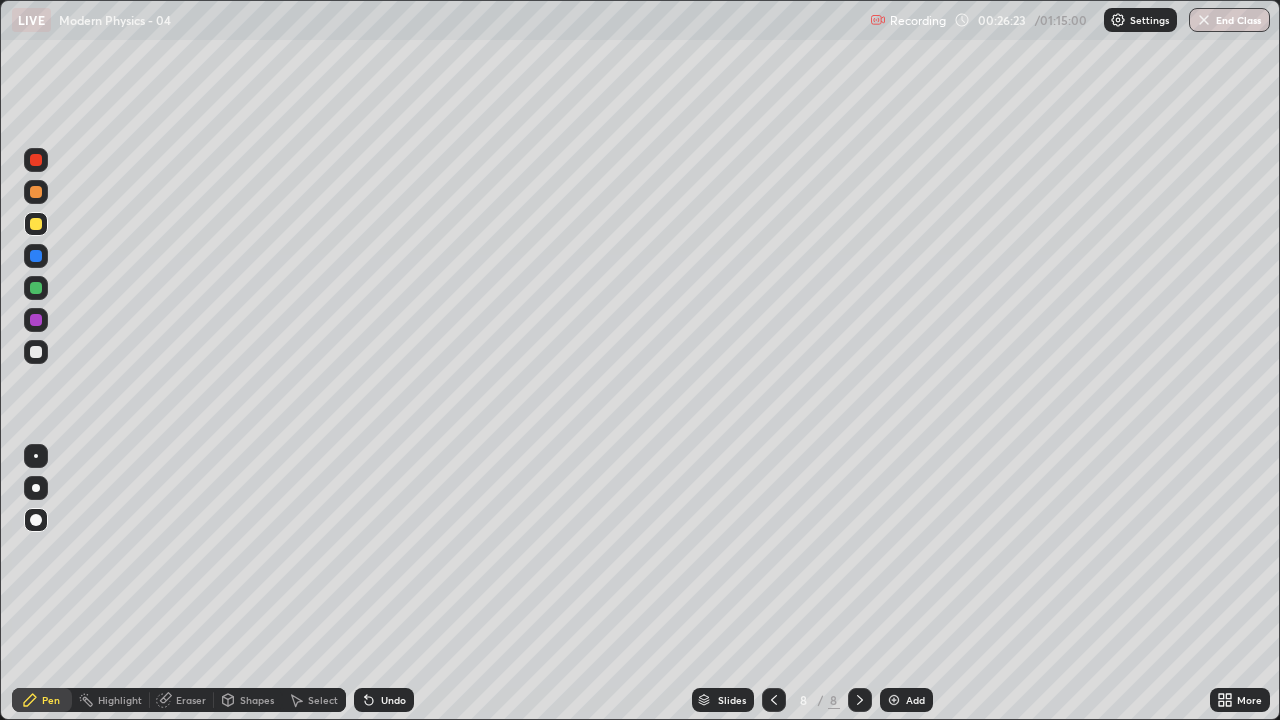 click at bounding box center (36, 160) 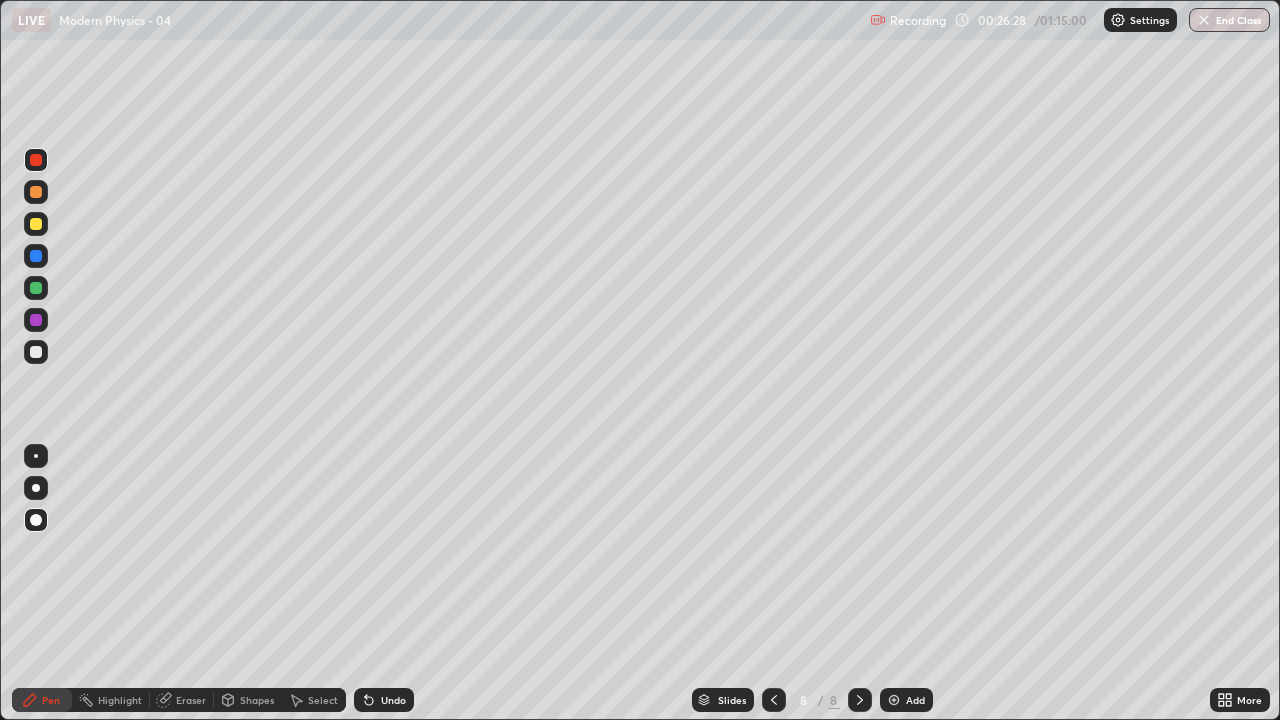 click on "Undo" at bounding box center [384, 700] 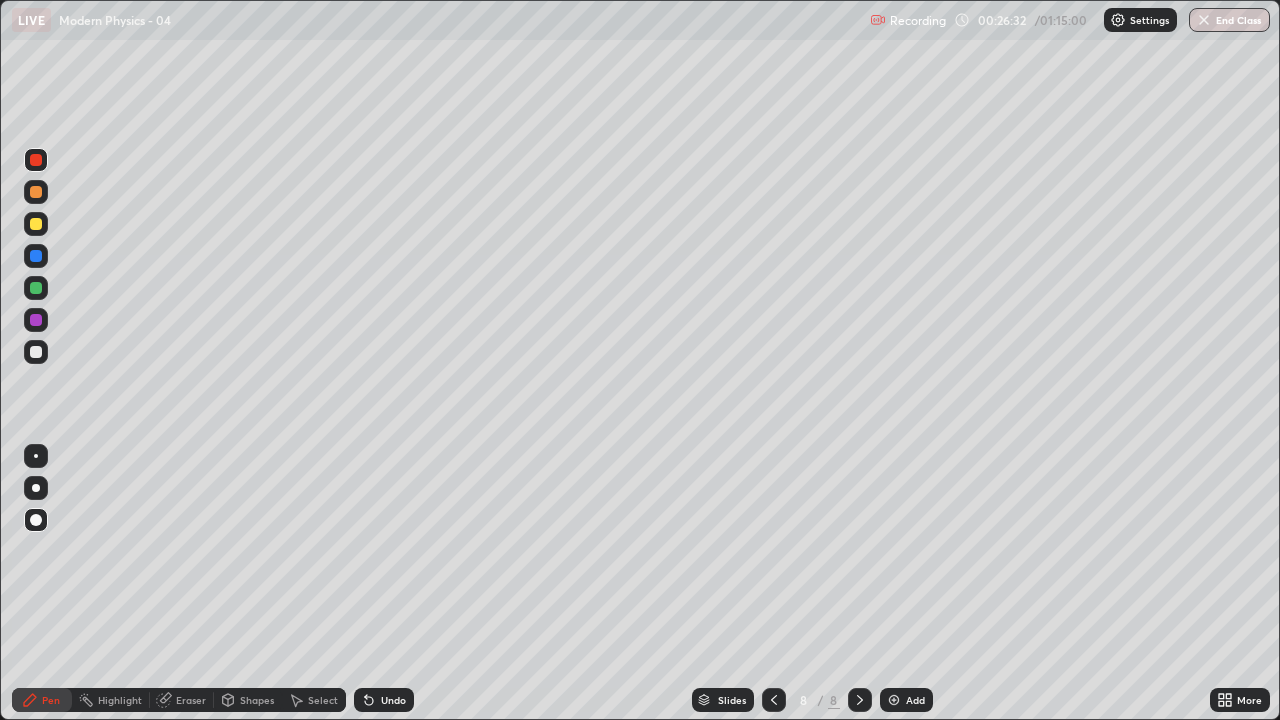 click 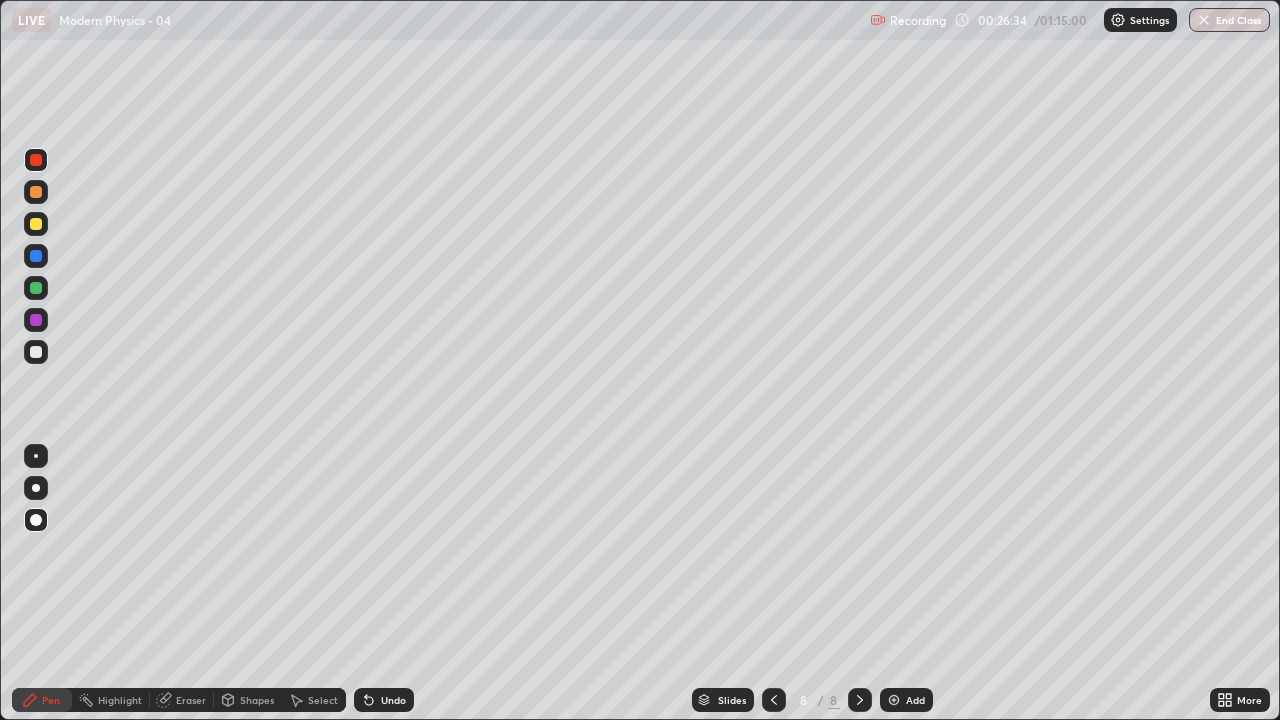 click 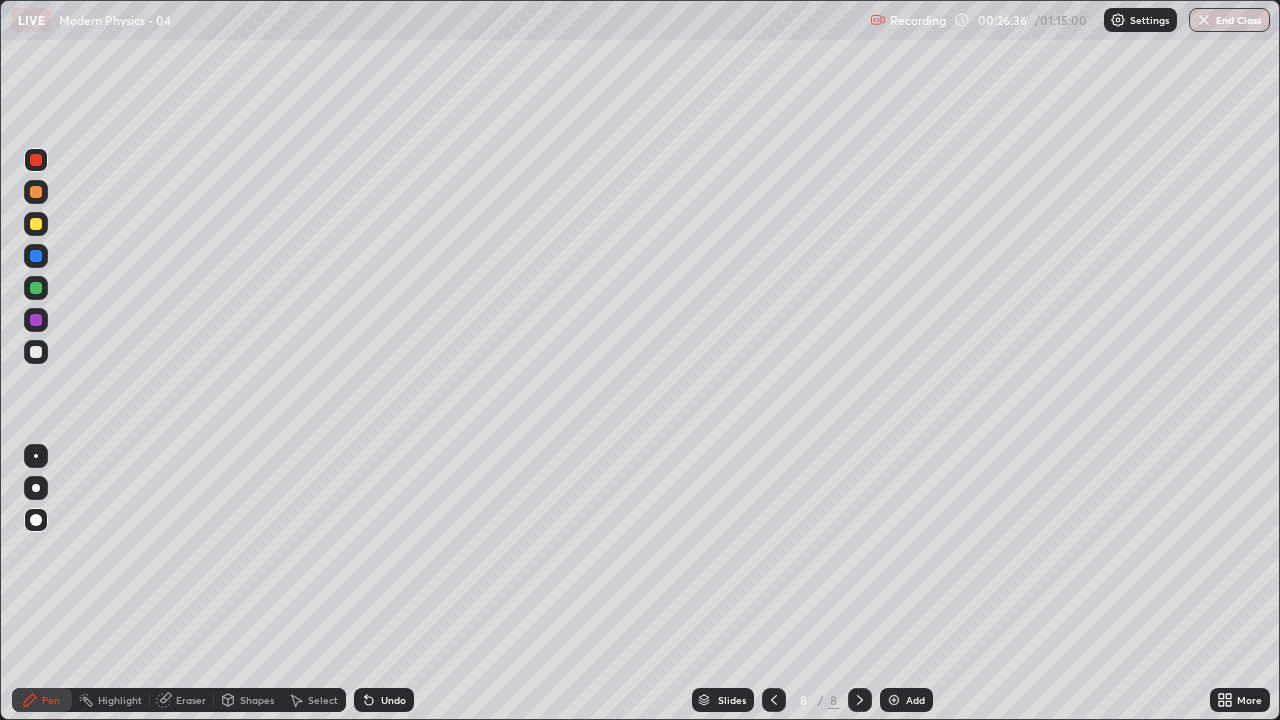 click 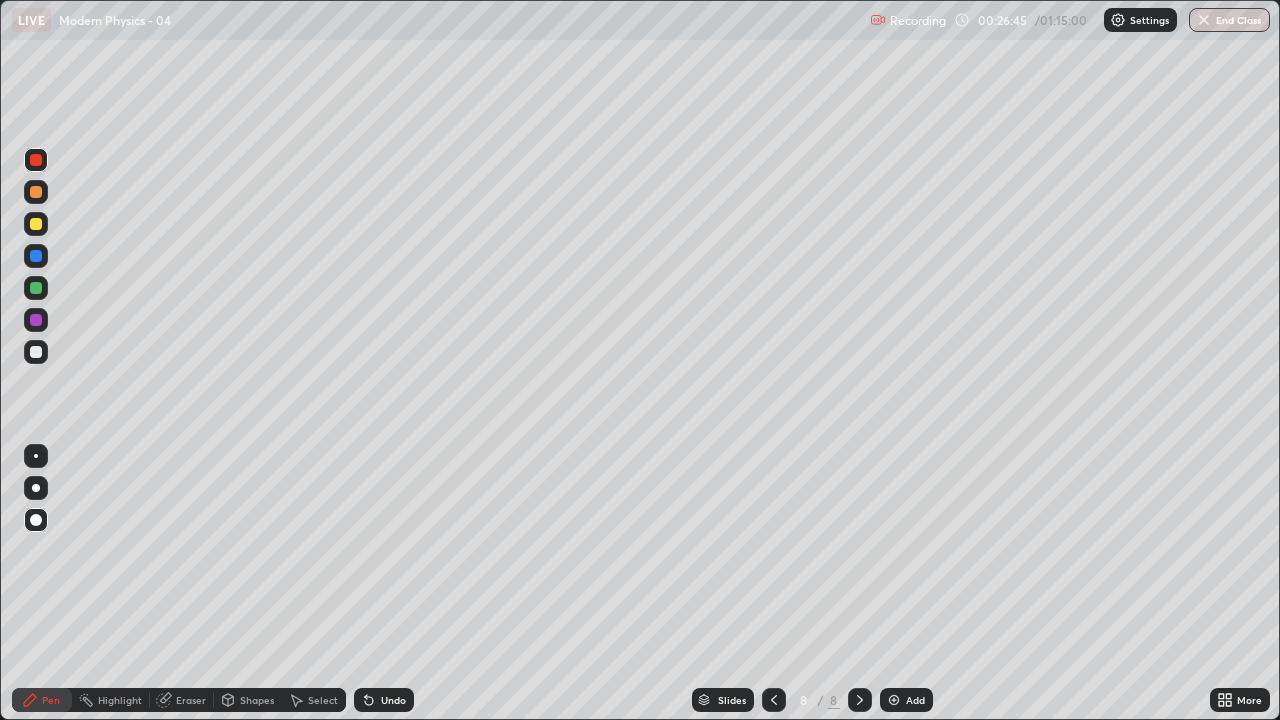 click at bounding box center [36, 224] 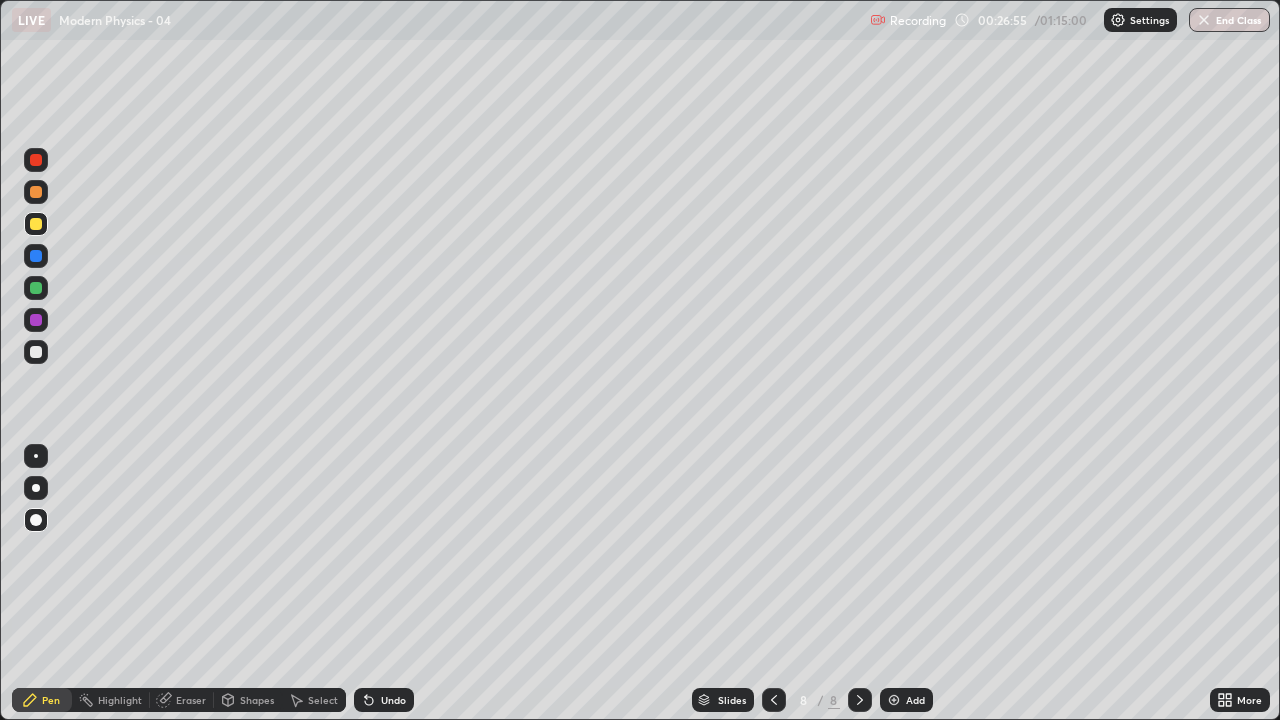 click at bounding box center [36, 192] 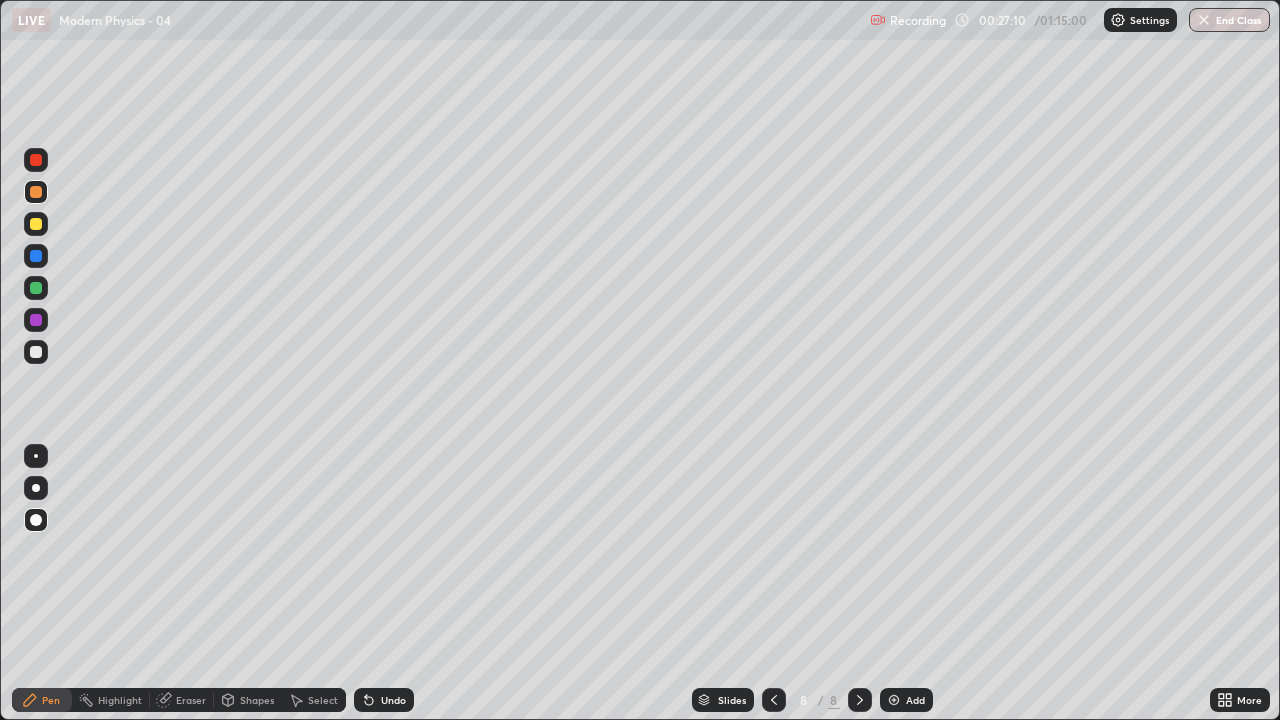 click 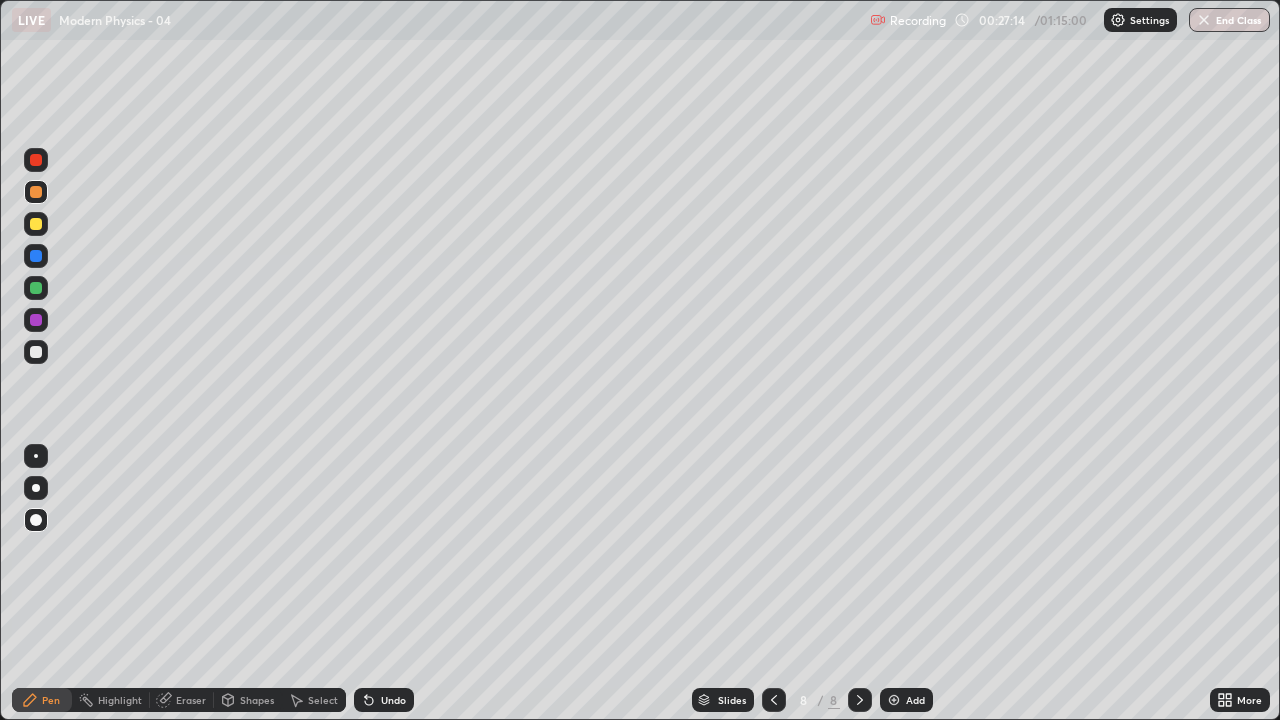 click at bounding box center [36, 160] 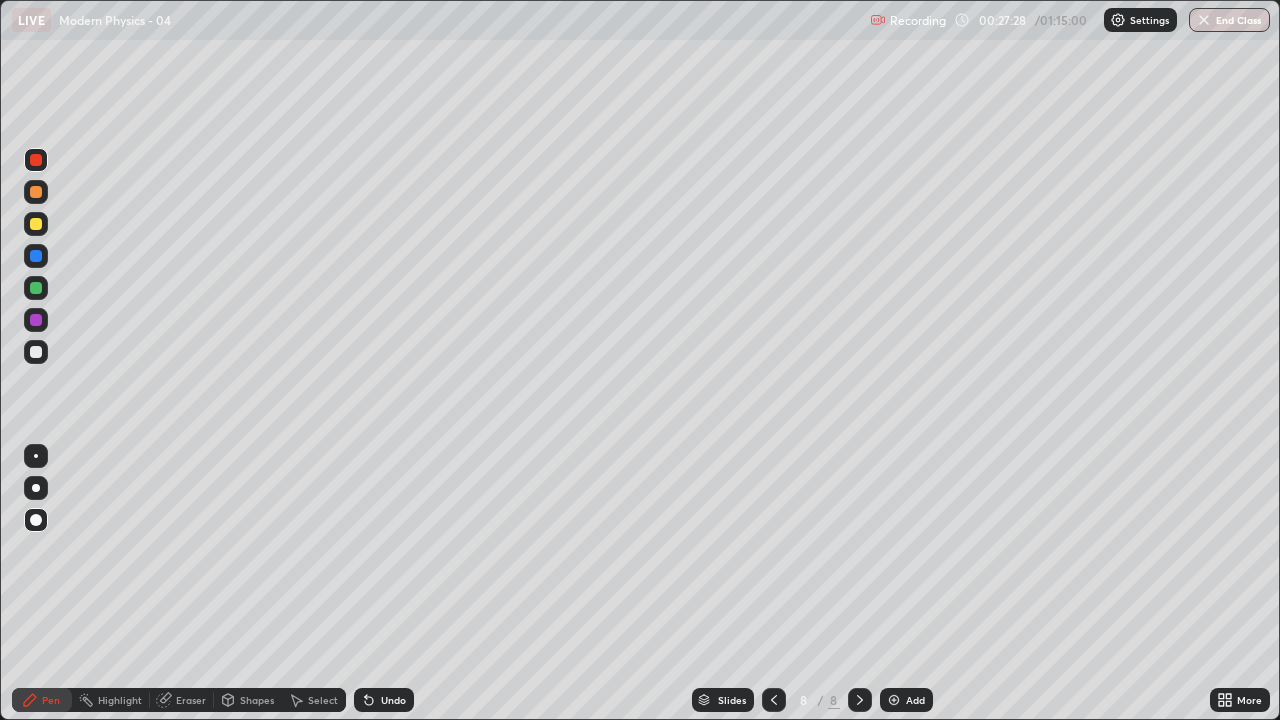 click at bounding box center [36, 224] 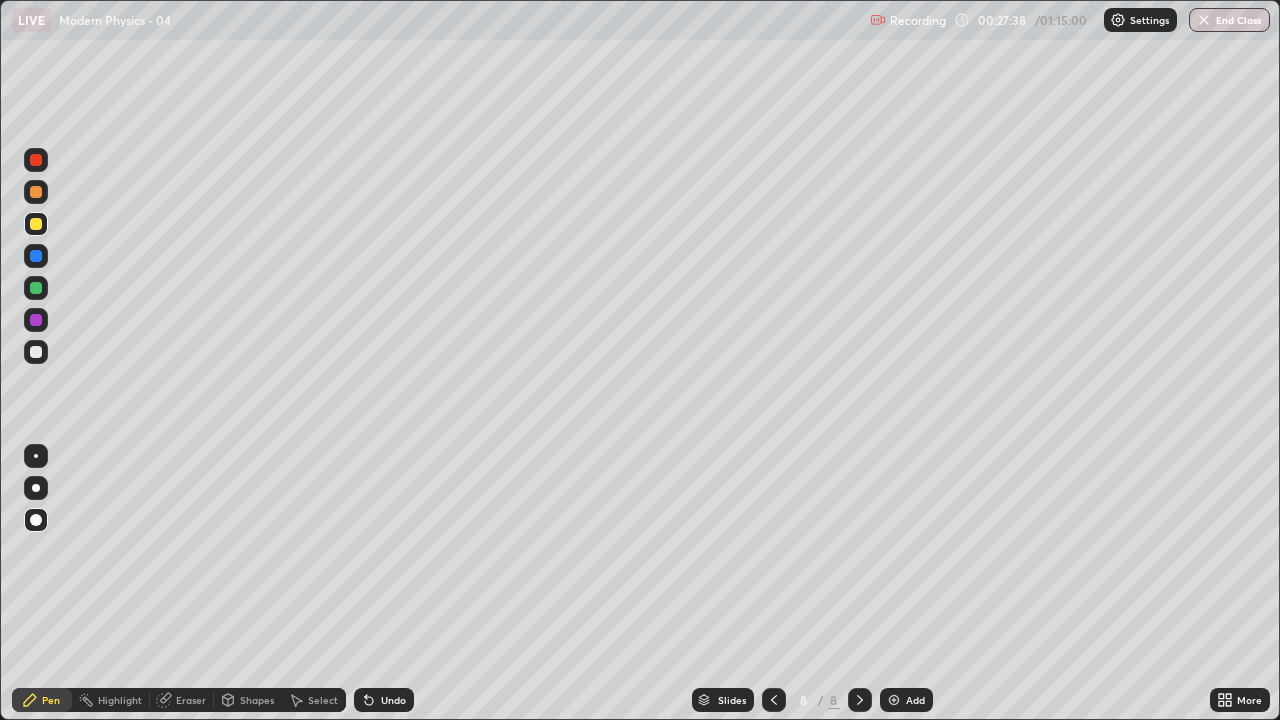 click on "Pen" at bounding box center [42, 700] 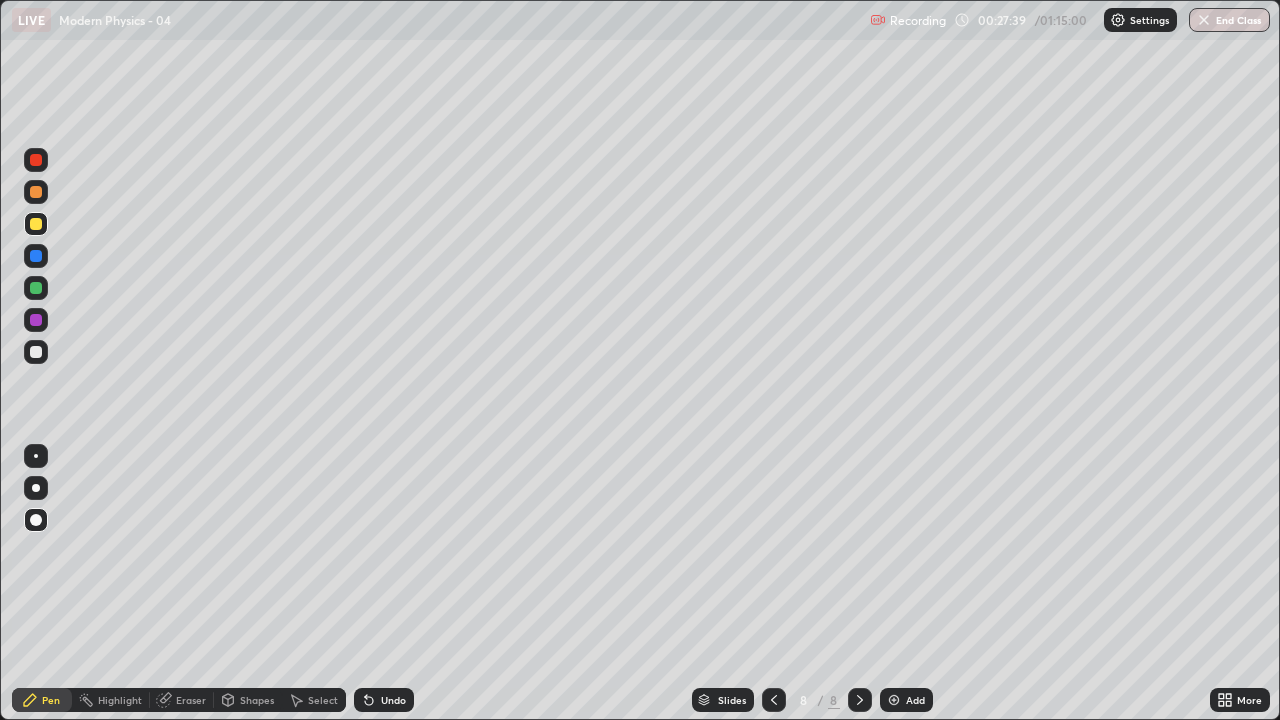 click at bounding box center (36, 352) 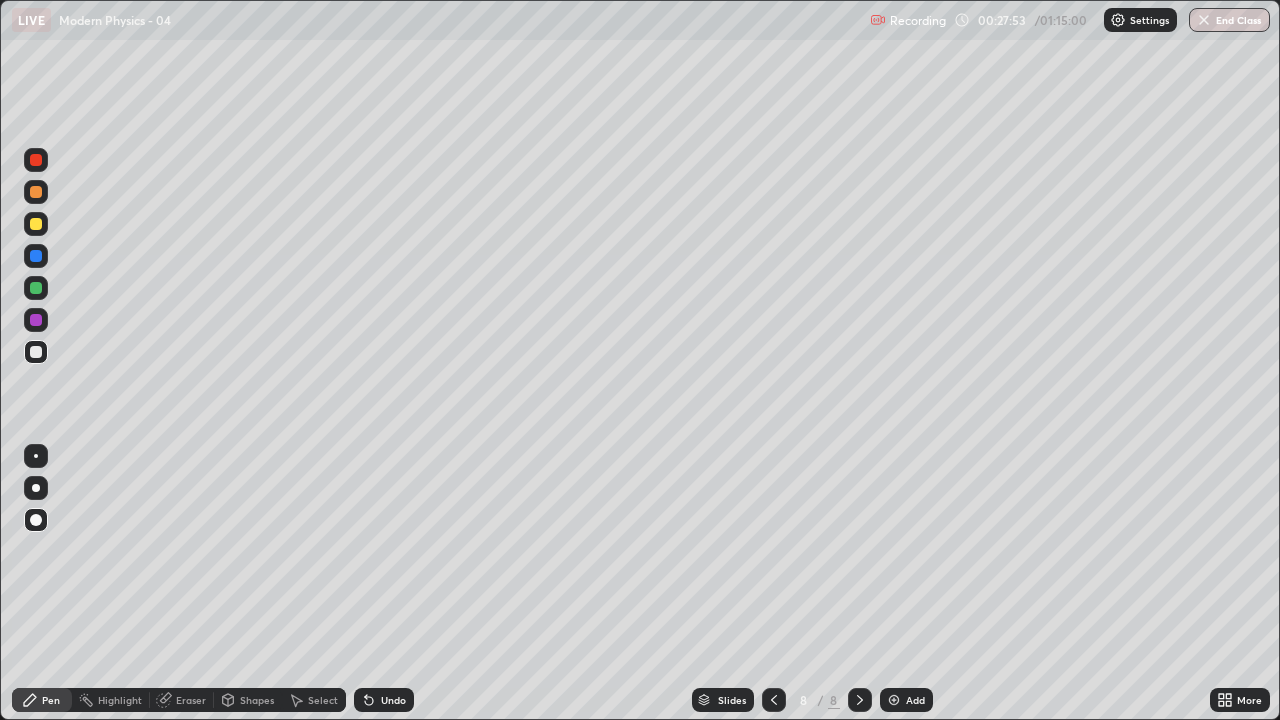 click on "Shapes" at bounding box center (257, 700) 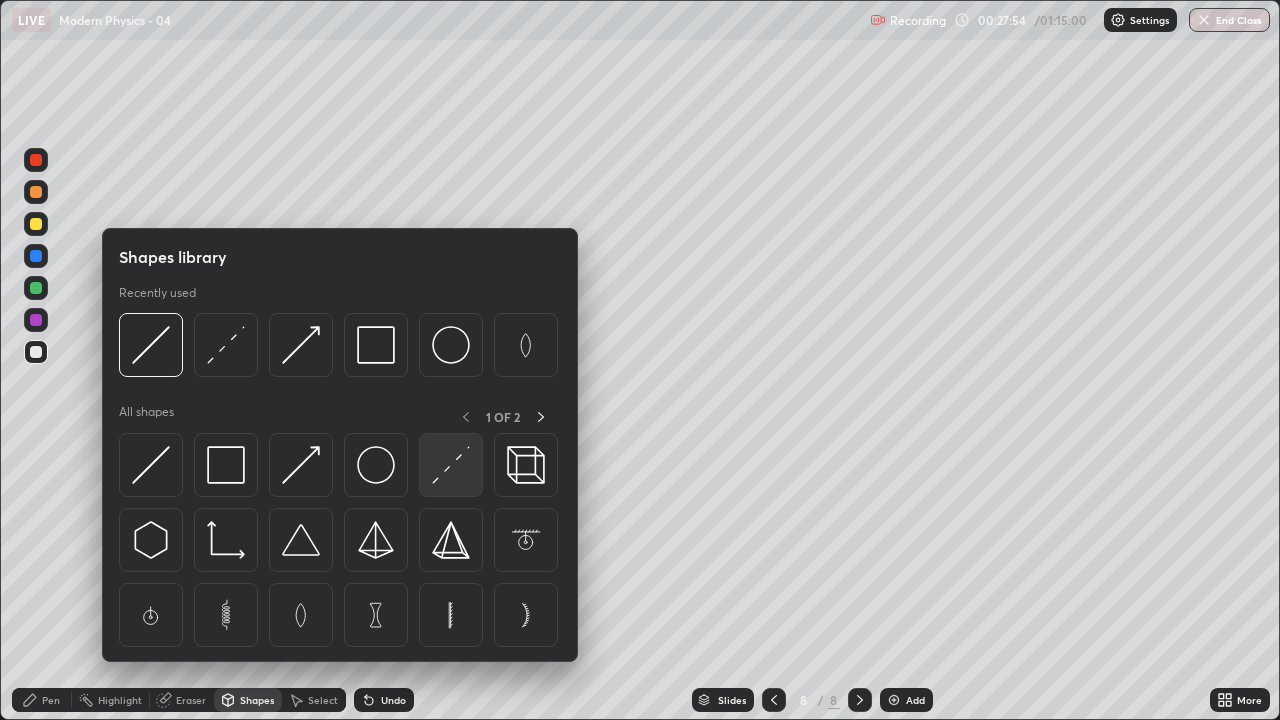 click at bounding box center [451, 465] 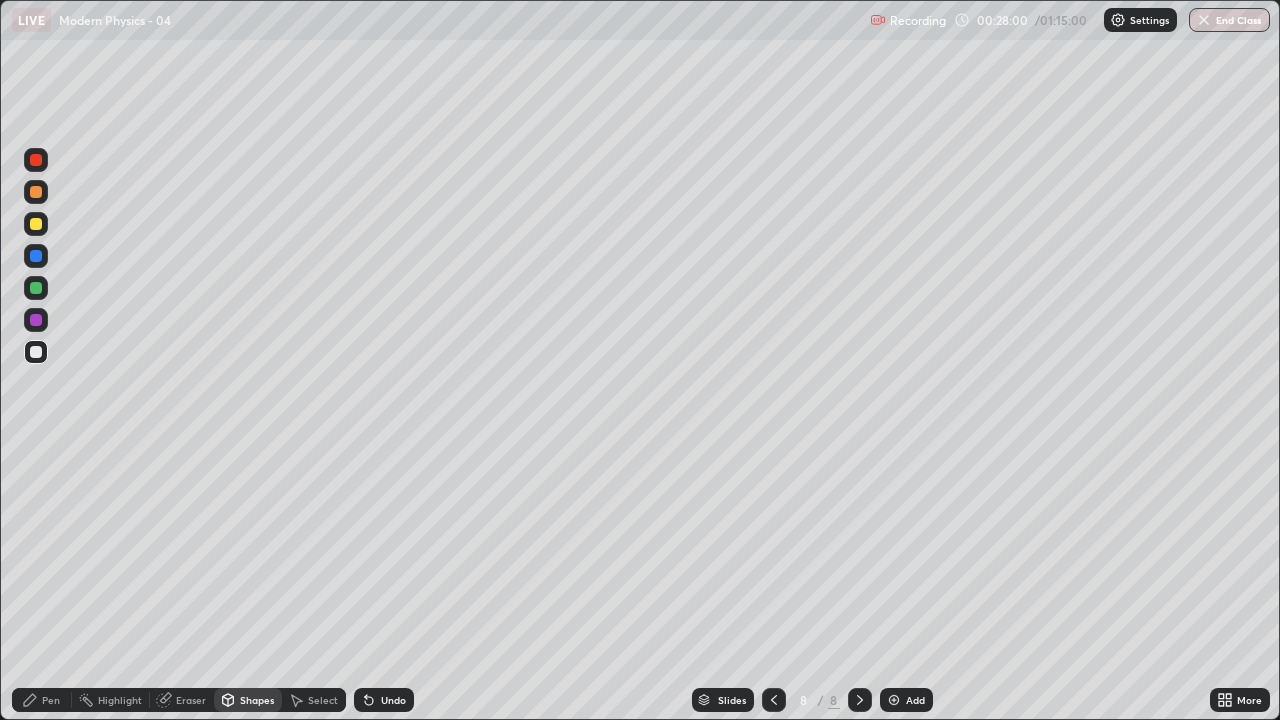 click on "Pen" at bounding box center (51, 700) 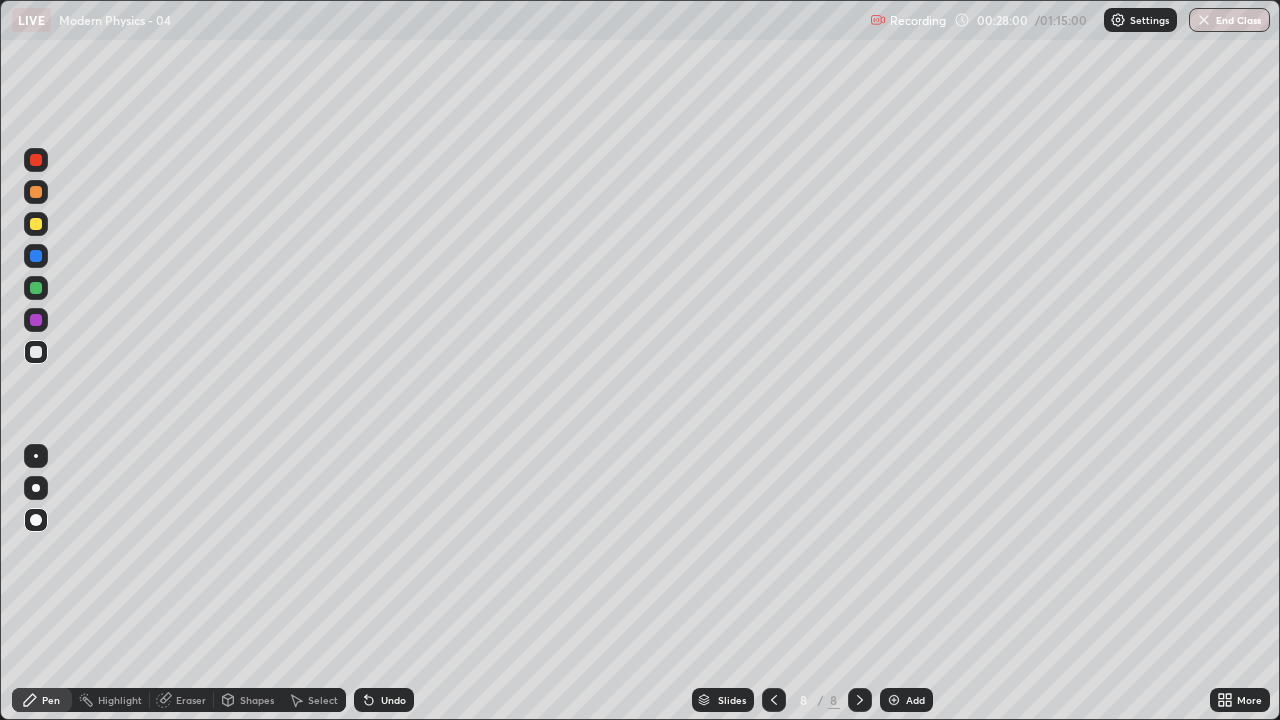 click at bounding box center (36, 352) 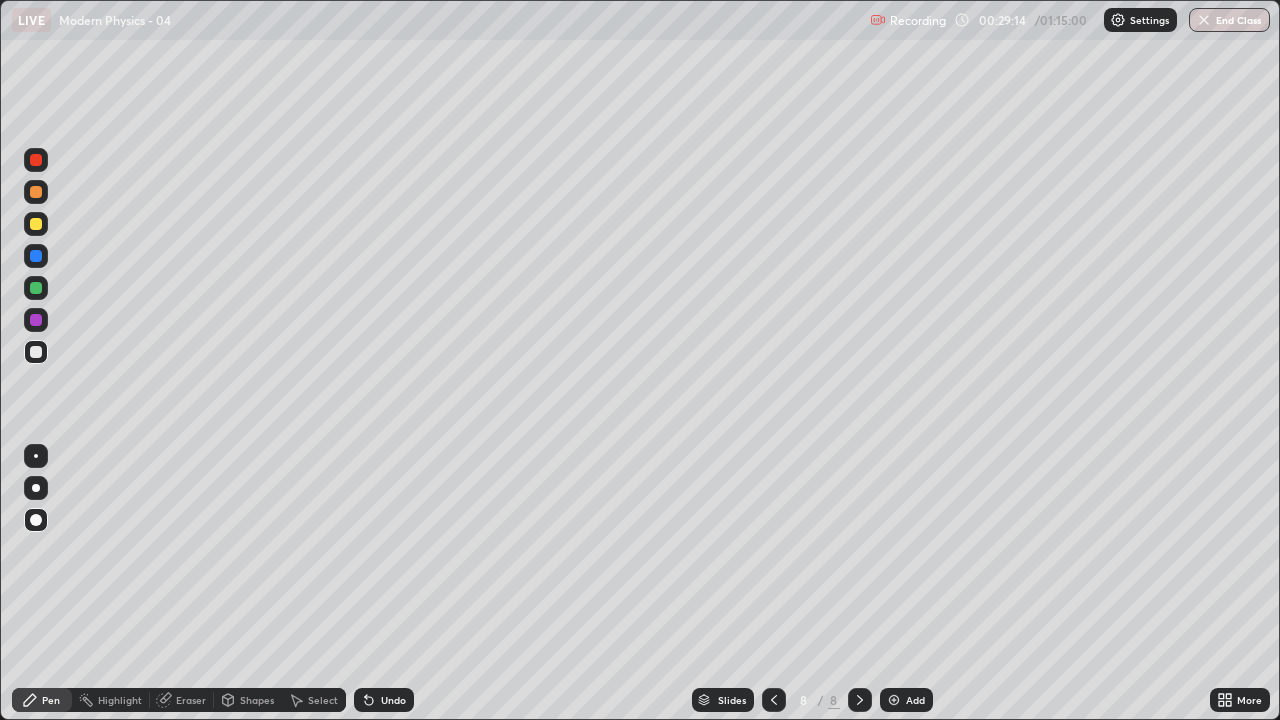 click 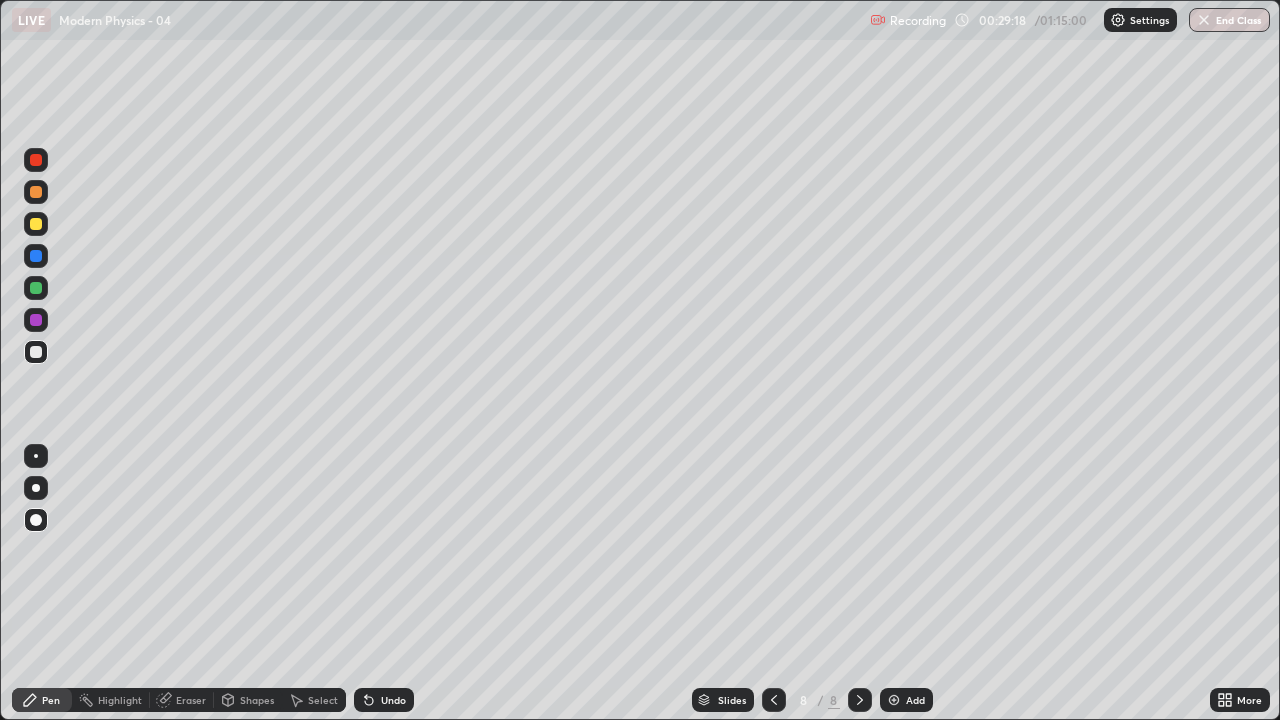 click 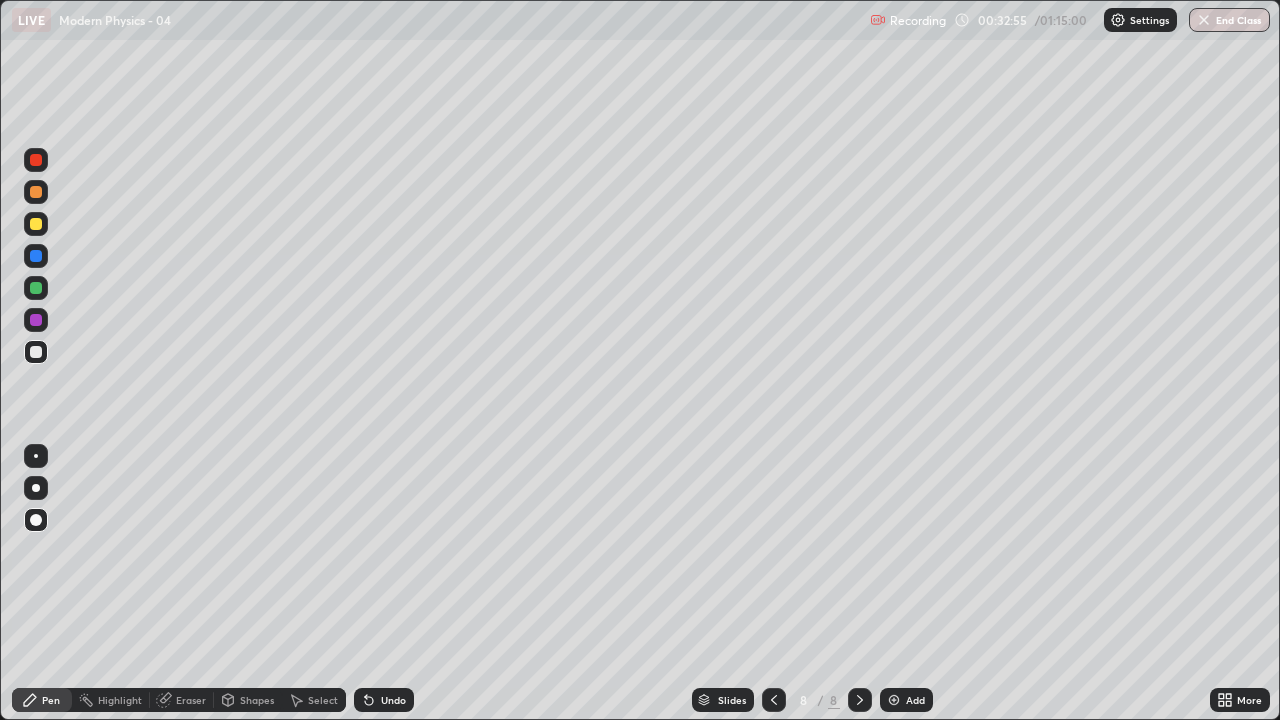 click at bounding box center [36, 160] 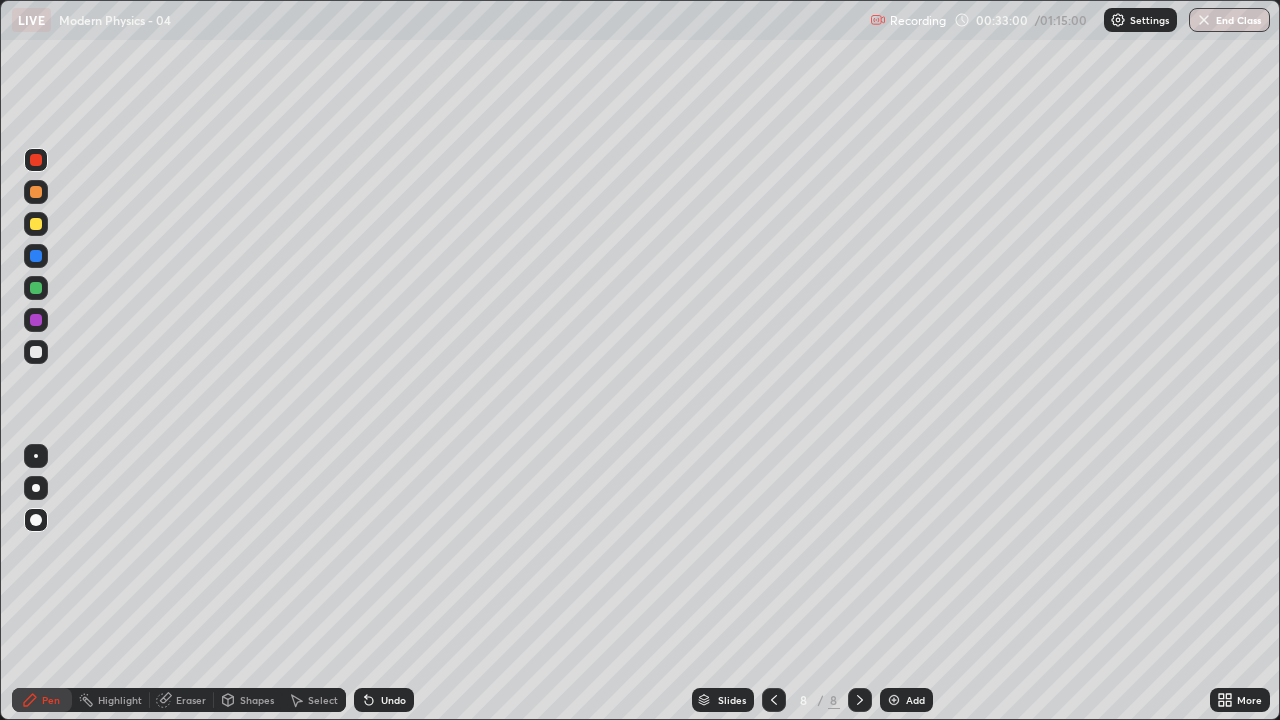 click on "Slides 8 / 8 Add" at bounding box center (812, 700) 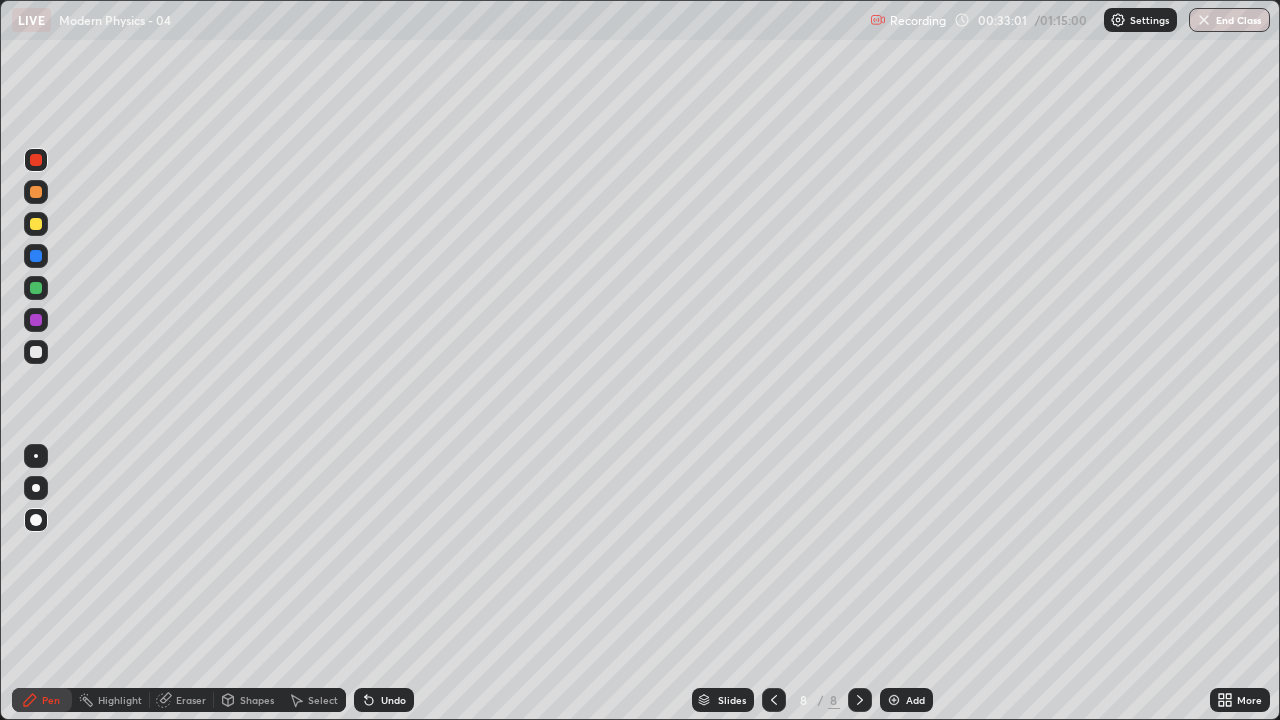 click on "Slides 8 / 8 Add" at bounding box center (812, 700) 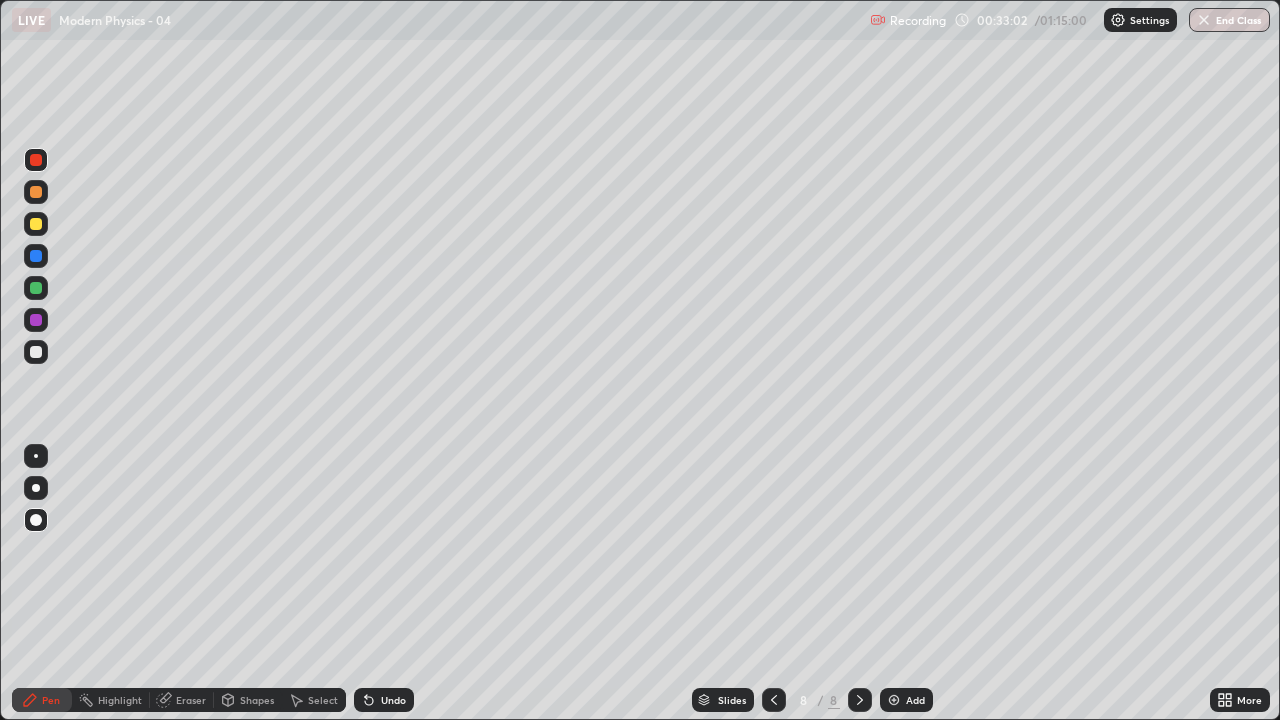 click on "Slides 8 / 8 Add" at bounding box center (812, 700) 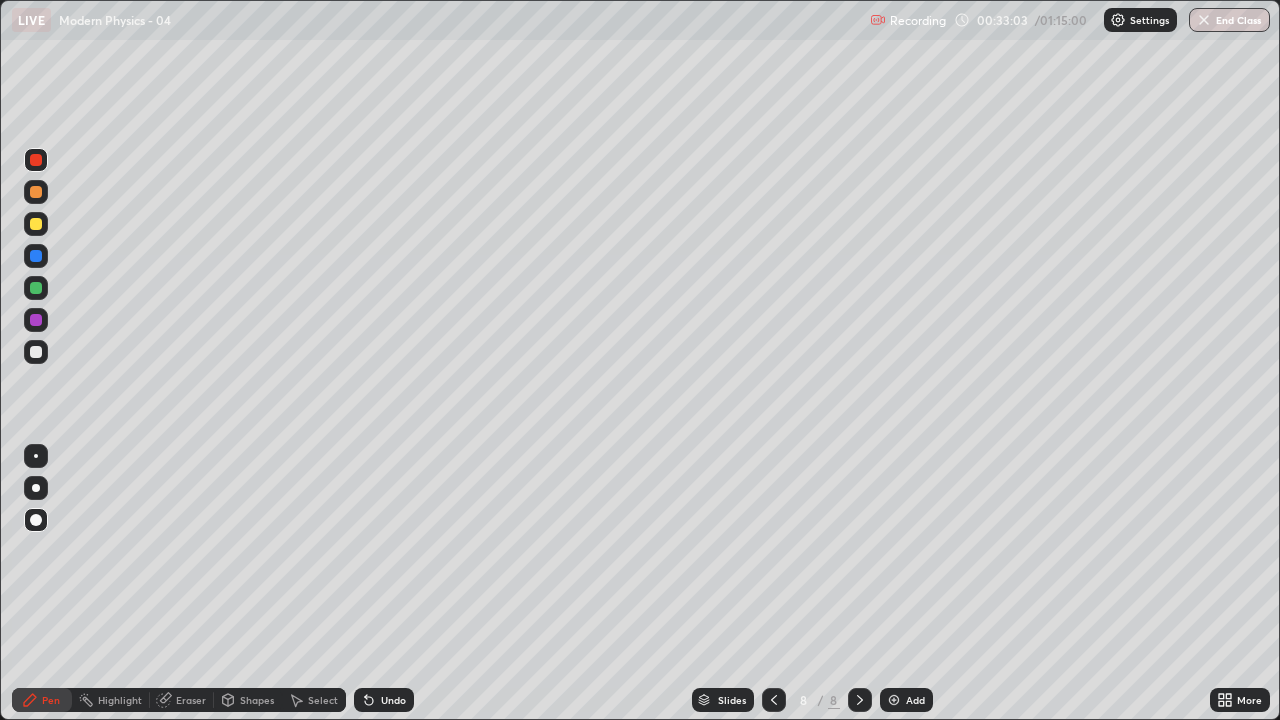 click 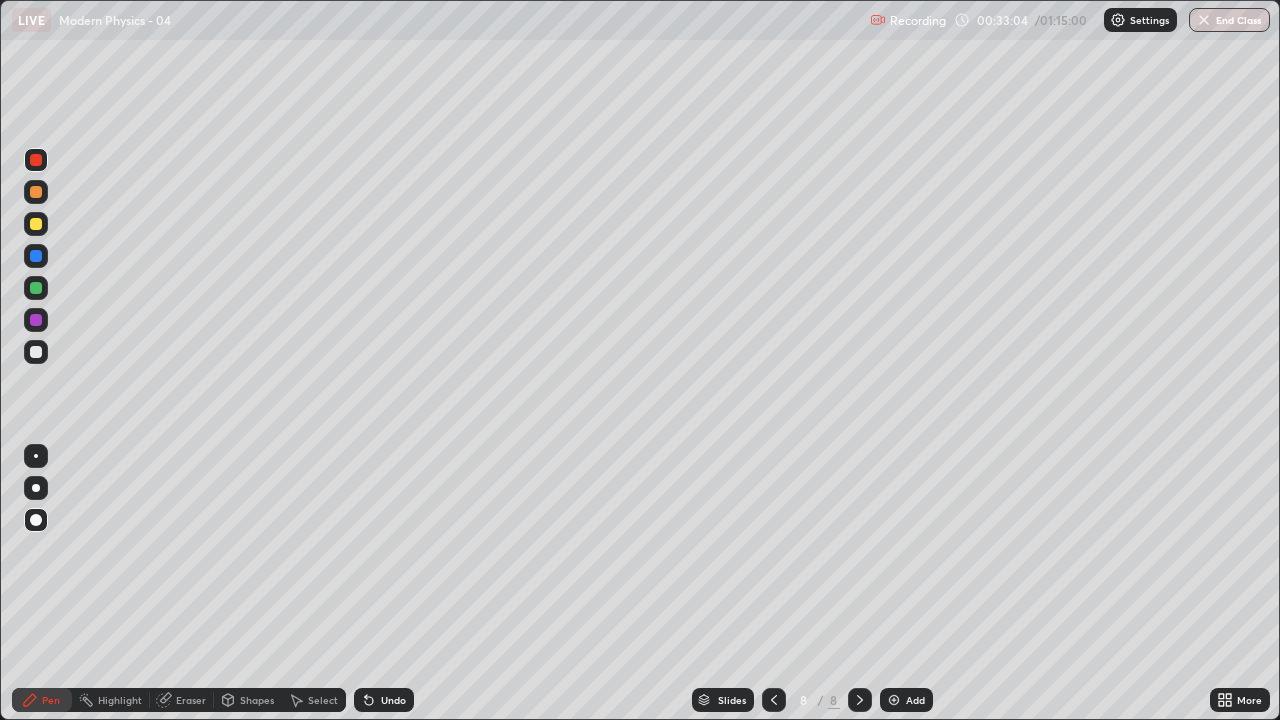 click 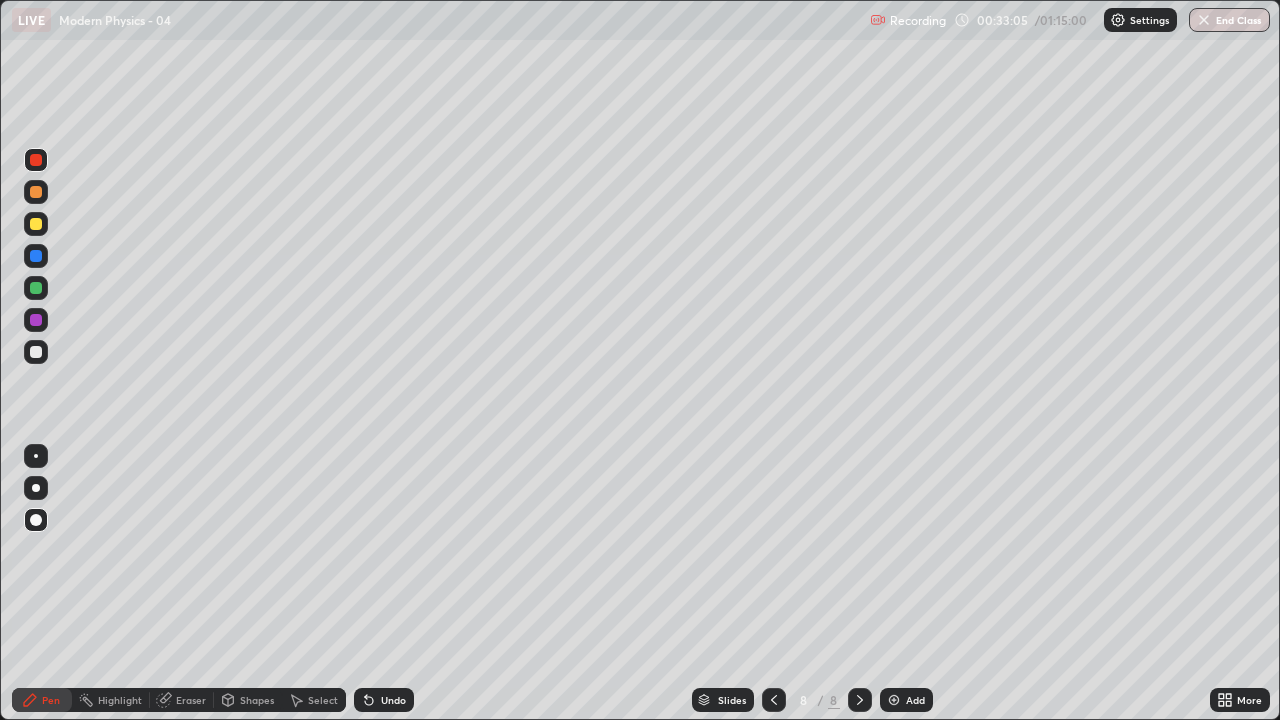 click on "Undo" at bounding box center [384, 700] 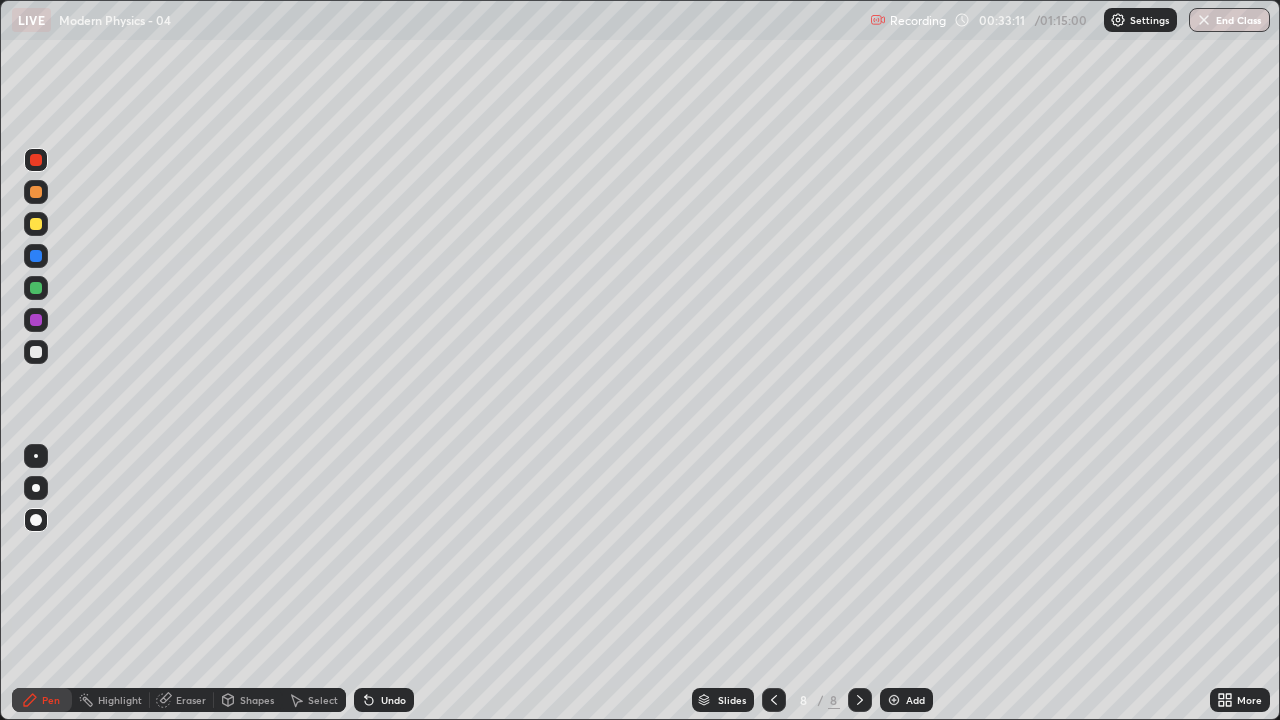 click on "Slides 8 / 8 Add" at bounding box center (812, 700) 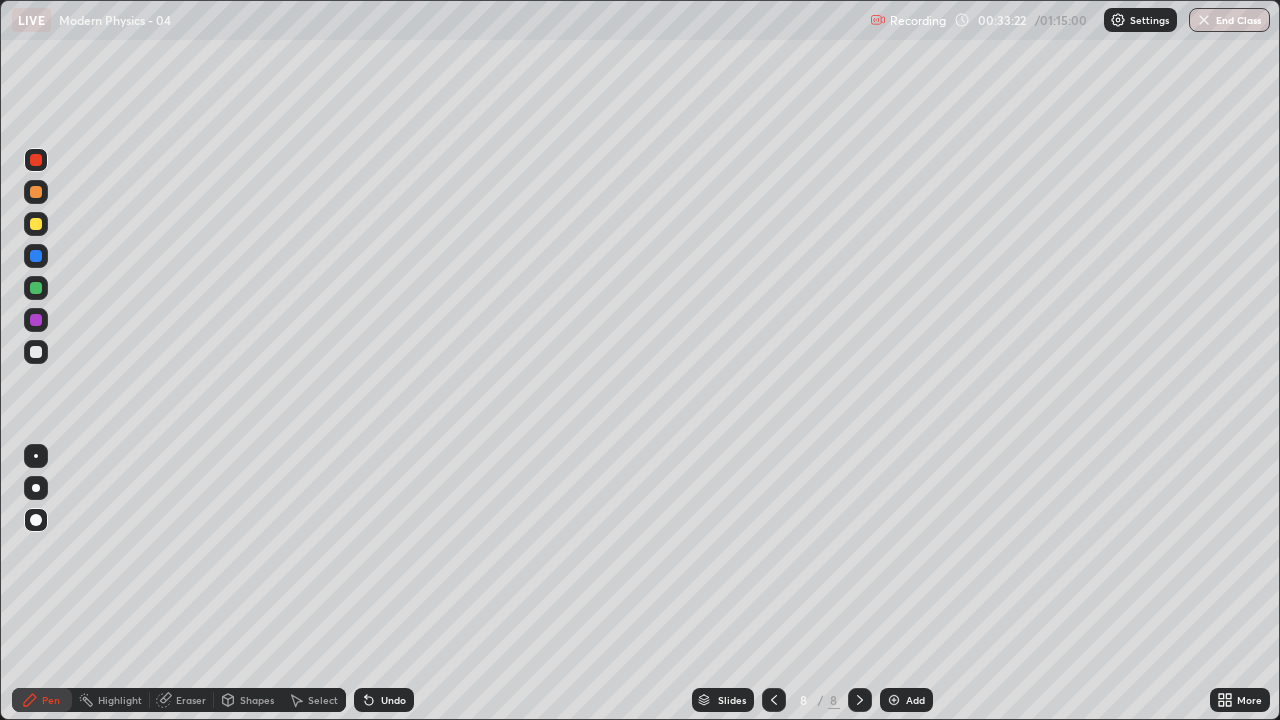 click at bounding box center [36, 352] 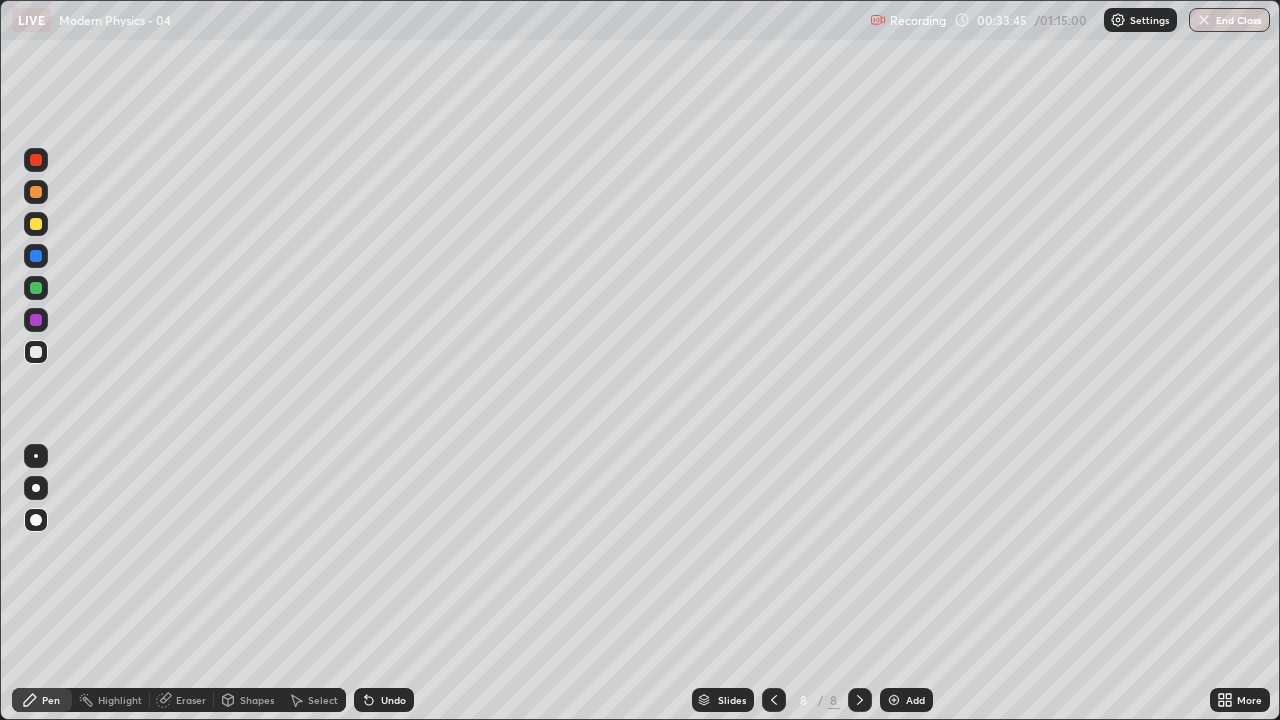 click 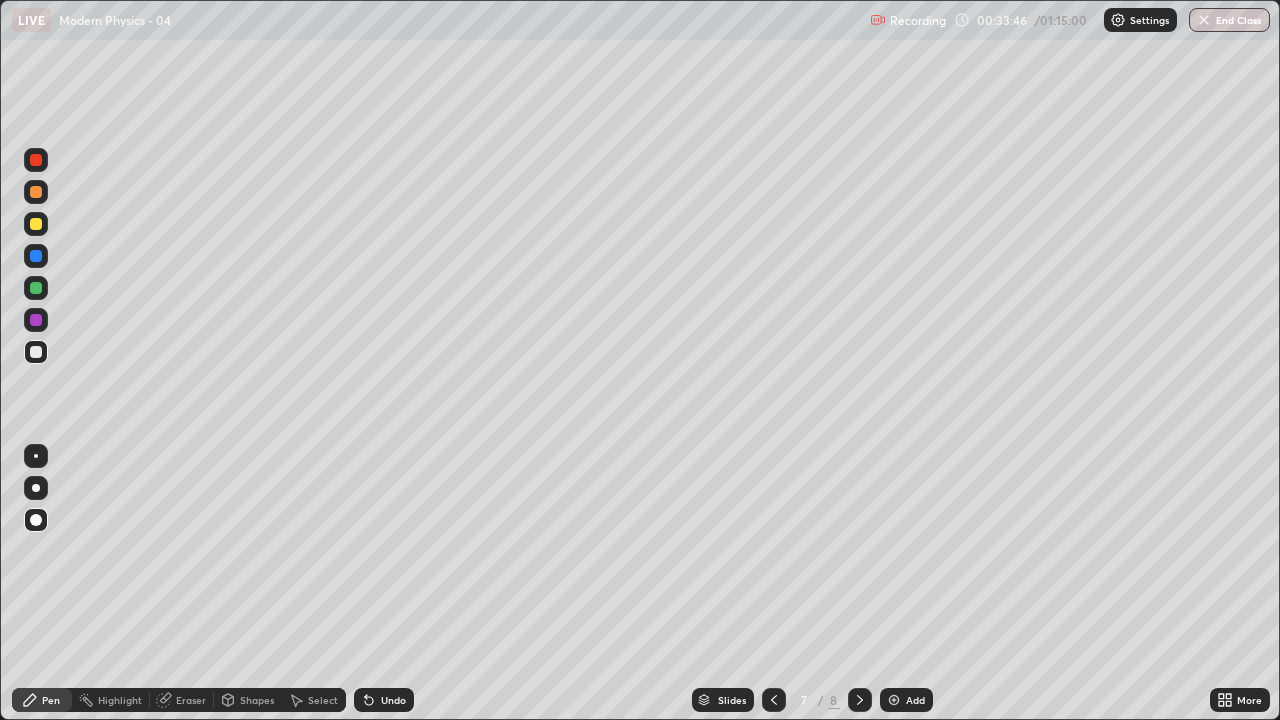 click 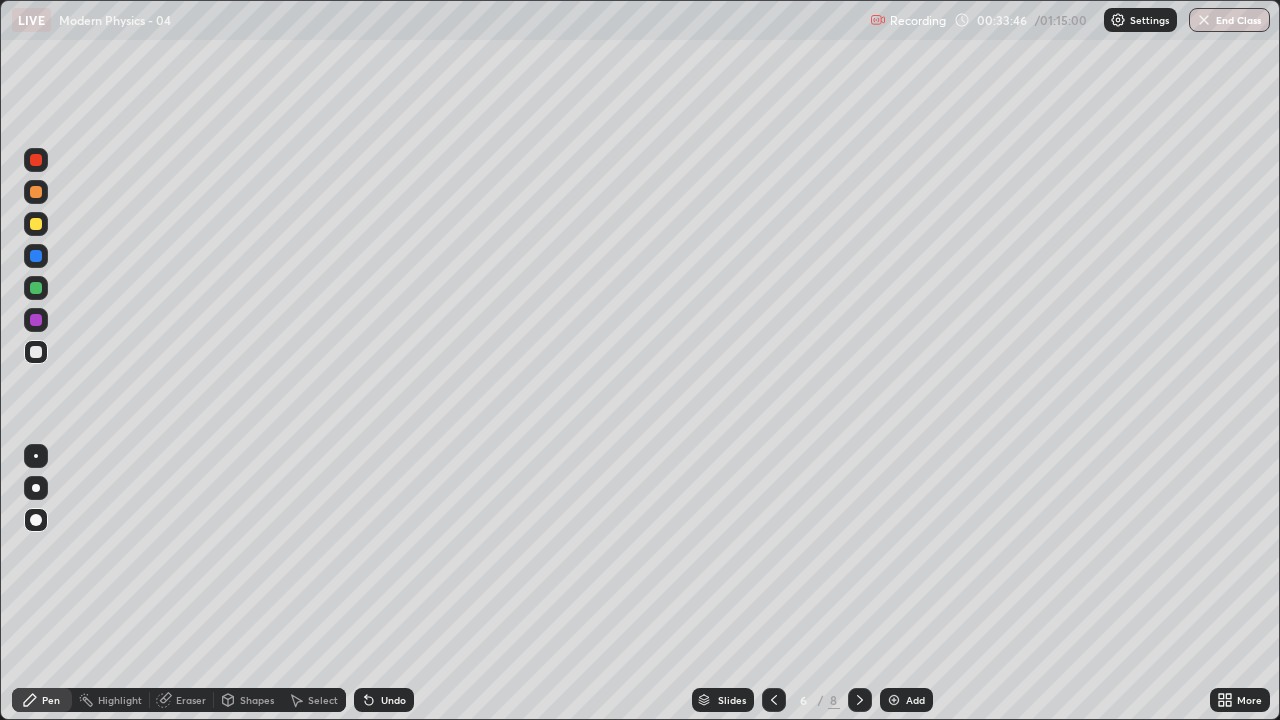 click 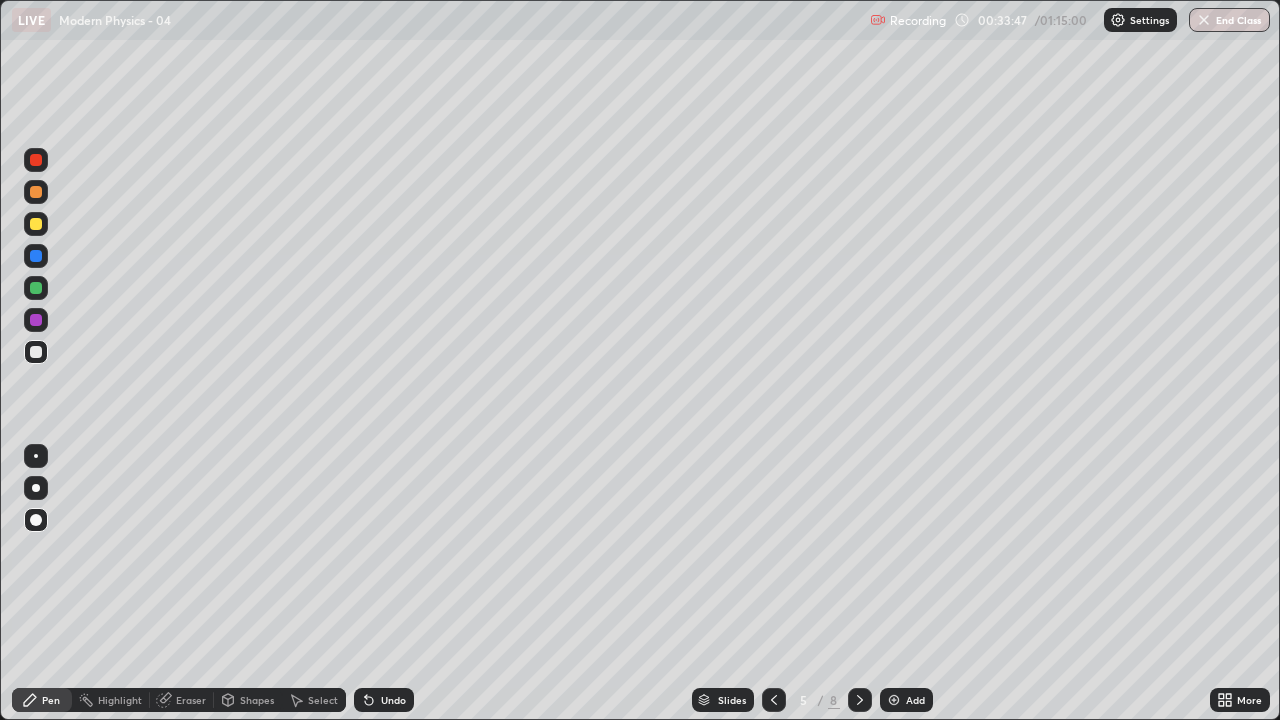 click 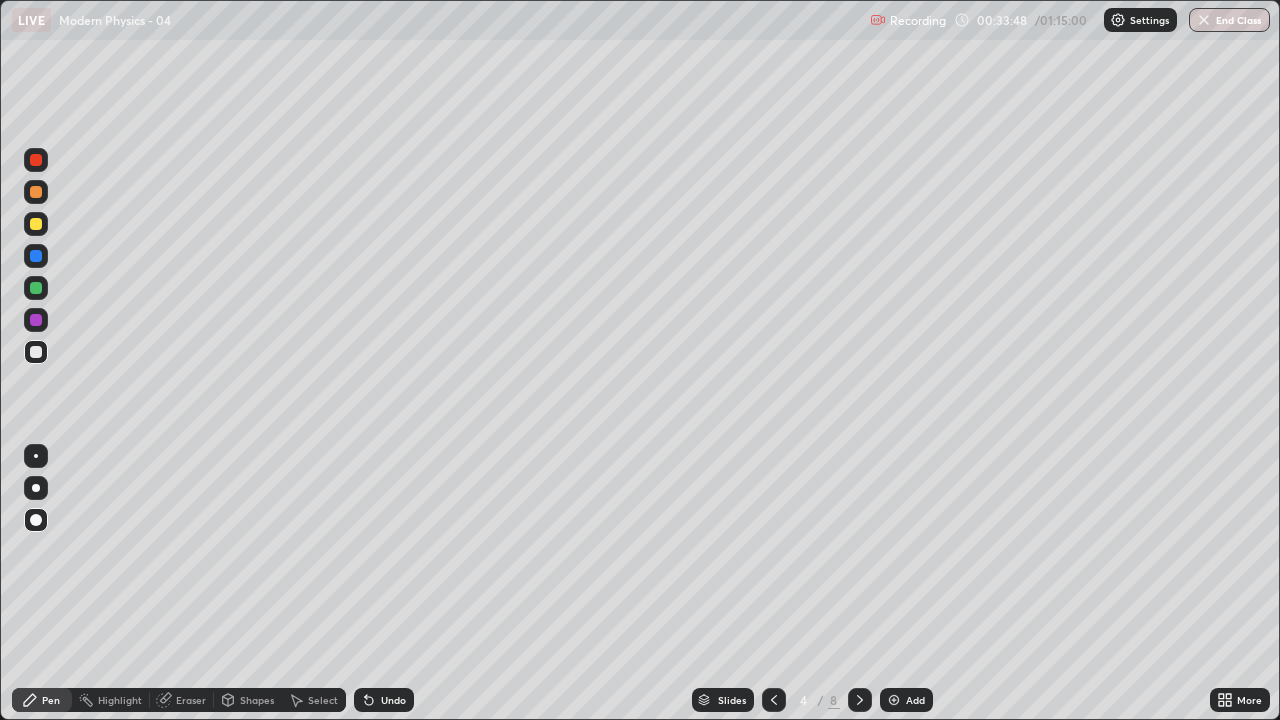 click at bounding box center (774, 700) 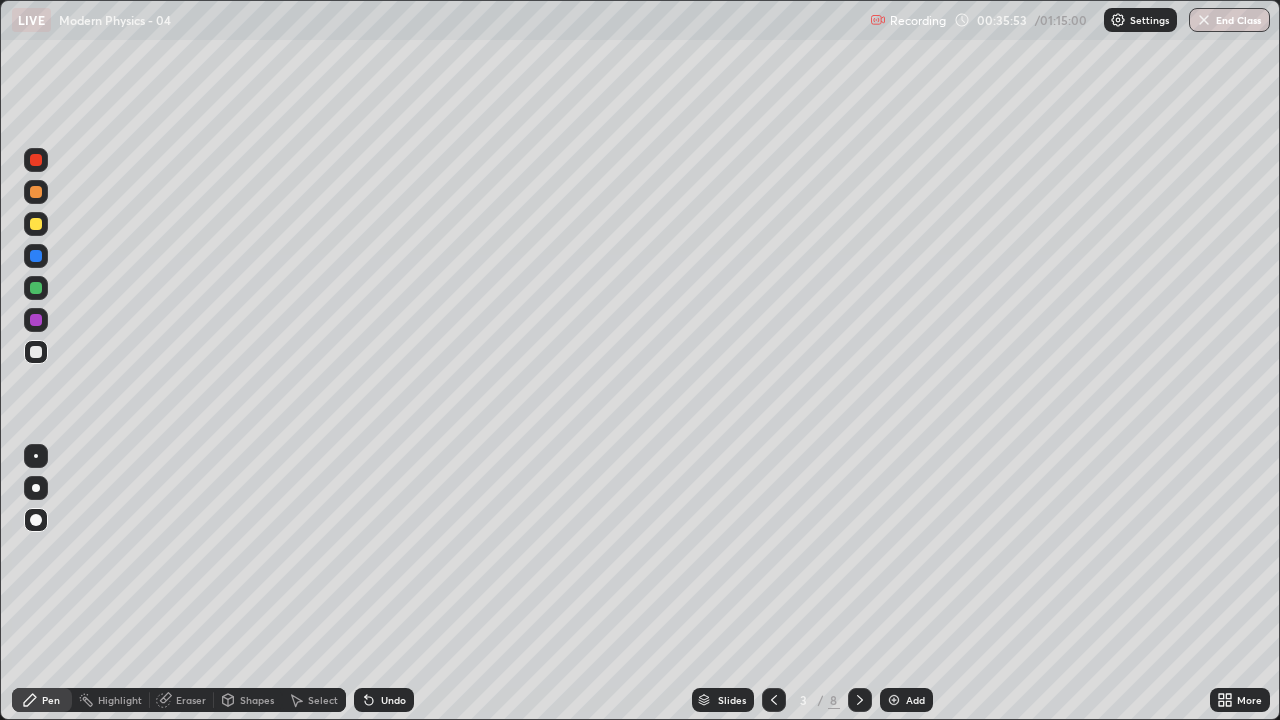 click 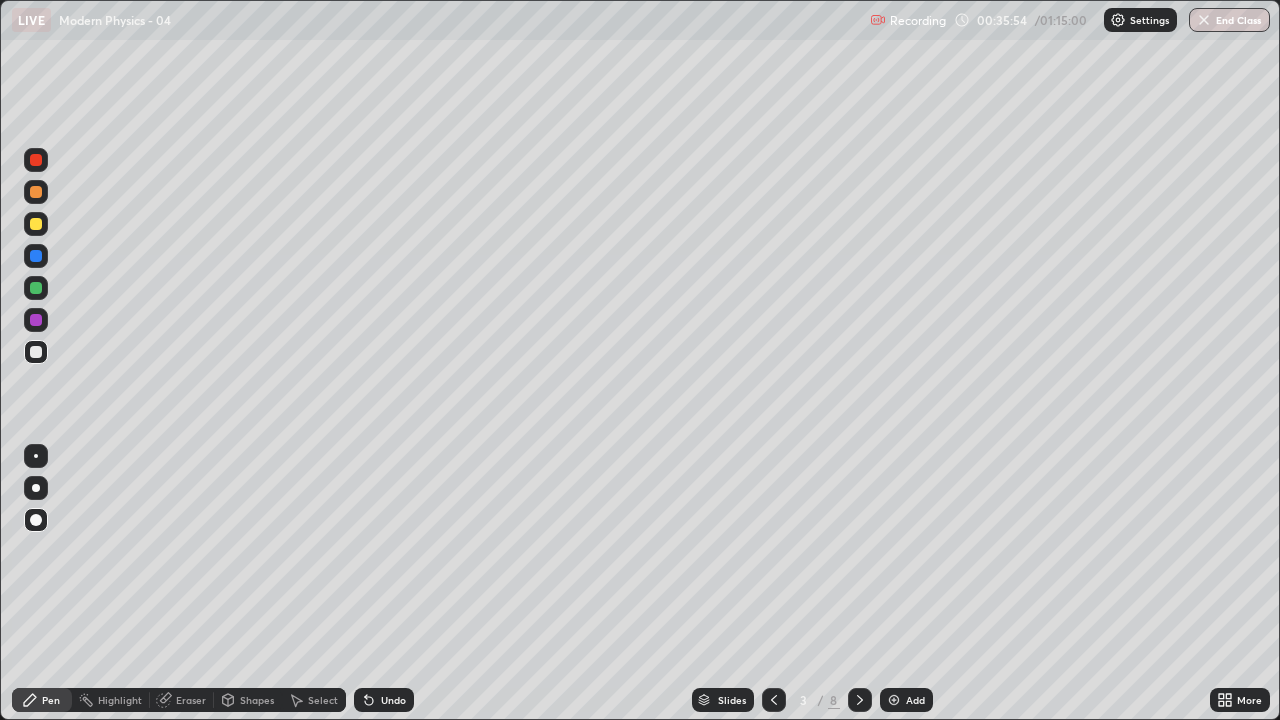 click on "Eraser" at bounding box center [191, 700] 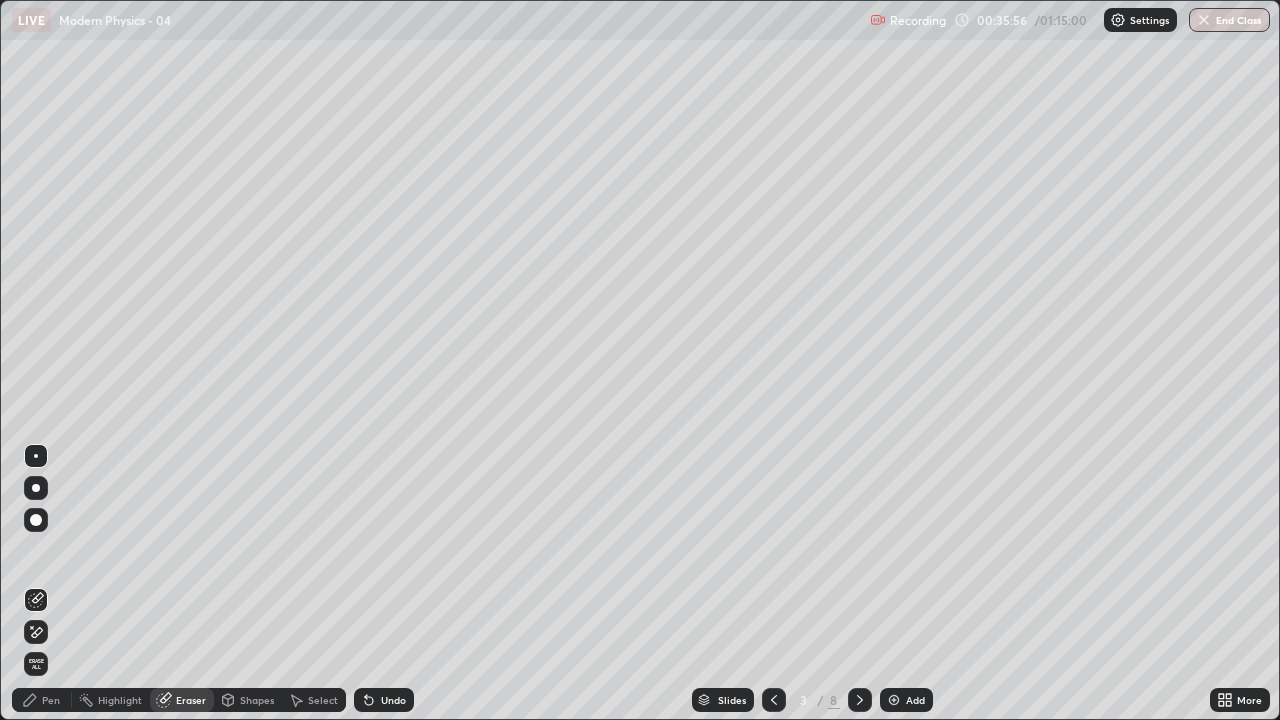 click on "Pen" at bounding box center (51, 700) 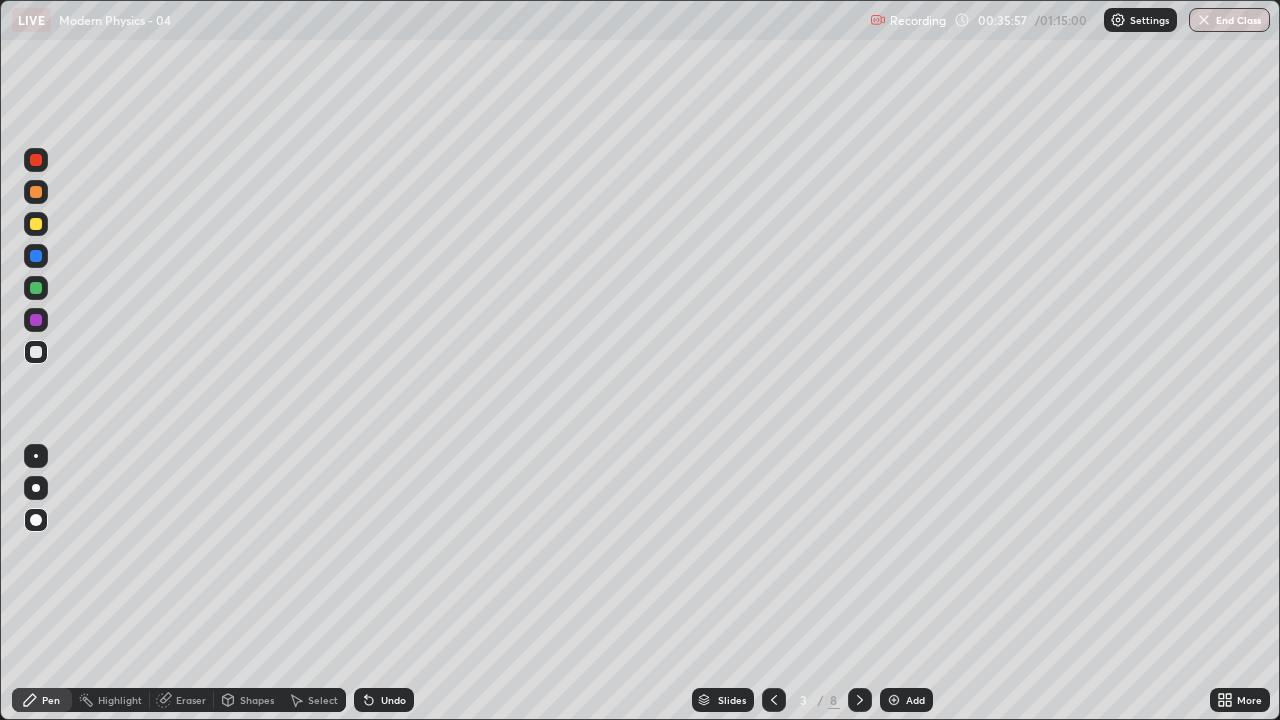click at bounding box center (36, 352) 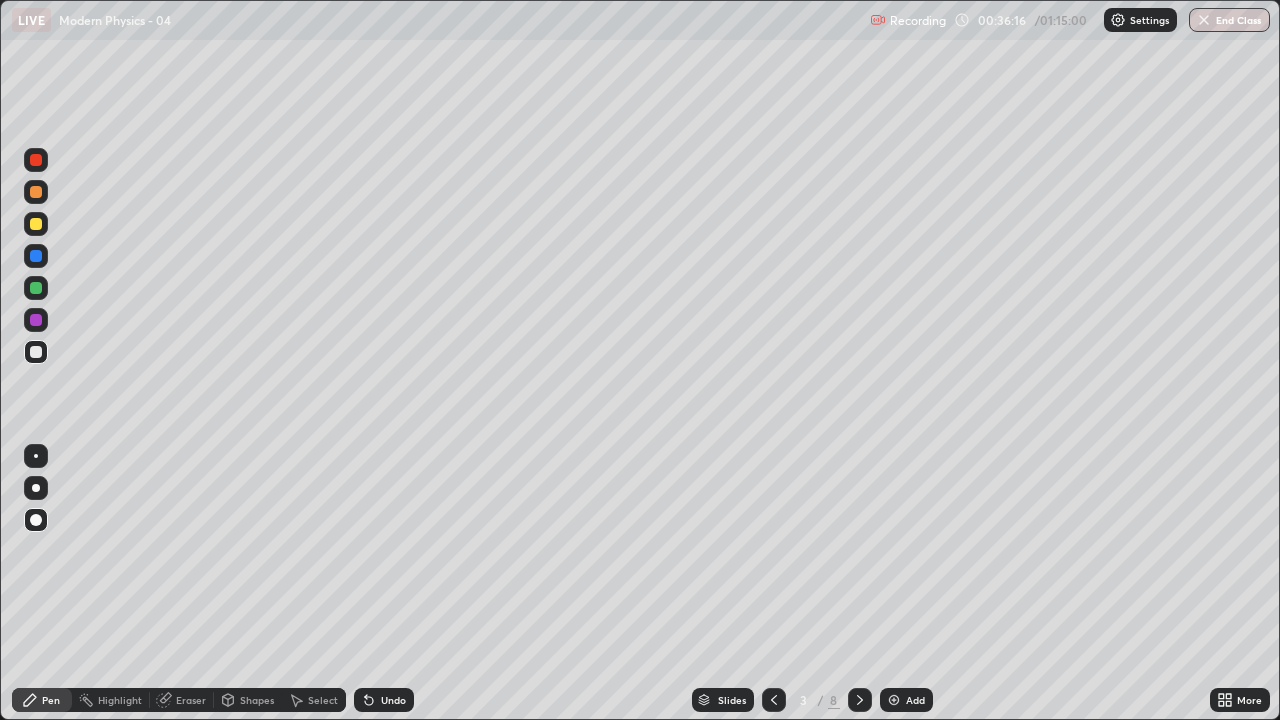 click at bounding box center (36, 224) 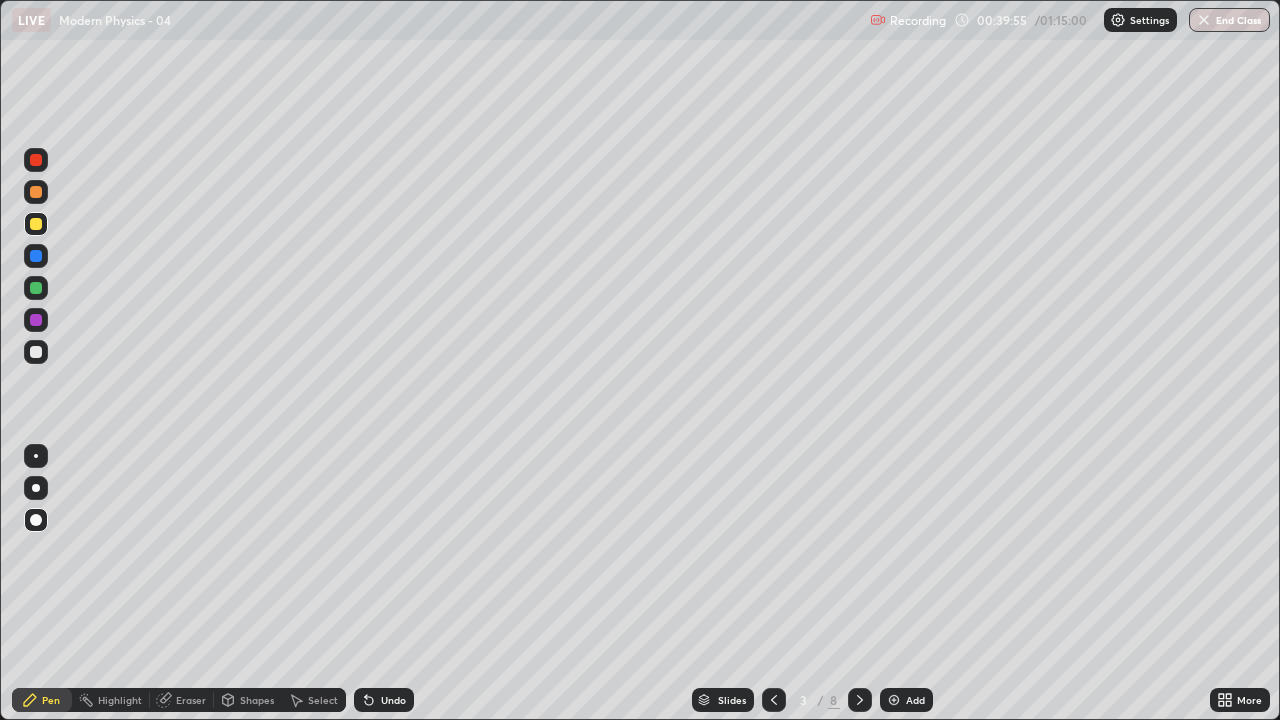 click 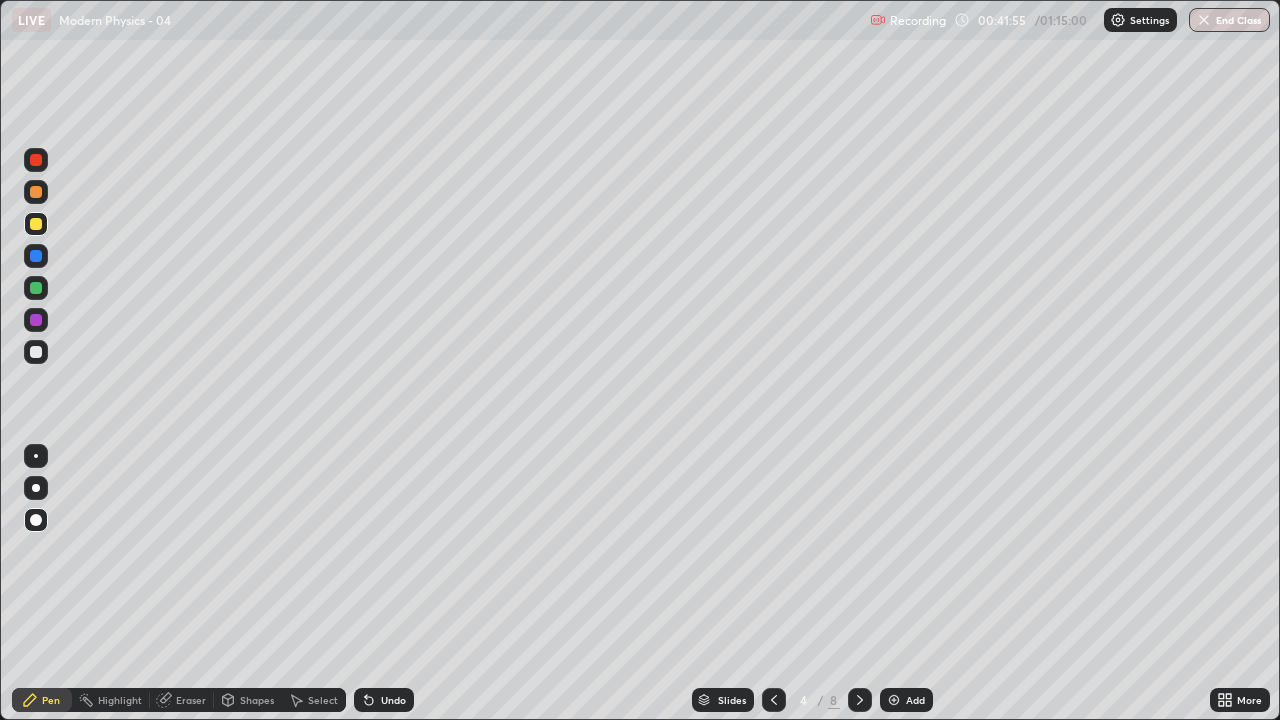 click 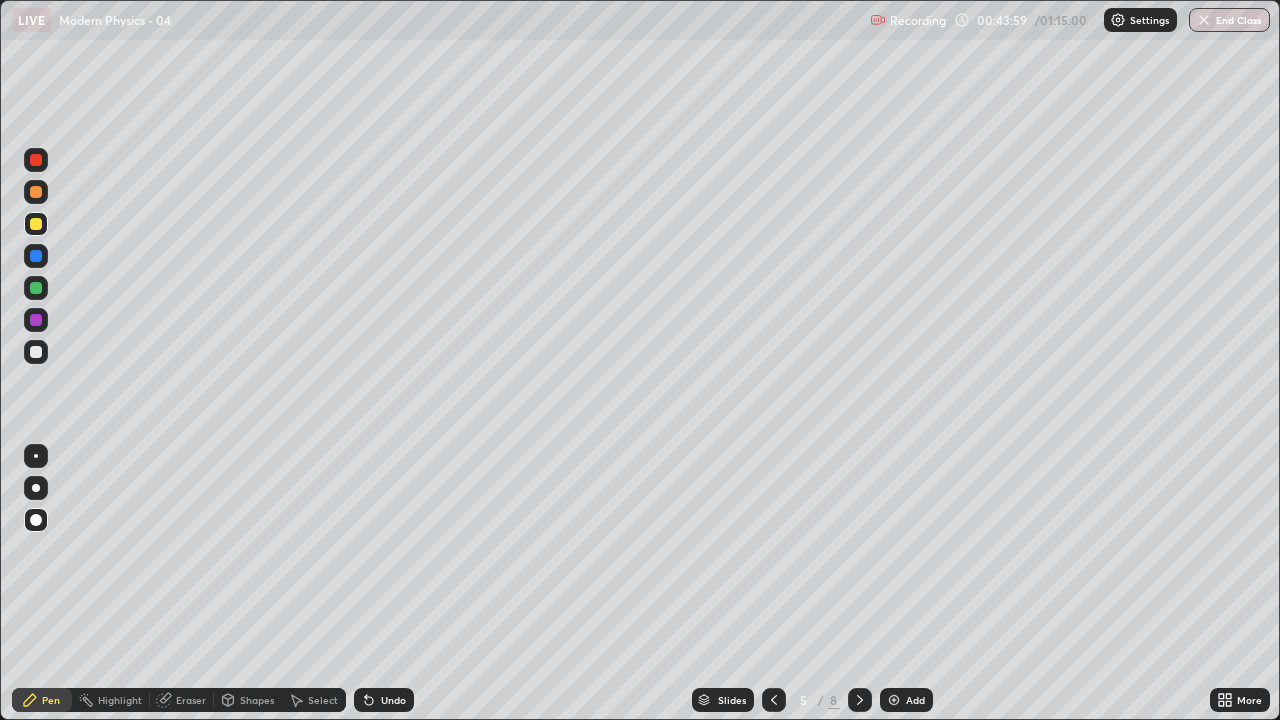click on "Eraser" at bounding box center [191, 700] 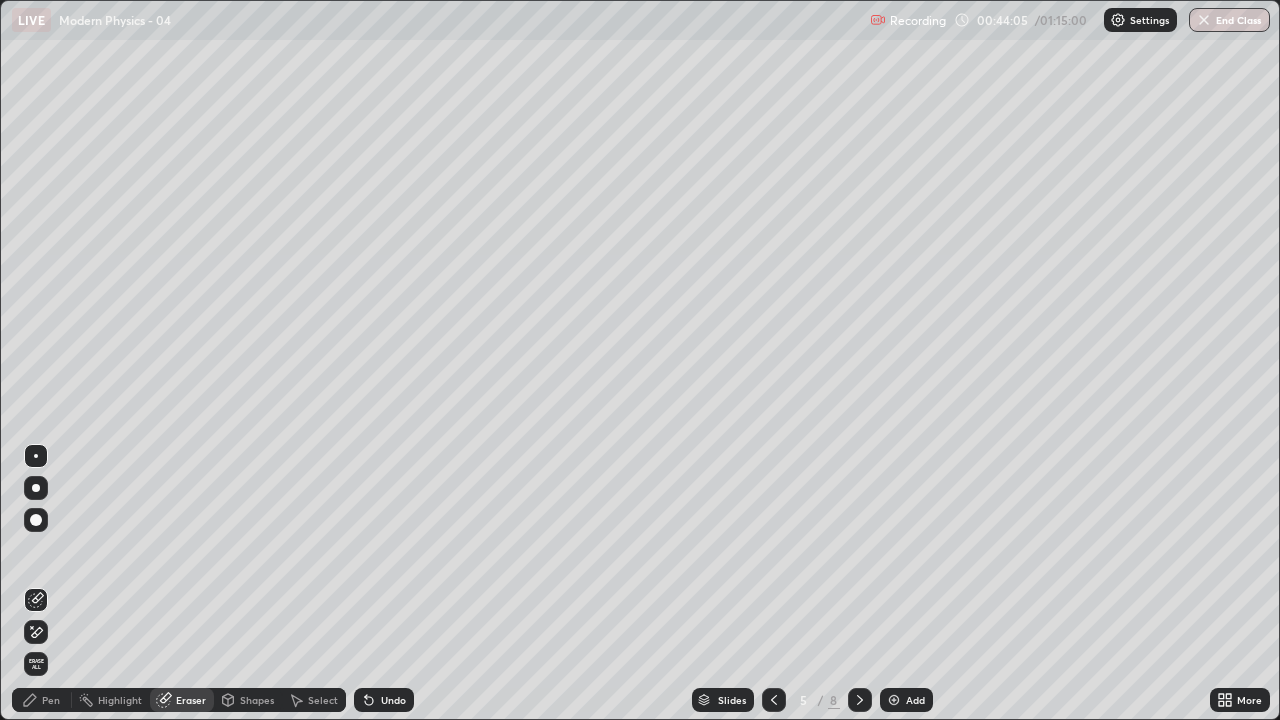 click at bounding box center [36, 520] 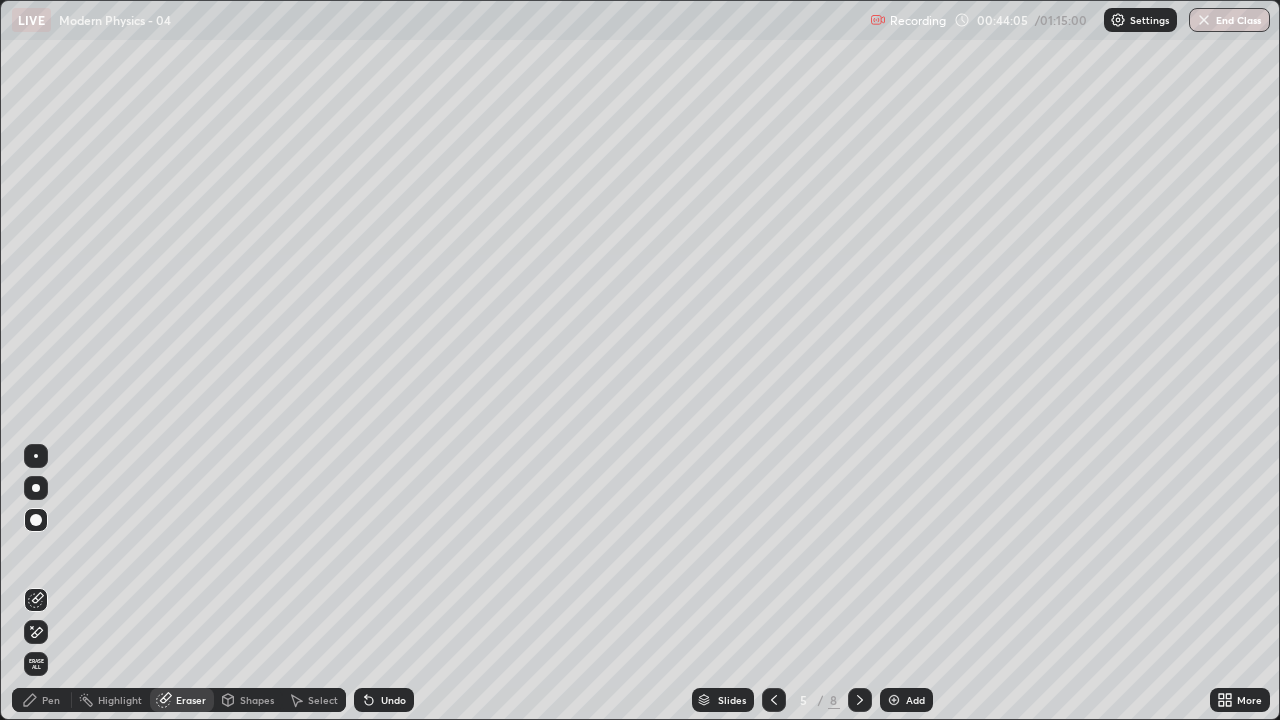 click on "Pen" at bounding box center [51, 700] 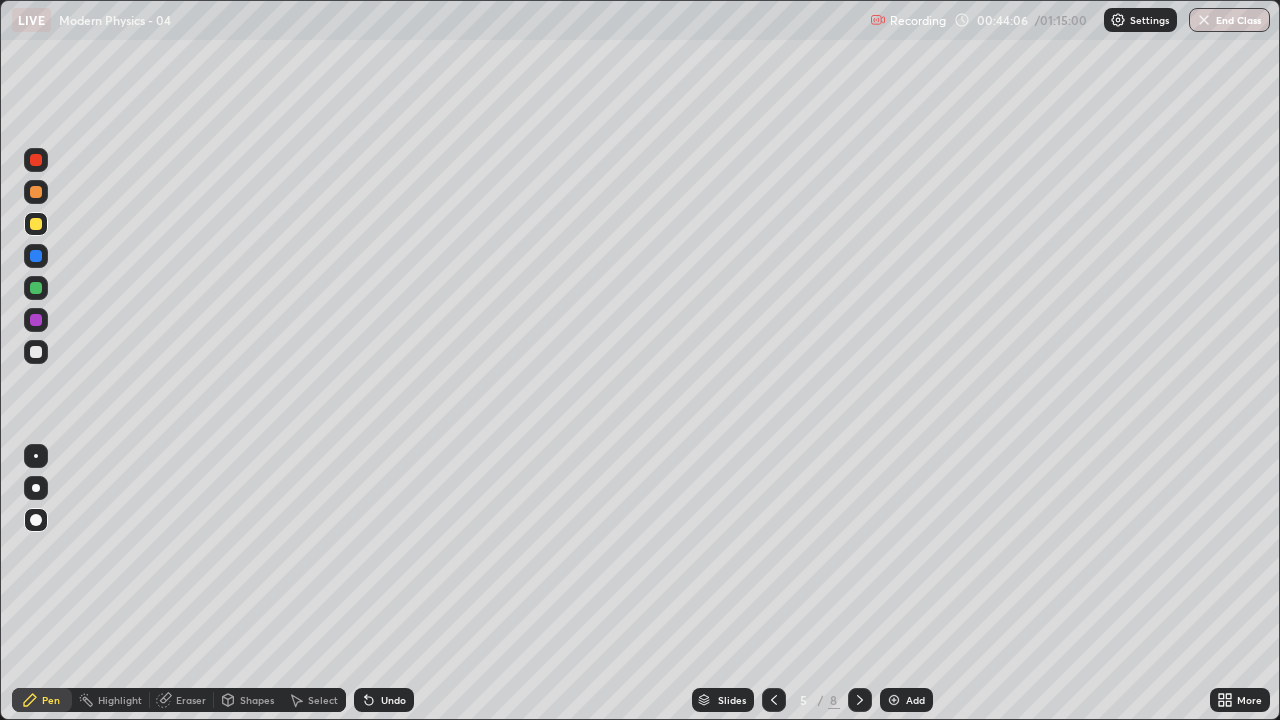 click at bounding box center [36, 224] 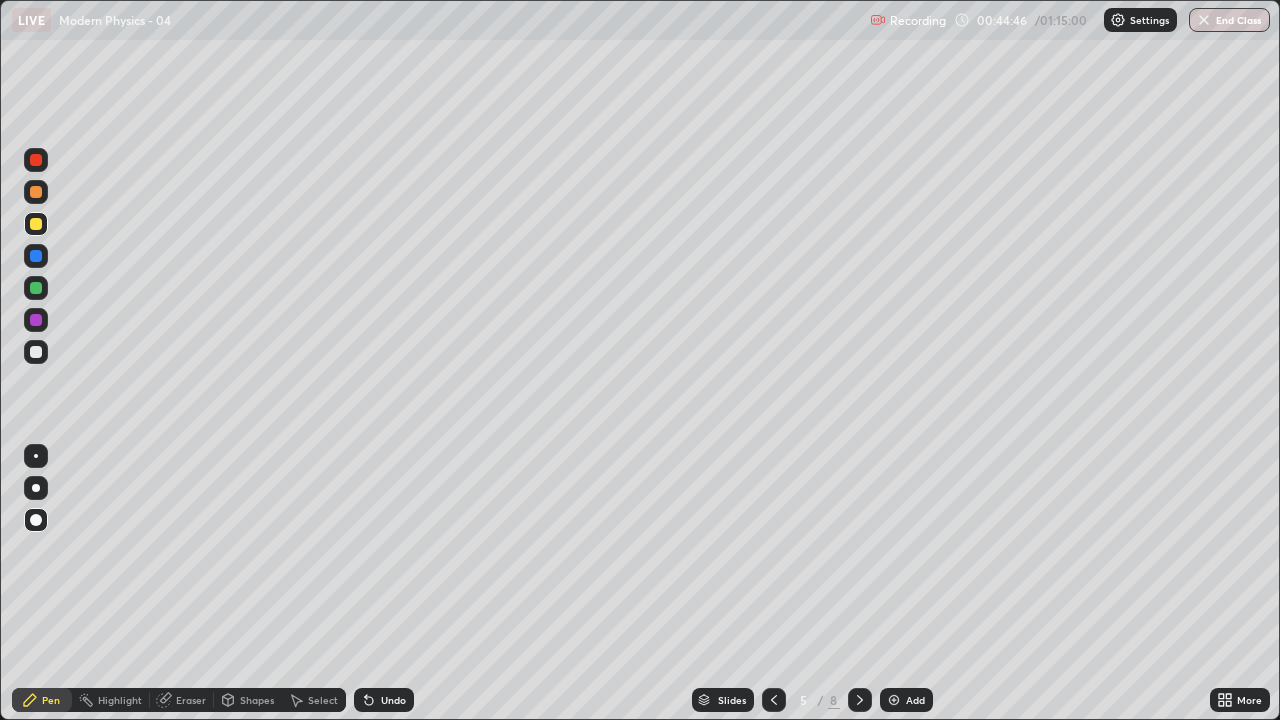 click 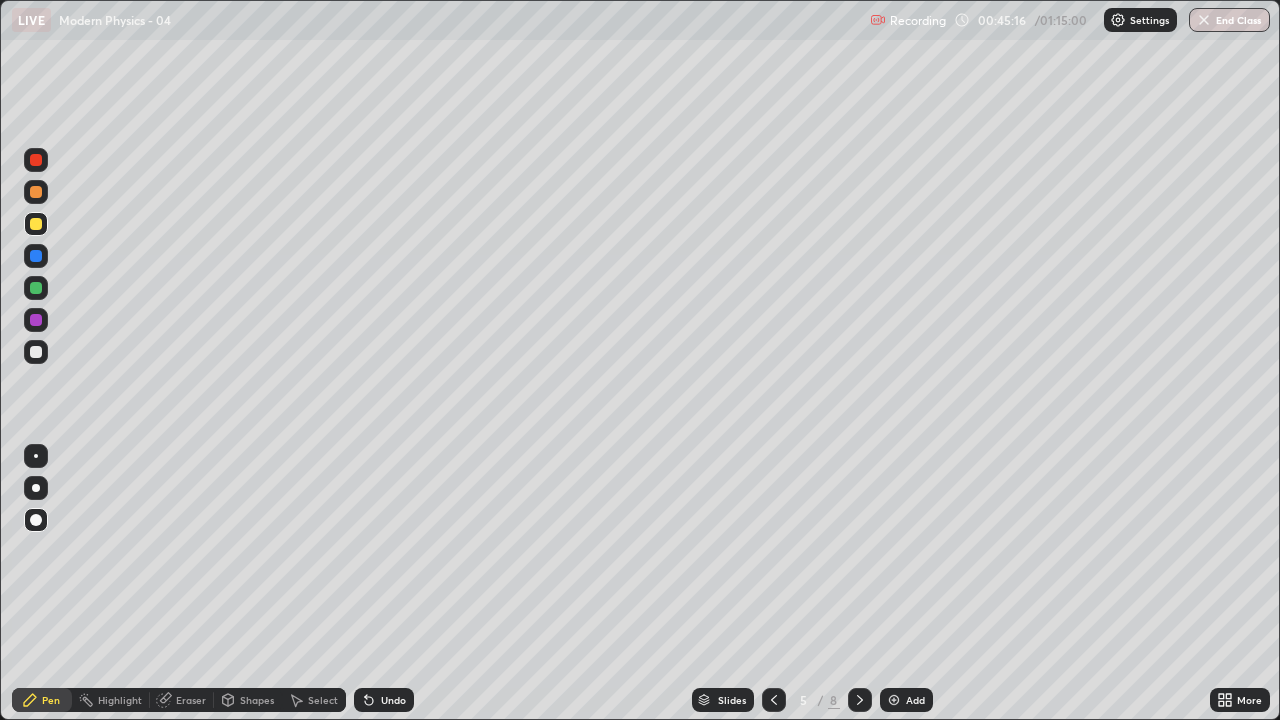 click on "More" at bounding box center (1240, 700) 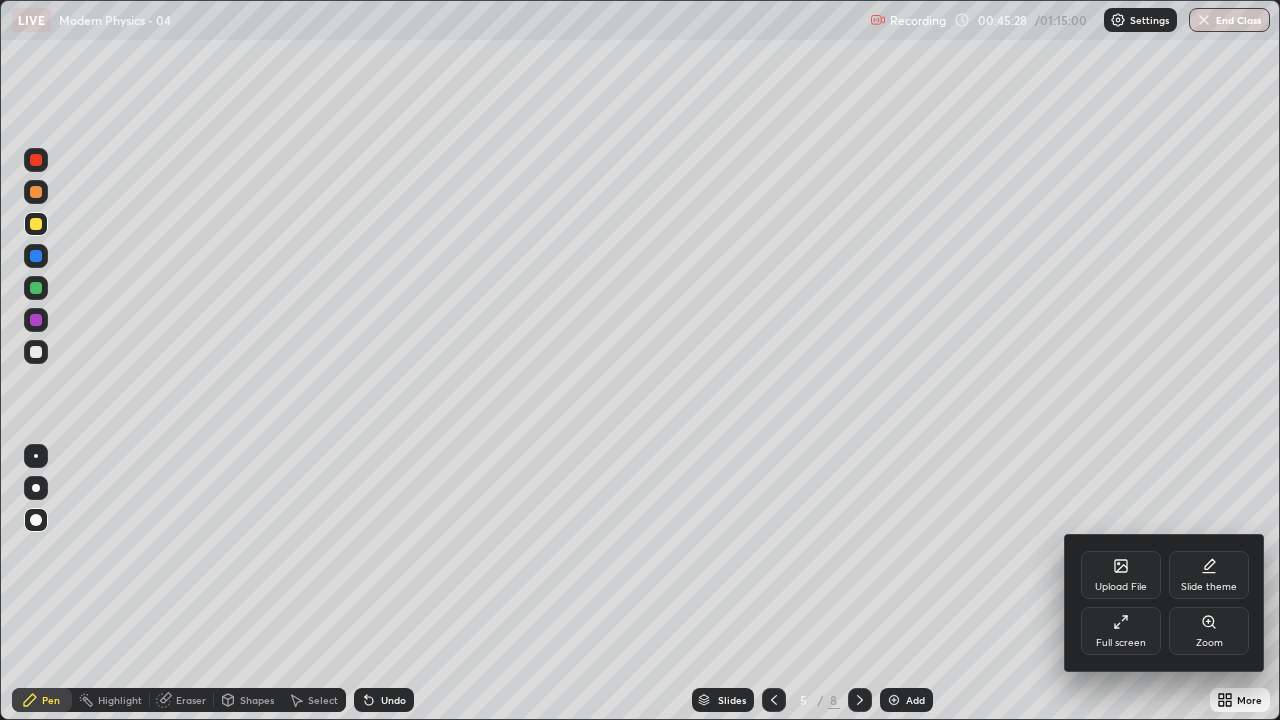 click at bounding box center [640, 360] 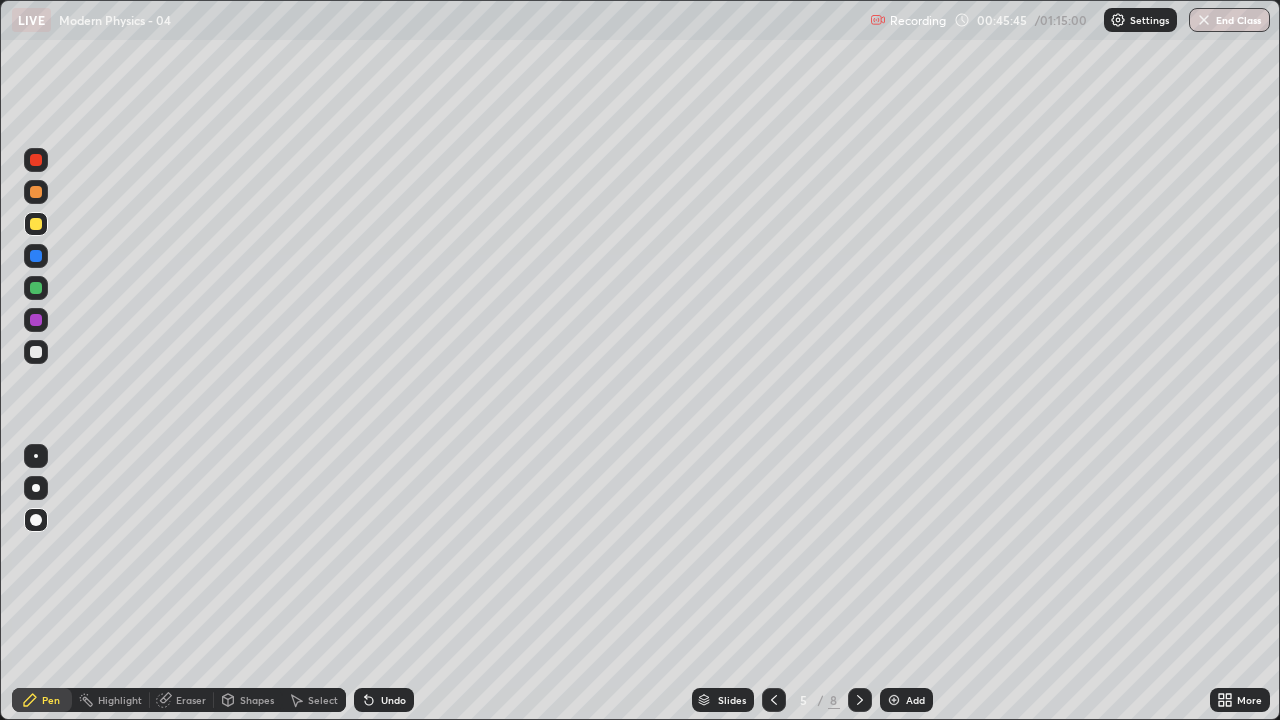 click on "Eraser" at bounding box center [182, 700] 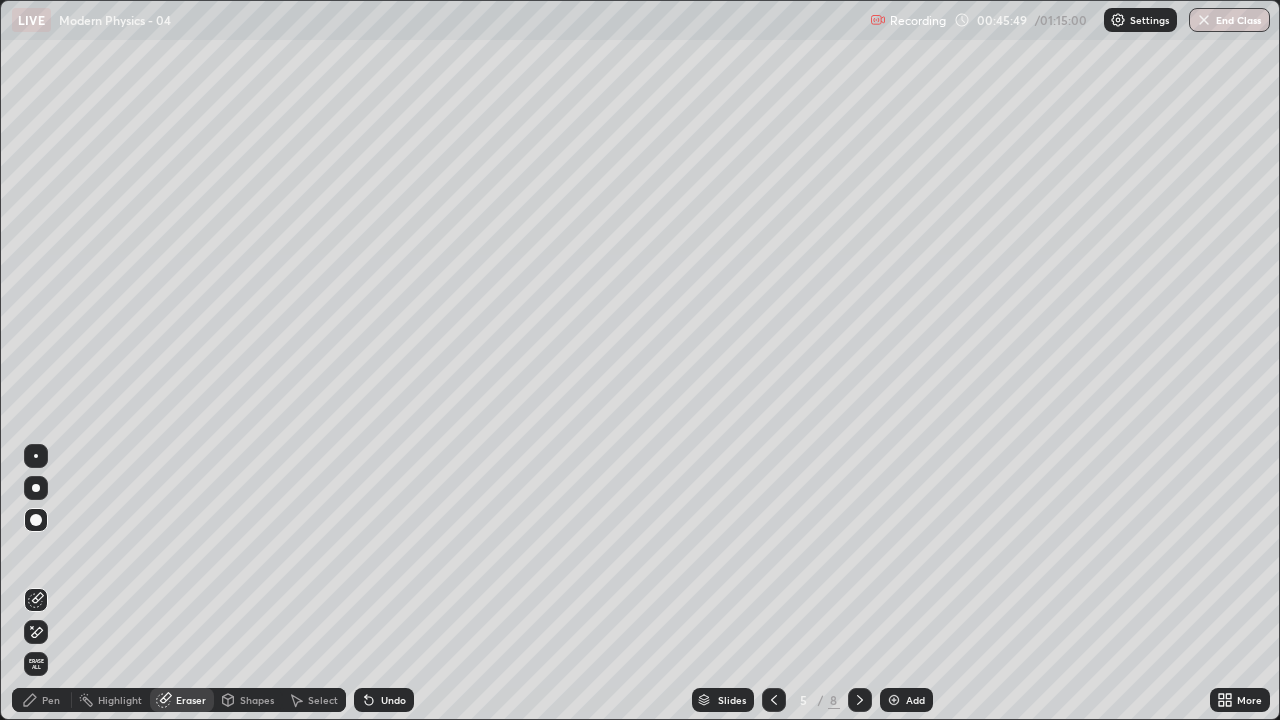 click on "Pen" at bounding box center (51, 700) 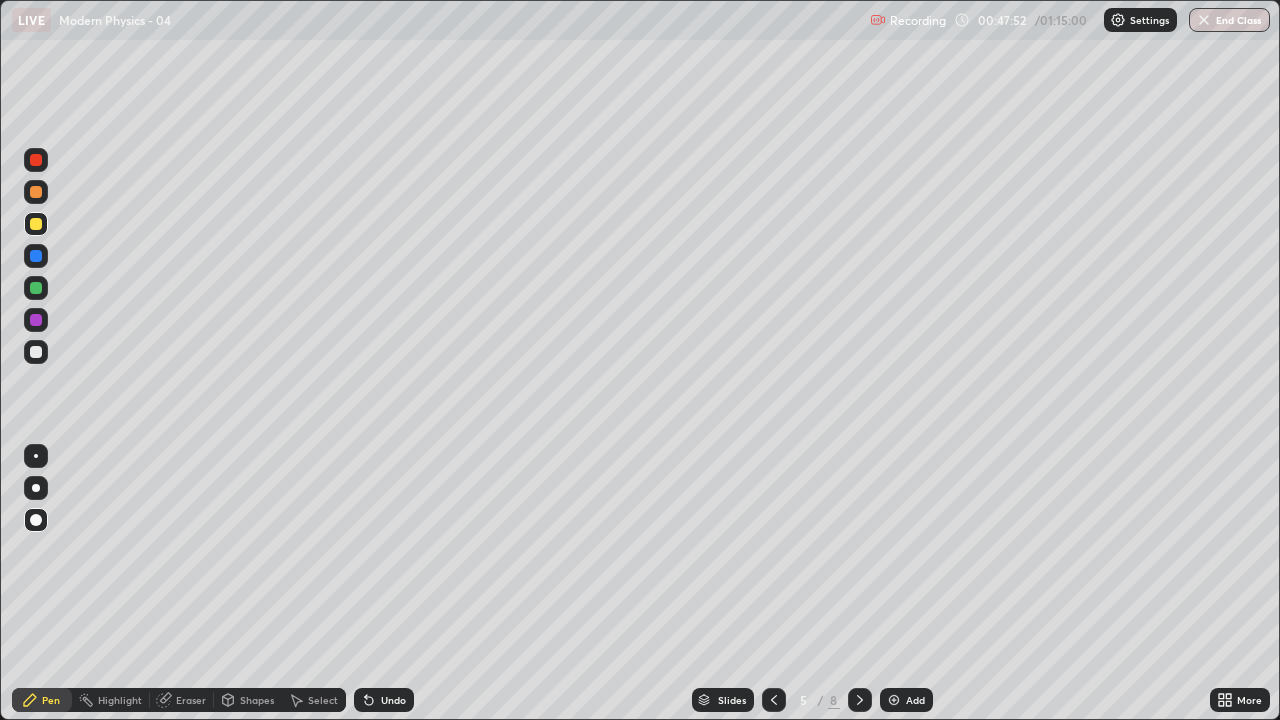 click 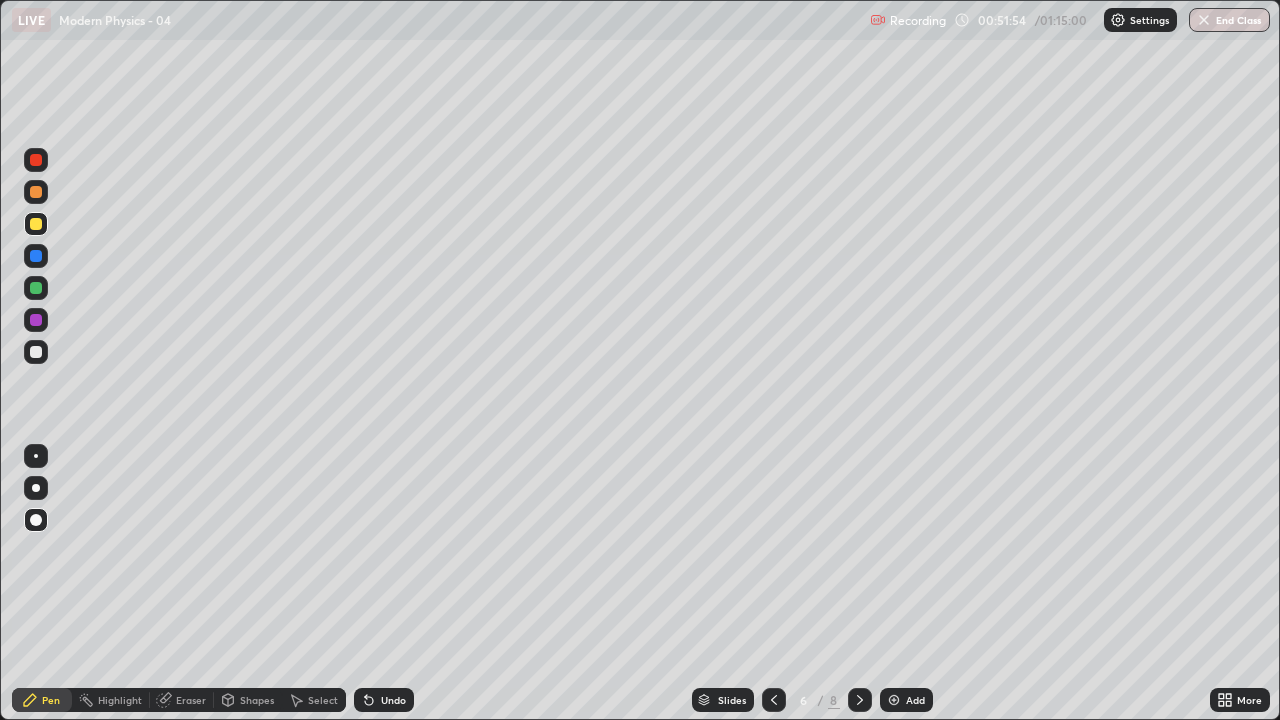 click 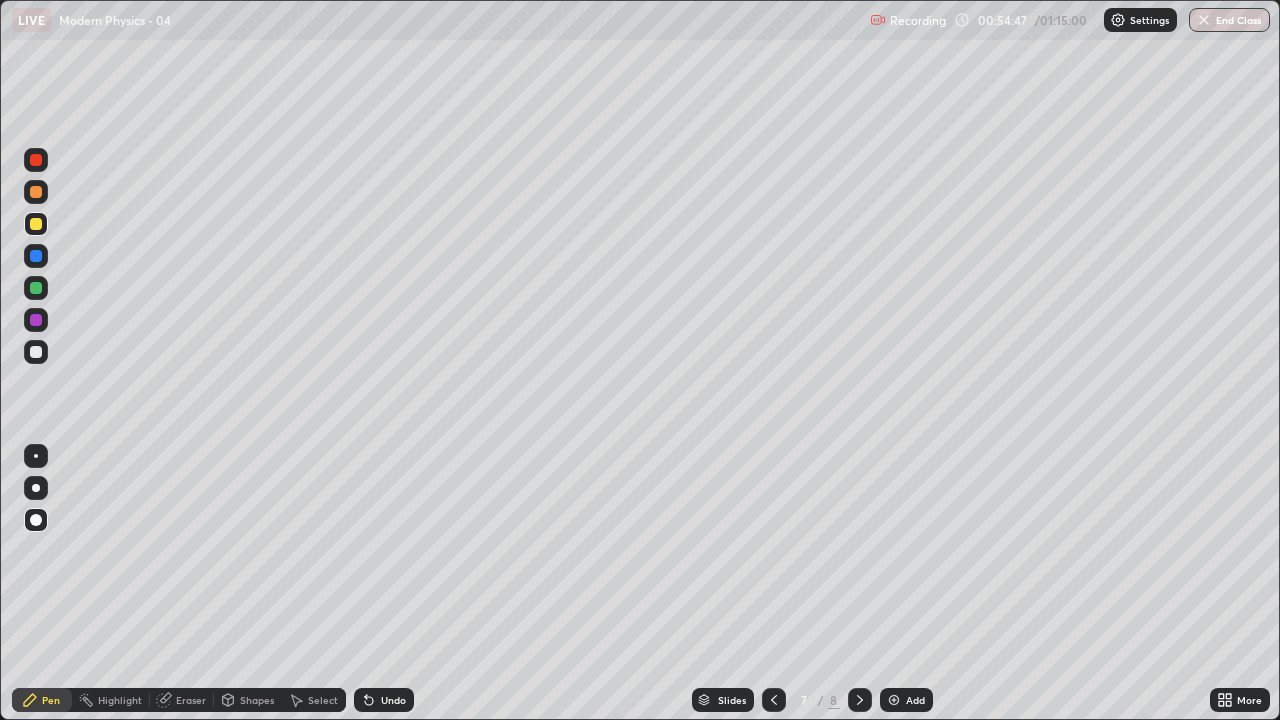 click 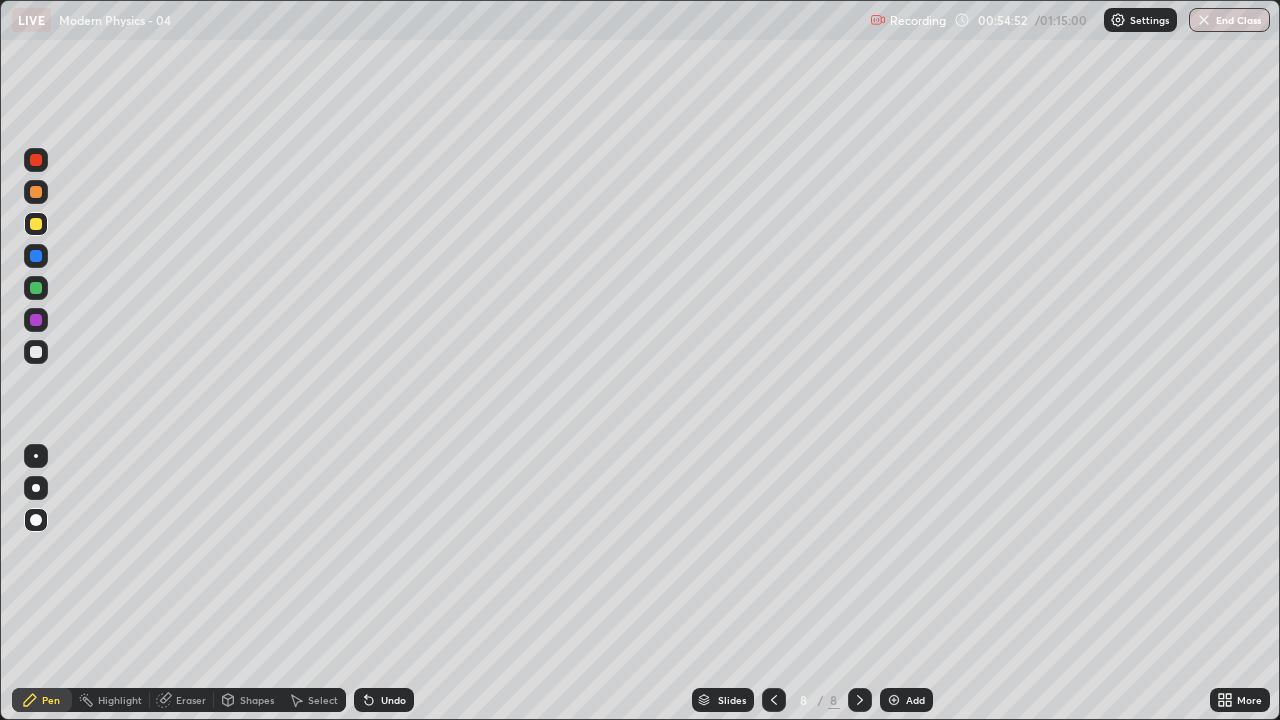click at bounding box center [774, 700] 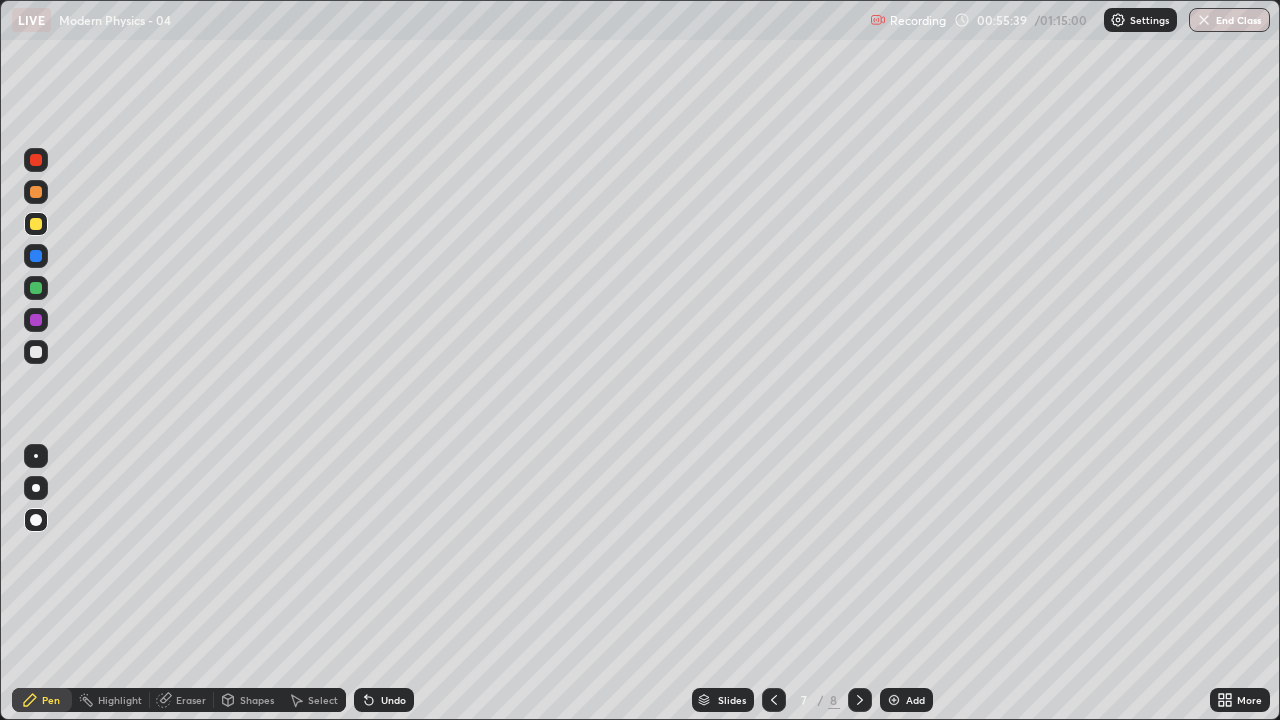 click at bounding box center [860, 700] 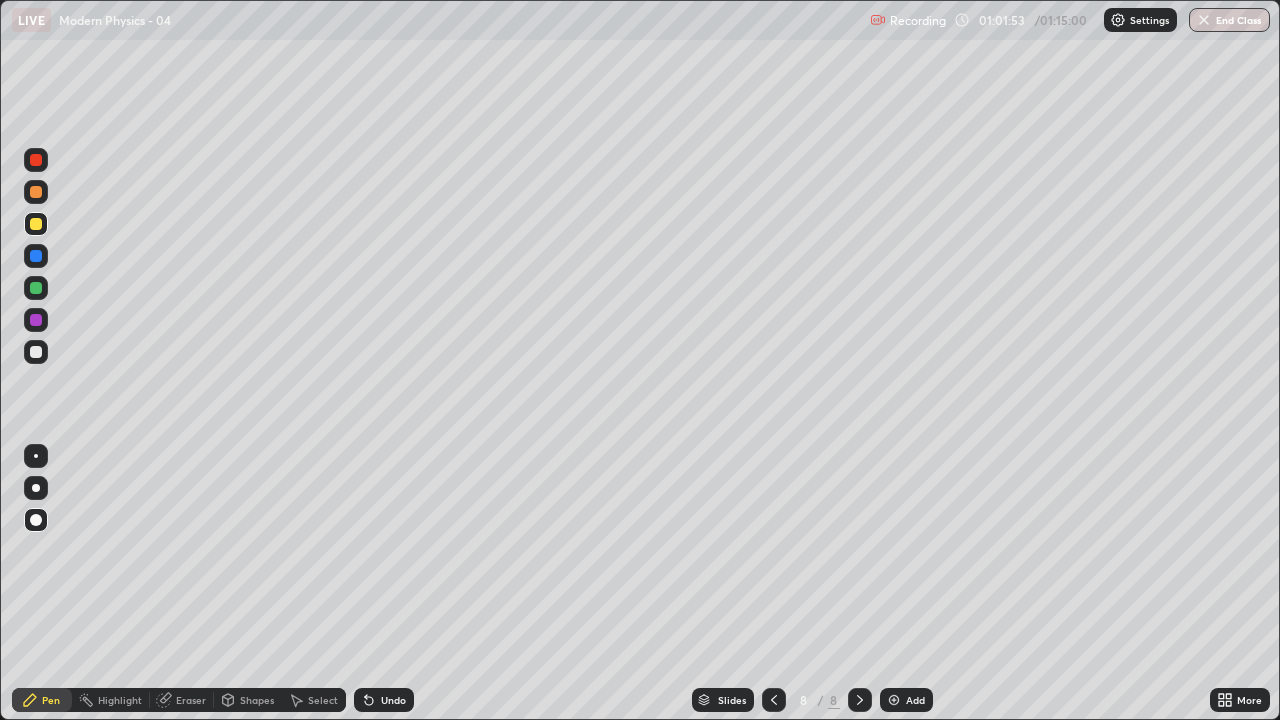 click at bounding box center [894, 700] 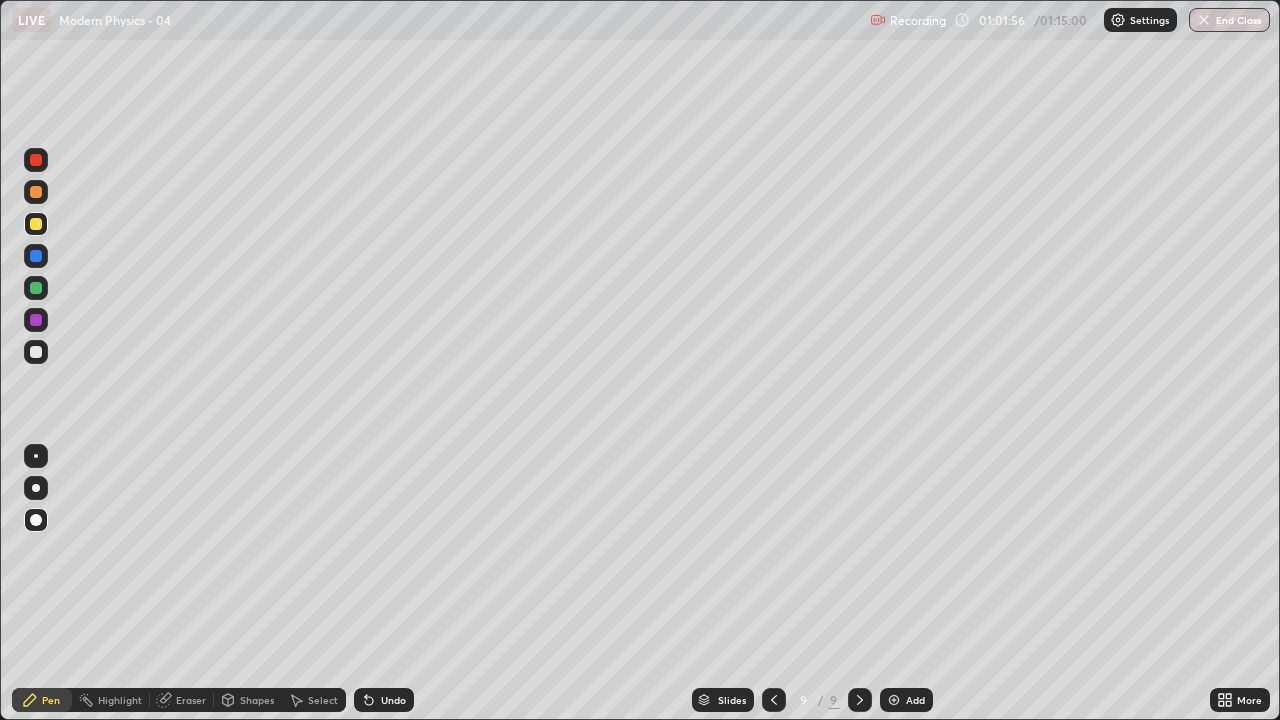 click at bounding box center (36, 520) 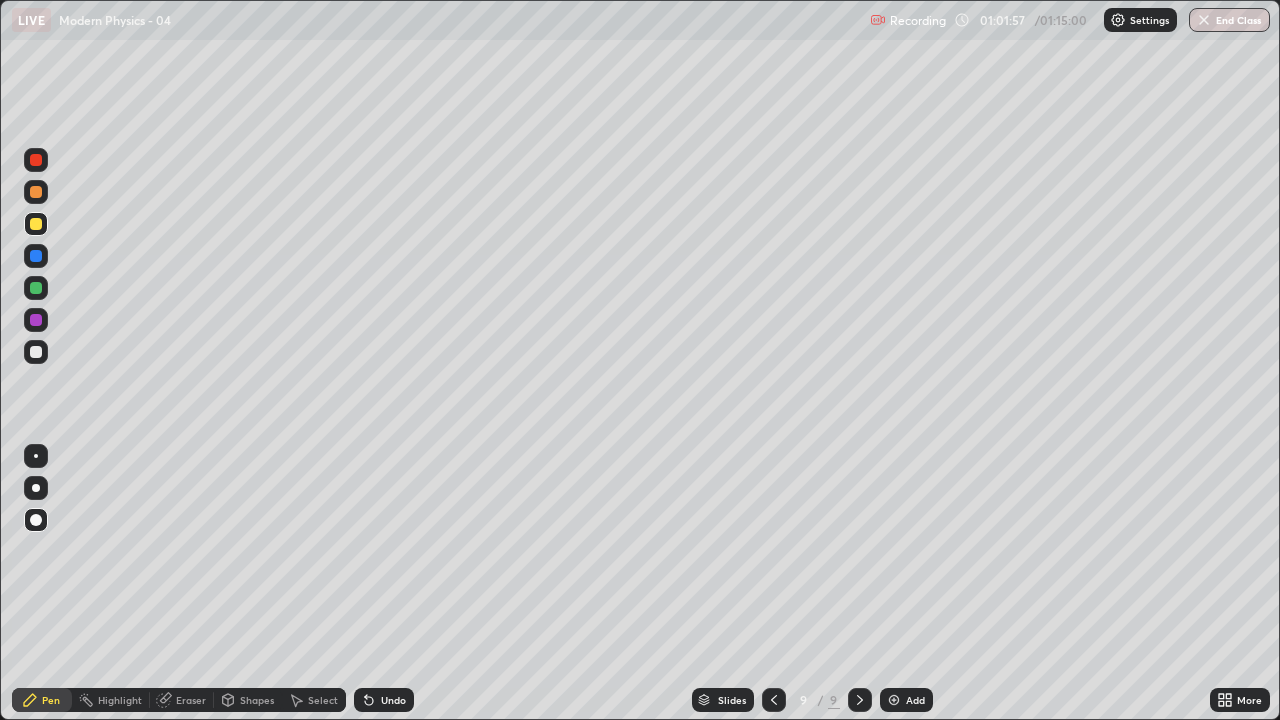 click at bounding box center (36, 352) 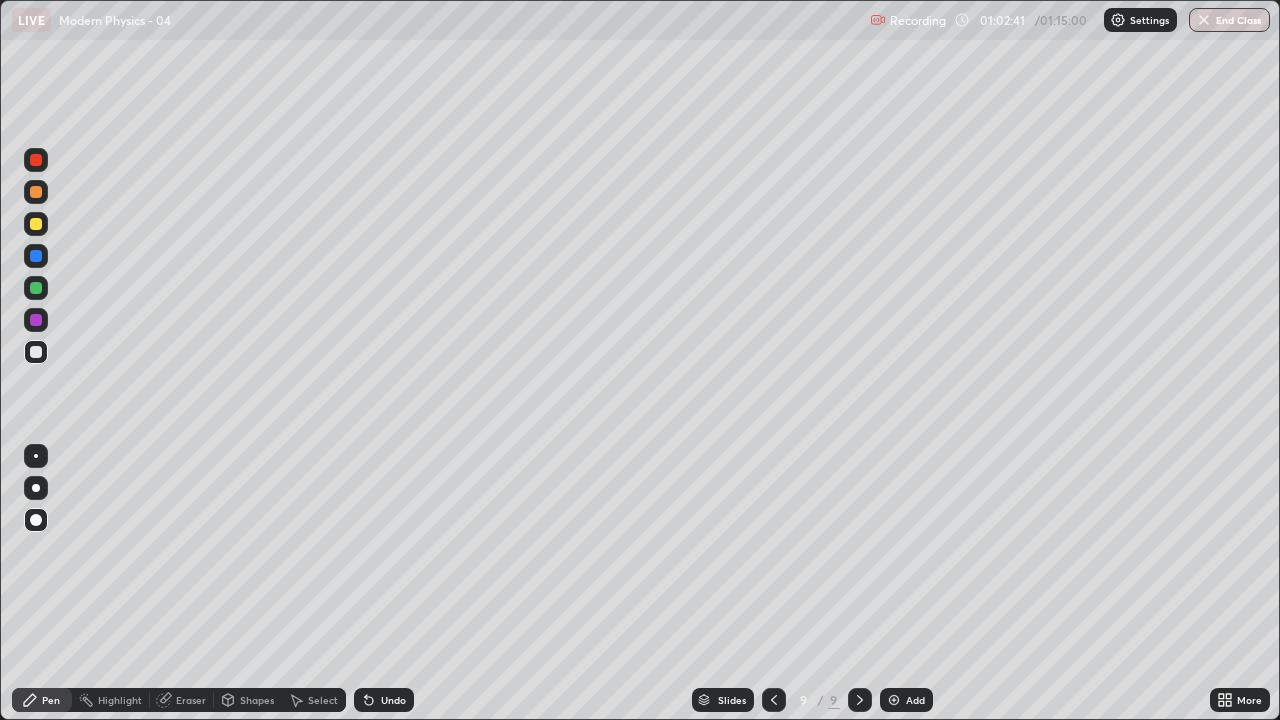click 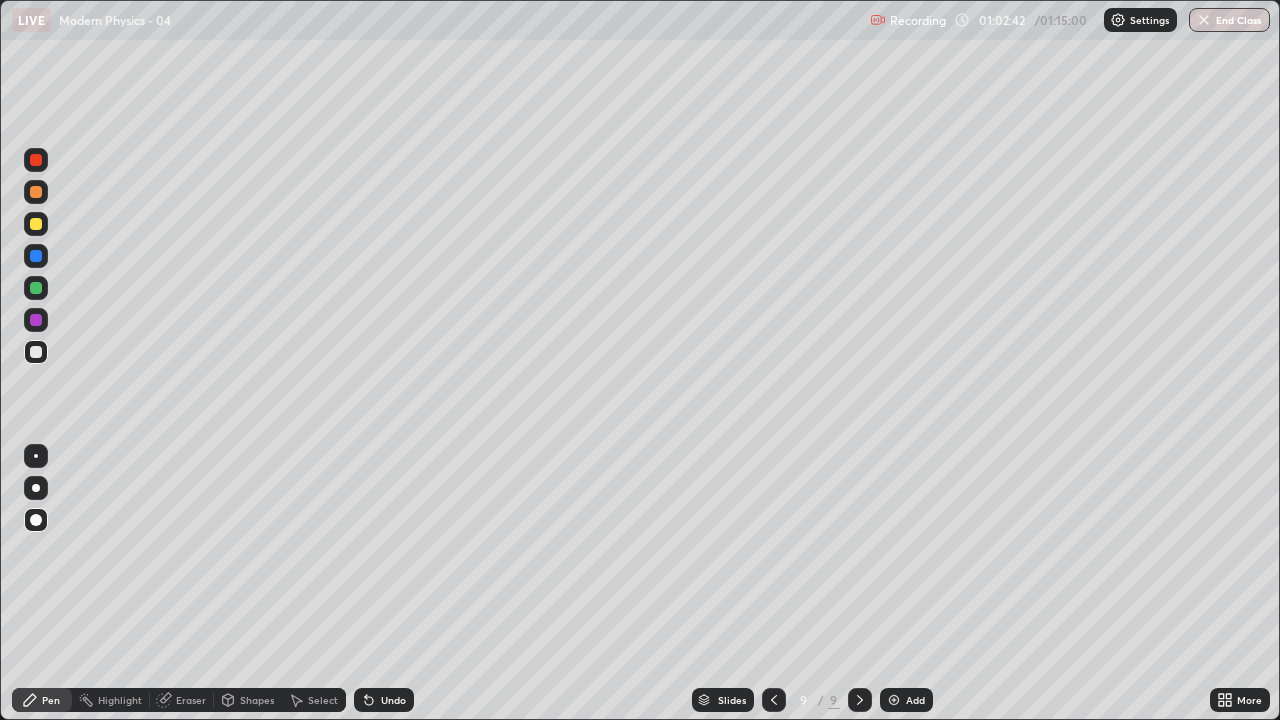 click 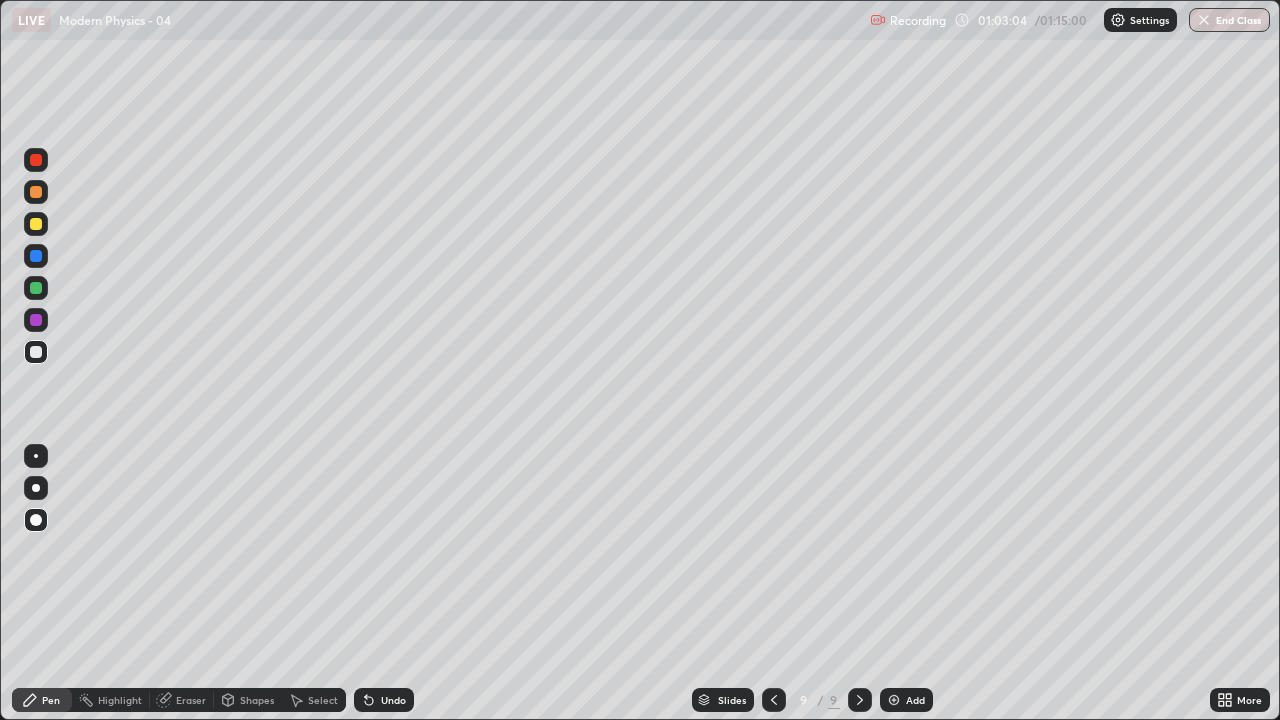 click 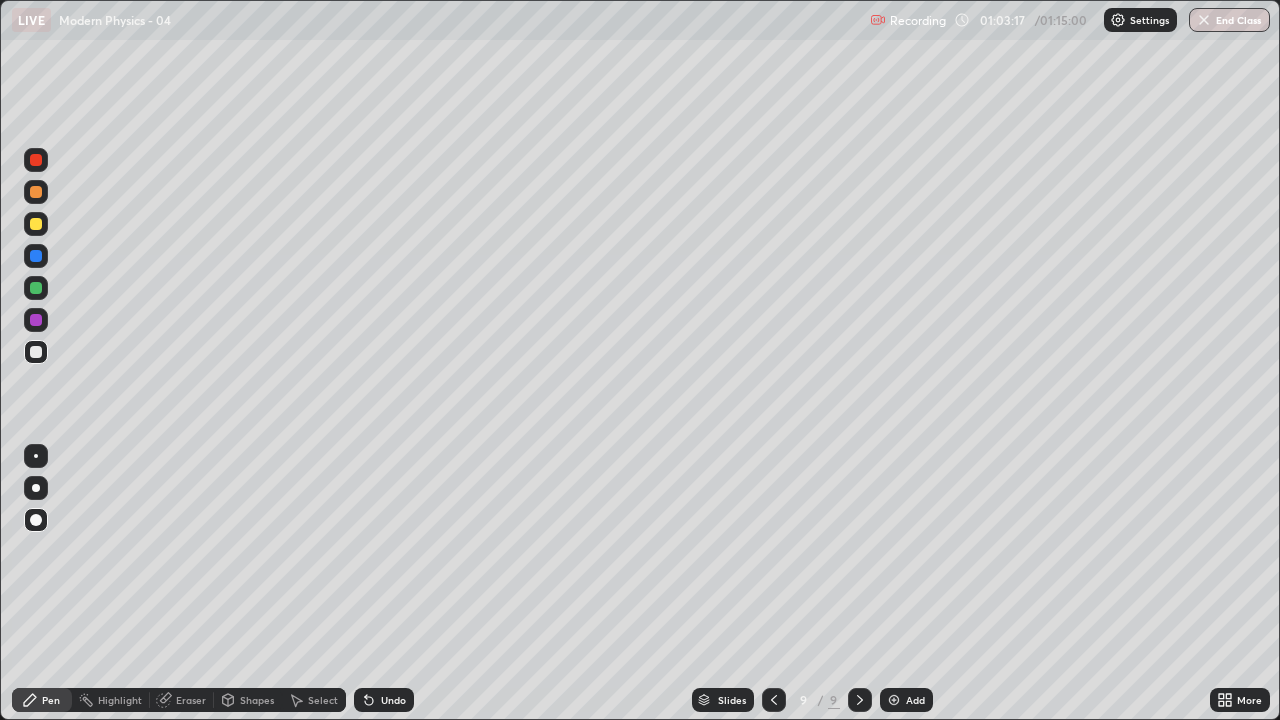 click 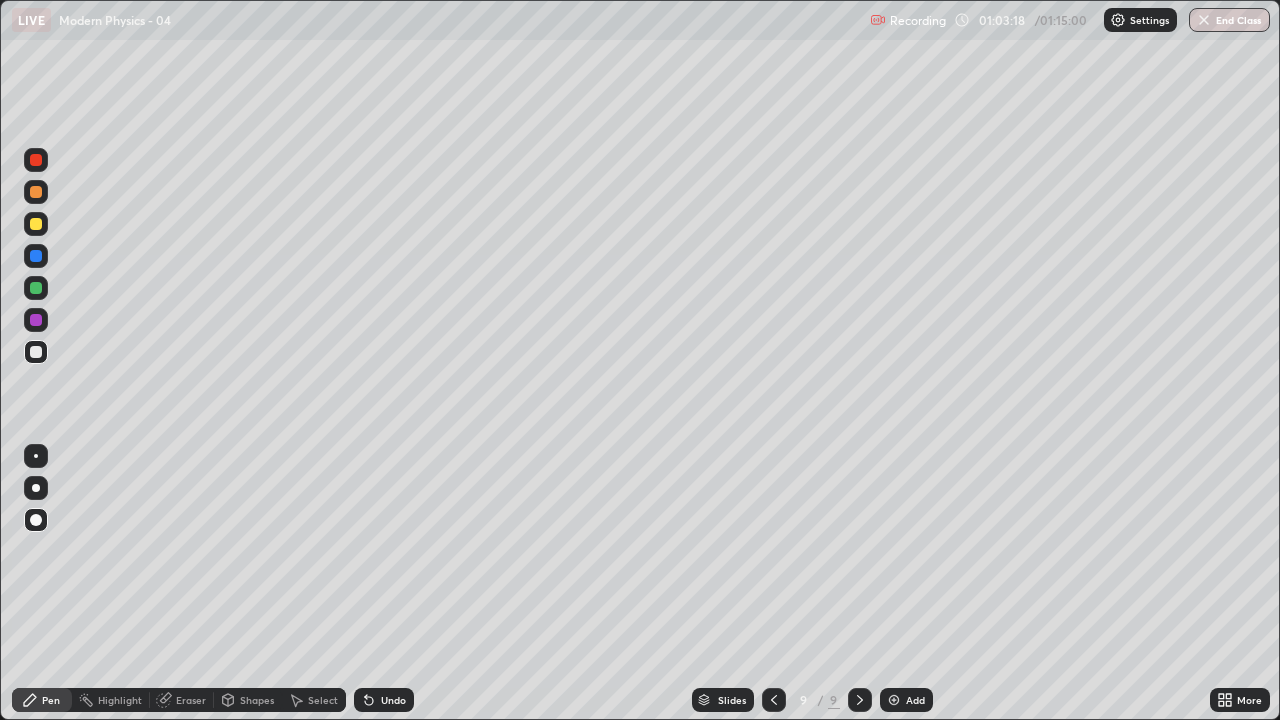 click 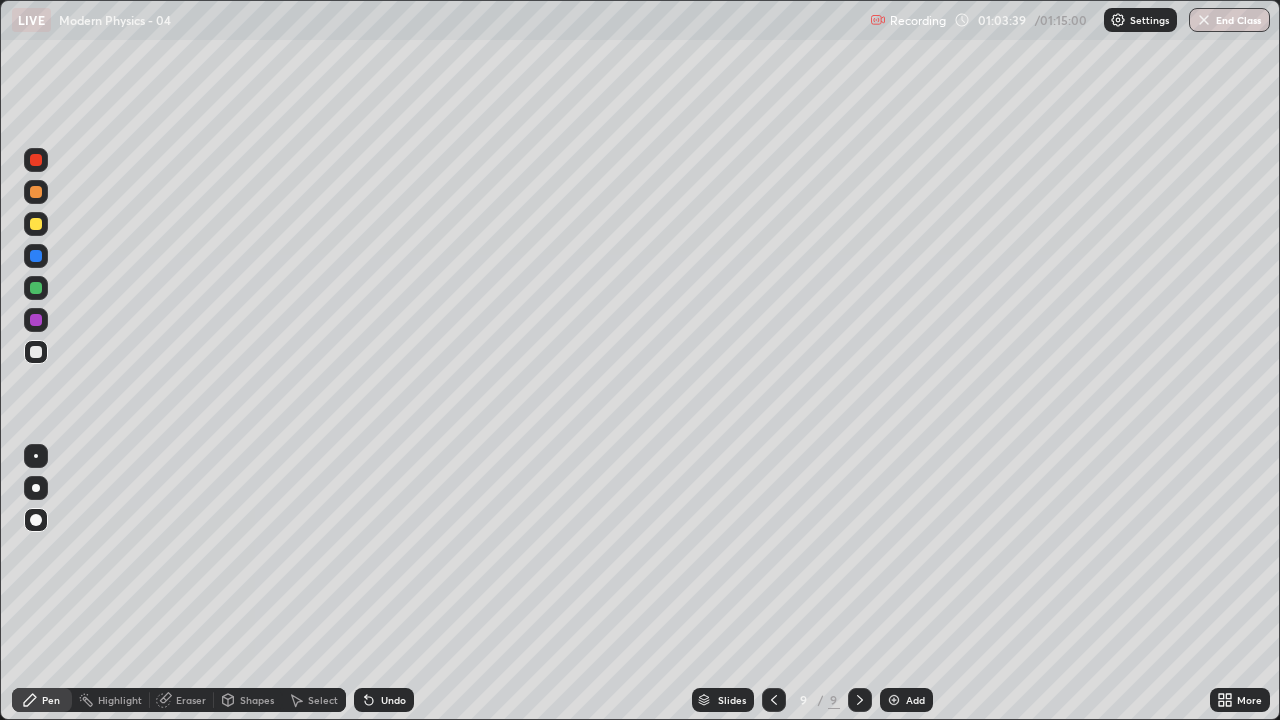 click on "Undo" at bounding box center (384, 700) 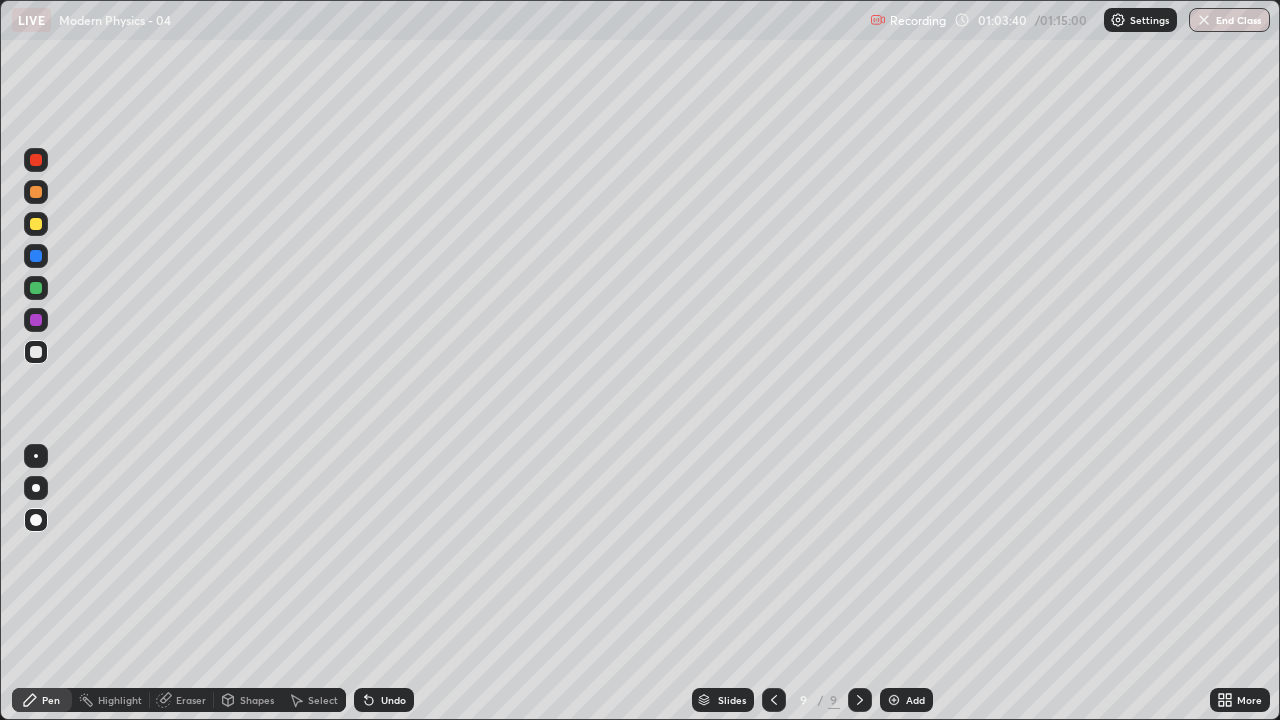 click on "Undo" at bounding box center [384, 700] 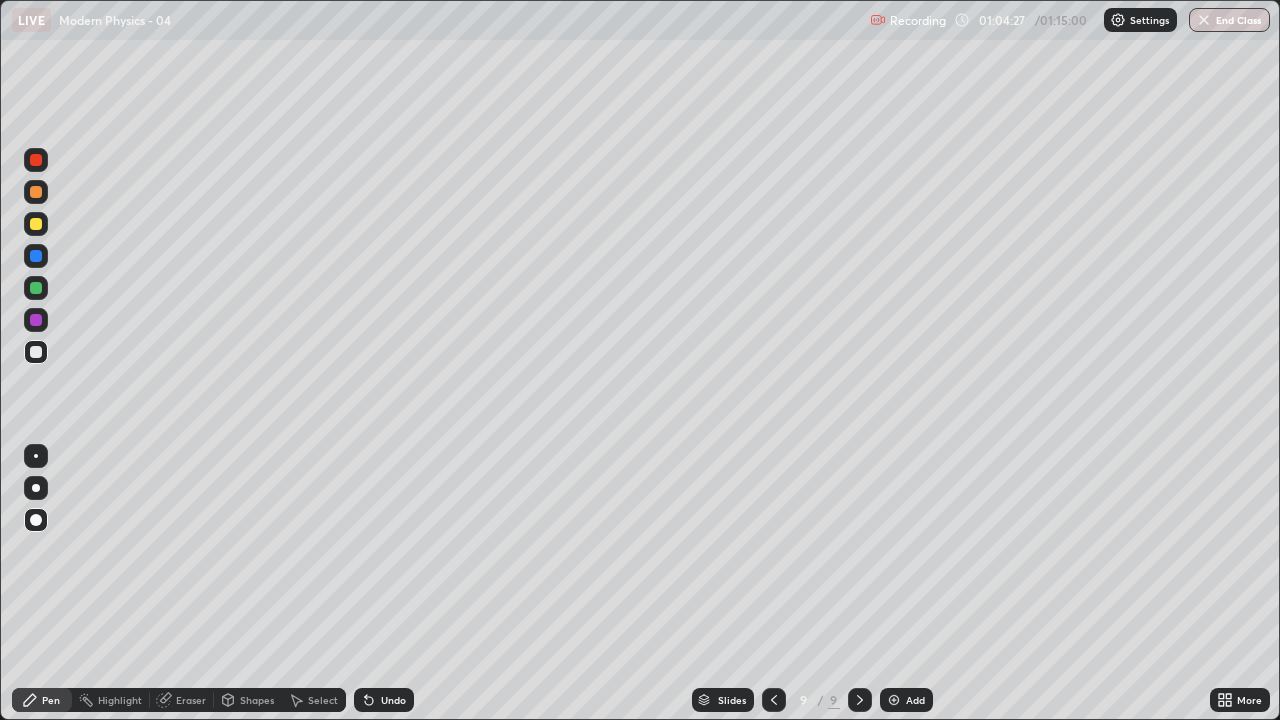 click at bounding box center (36, 352) 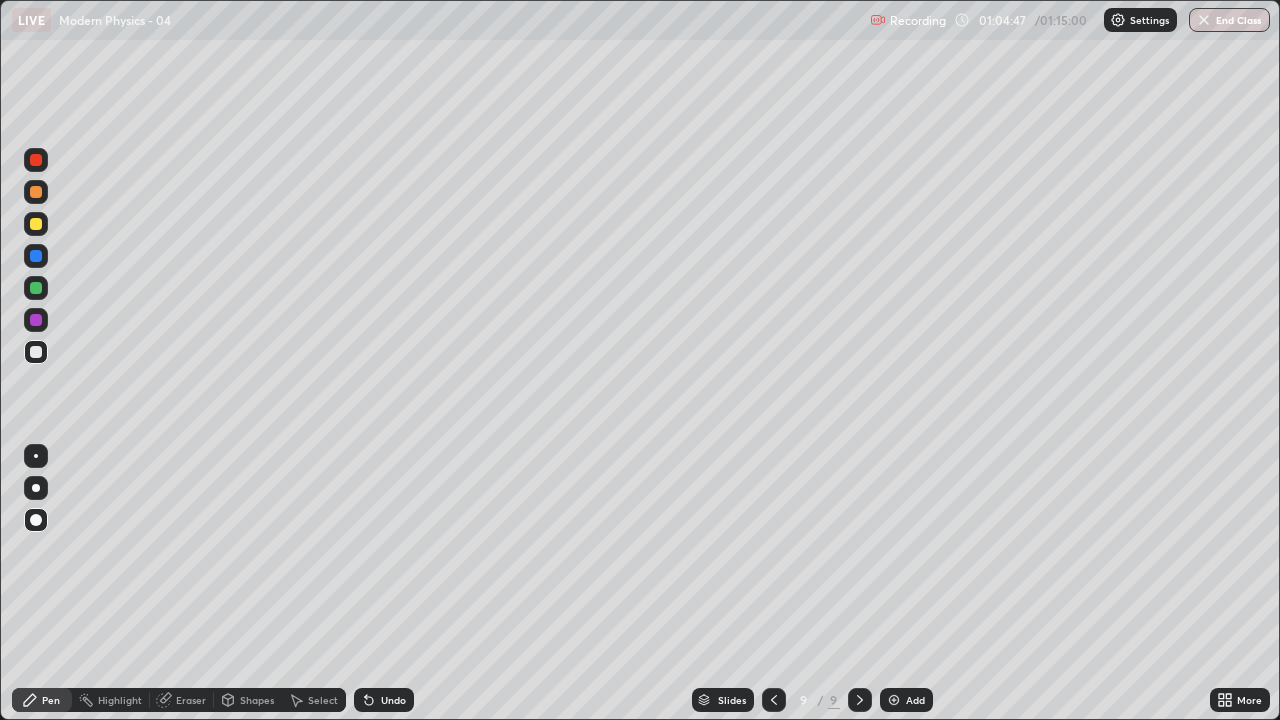 click on "Setting up your live class" at bounding box center (640, 360) 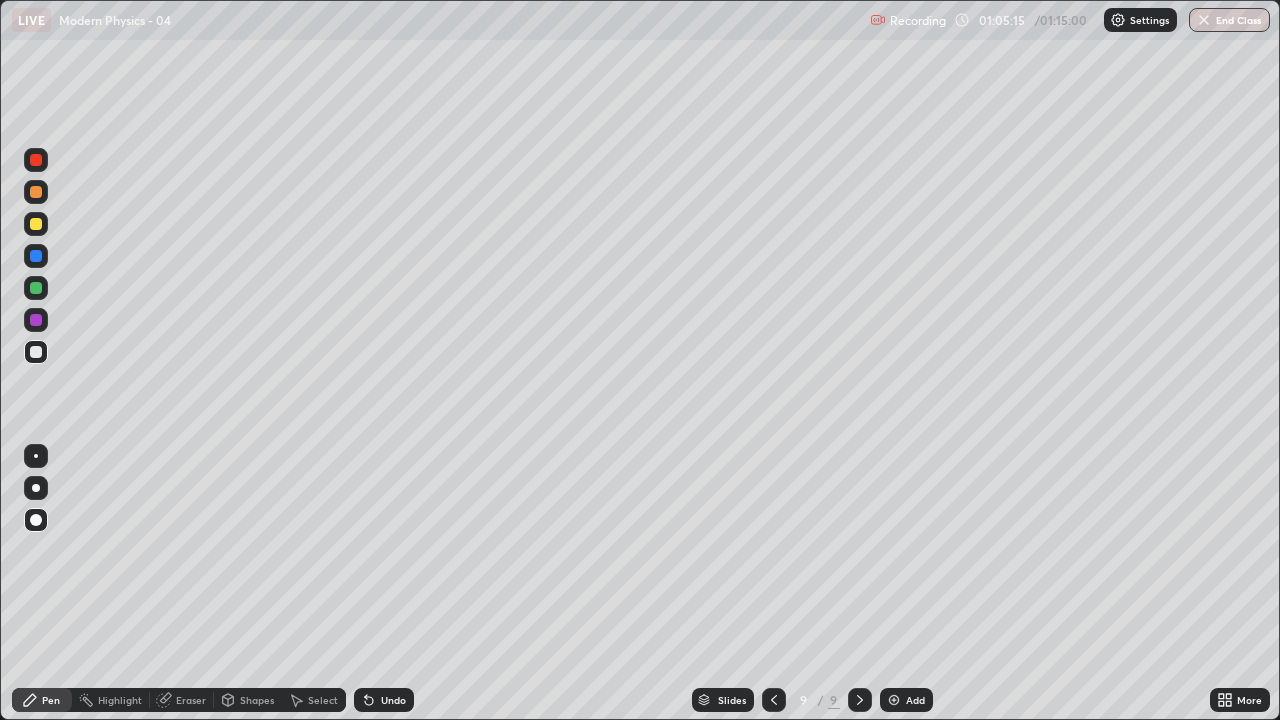 click 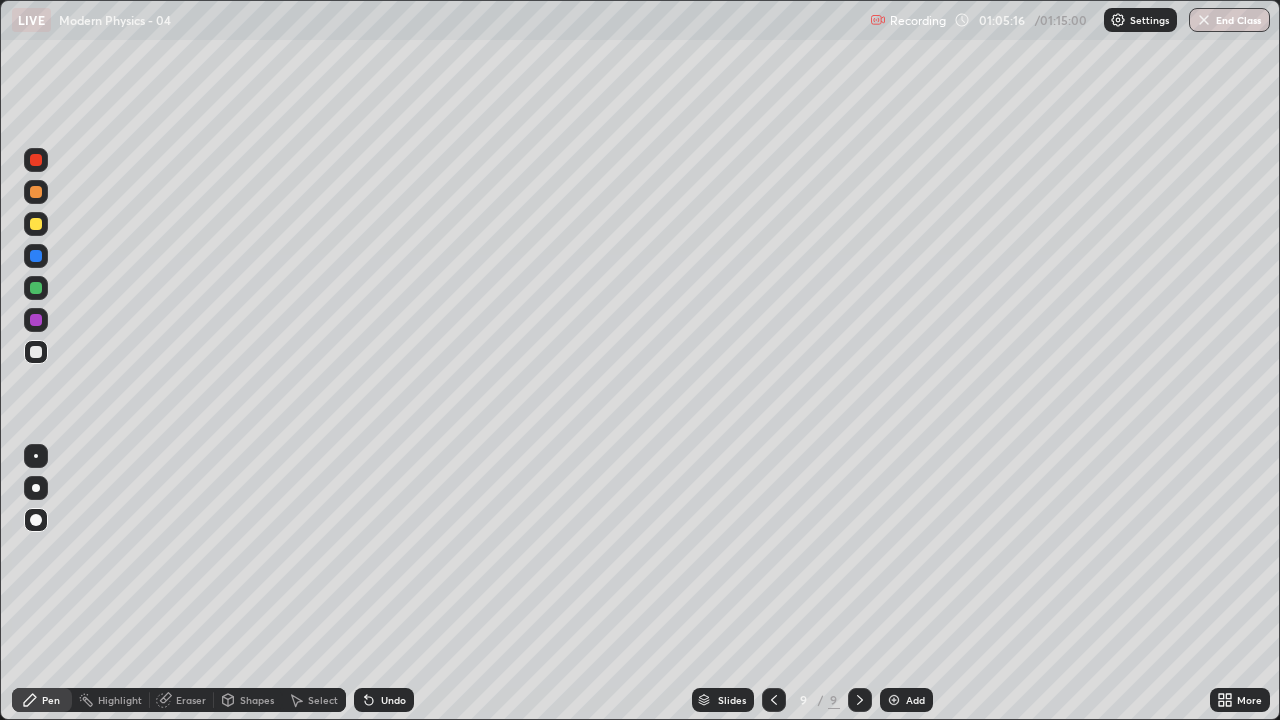 click 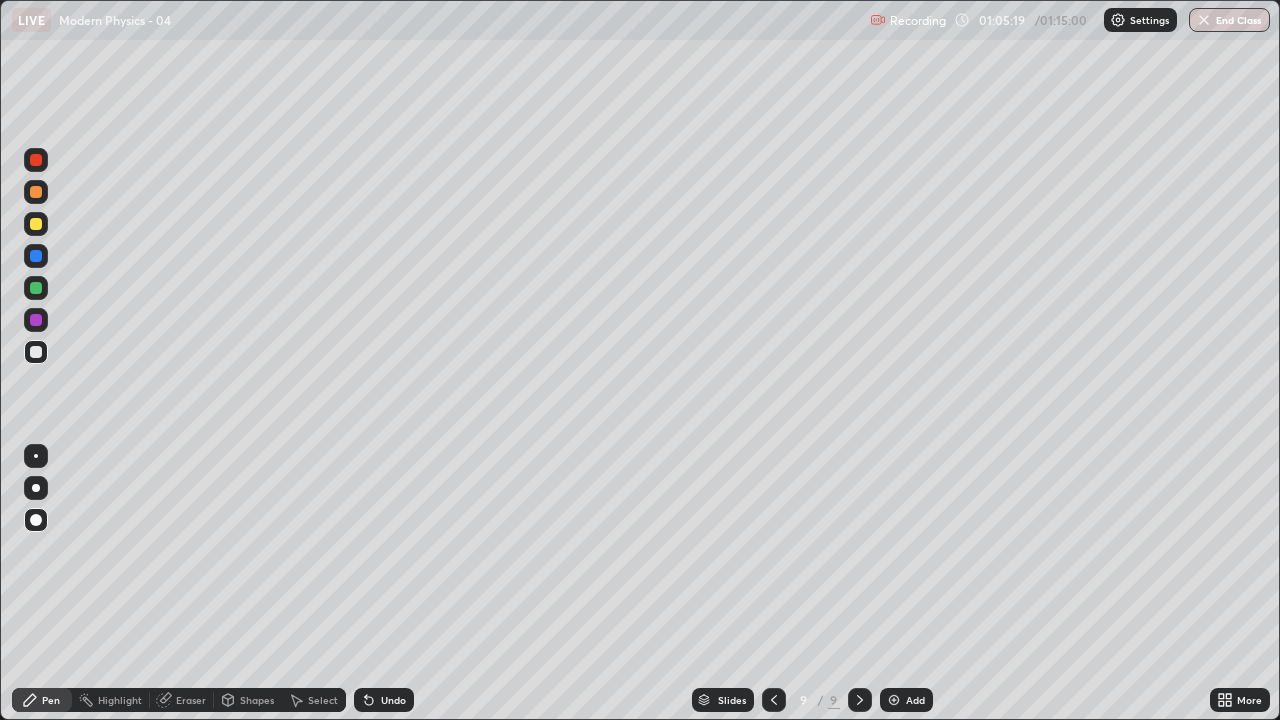 click 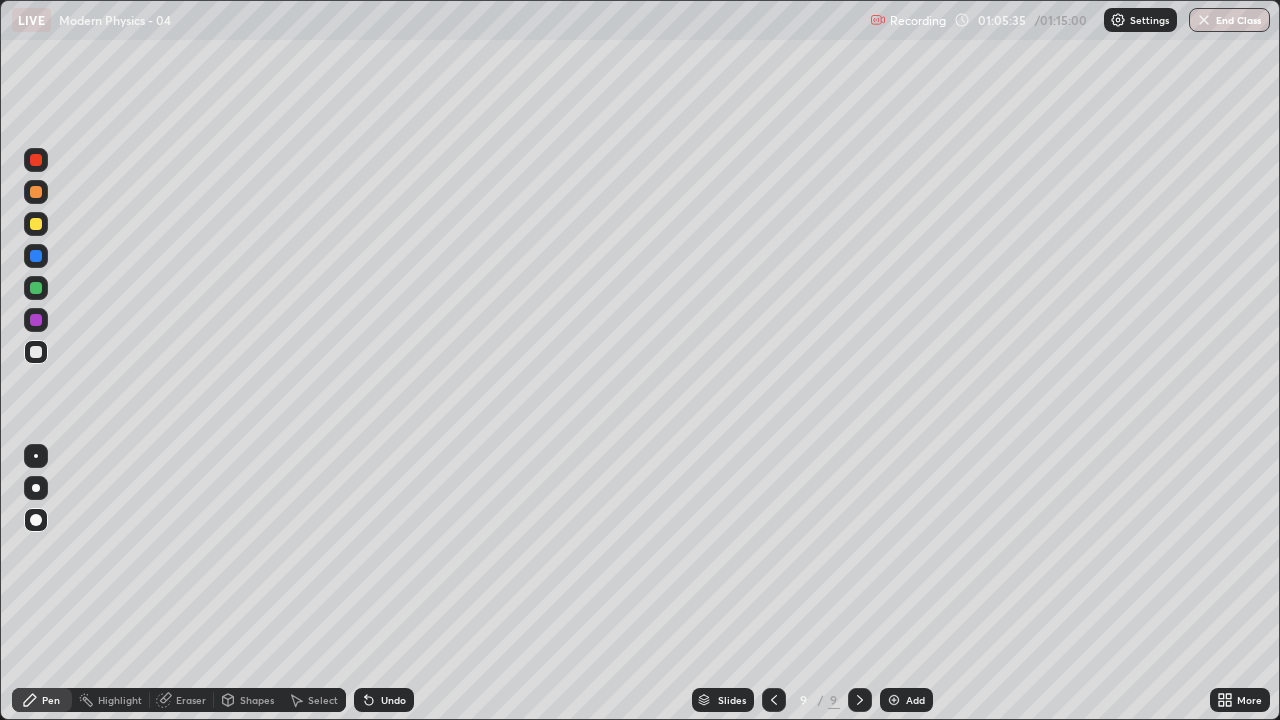 click at bounding box center (36, 224) 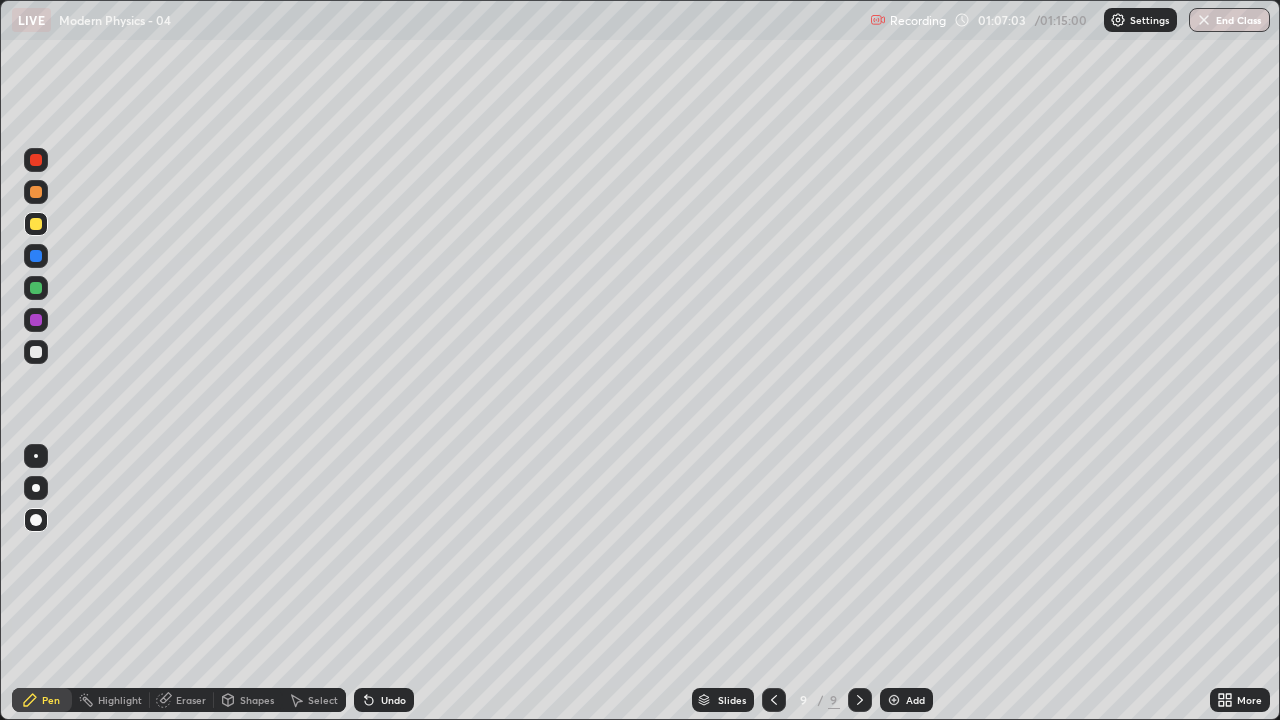 click at bounding box center (894, 700) 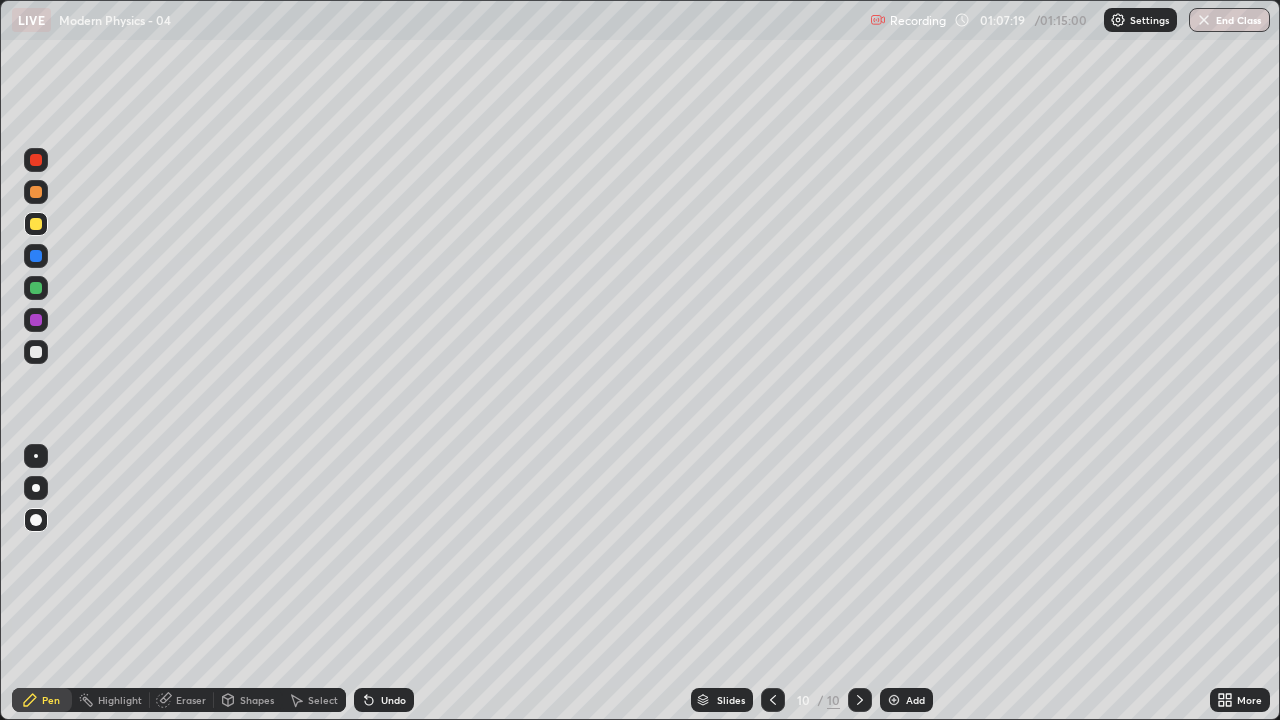 click 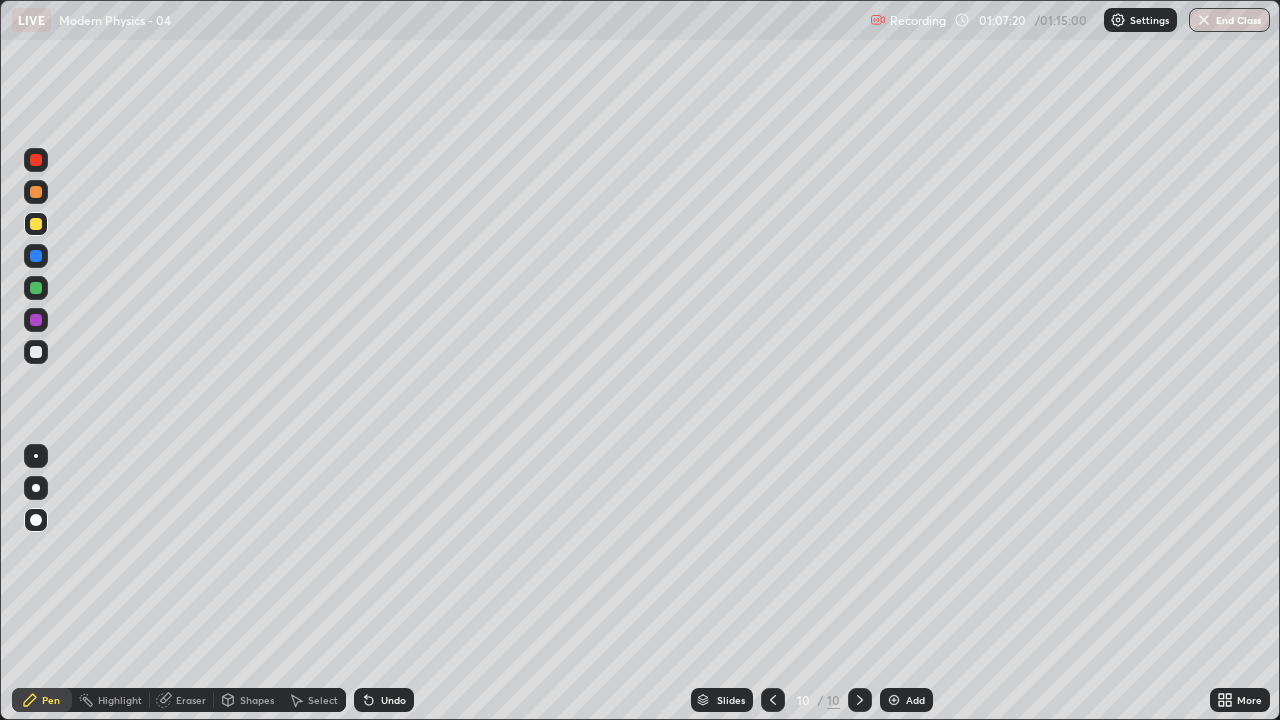click 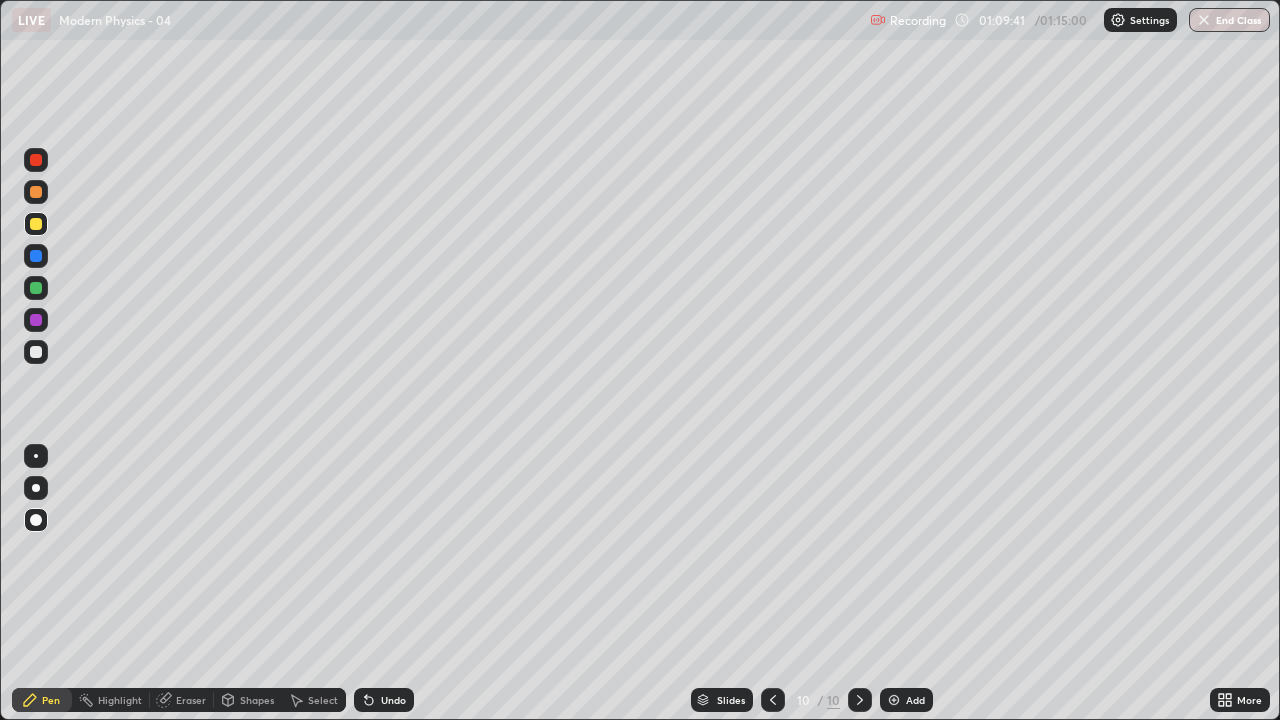 click on "Undo" at bounding box center (384, 700) 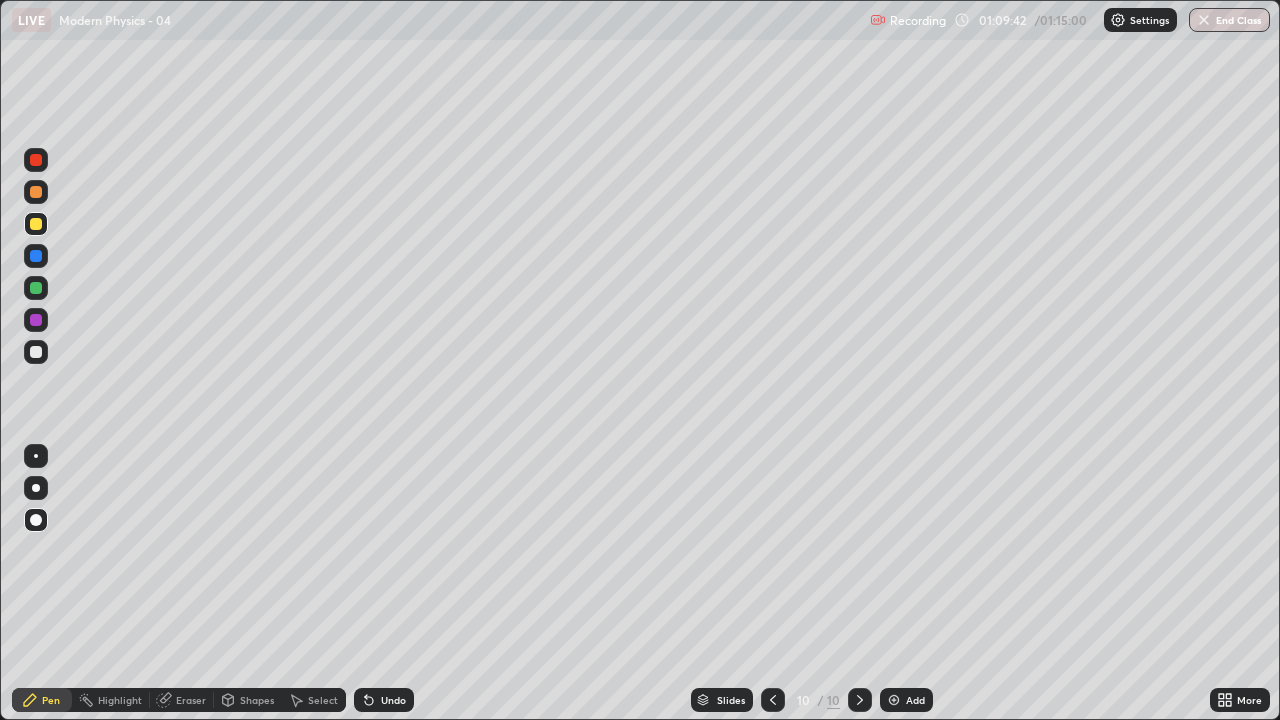click 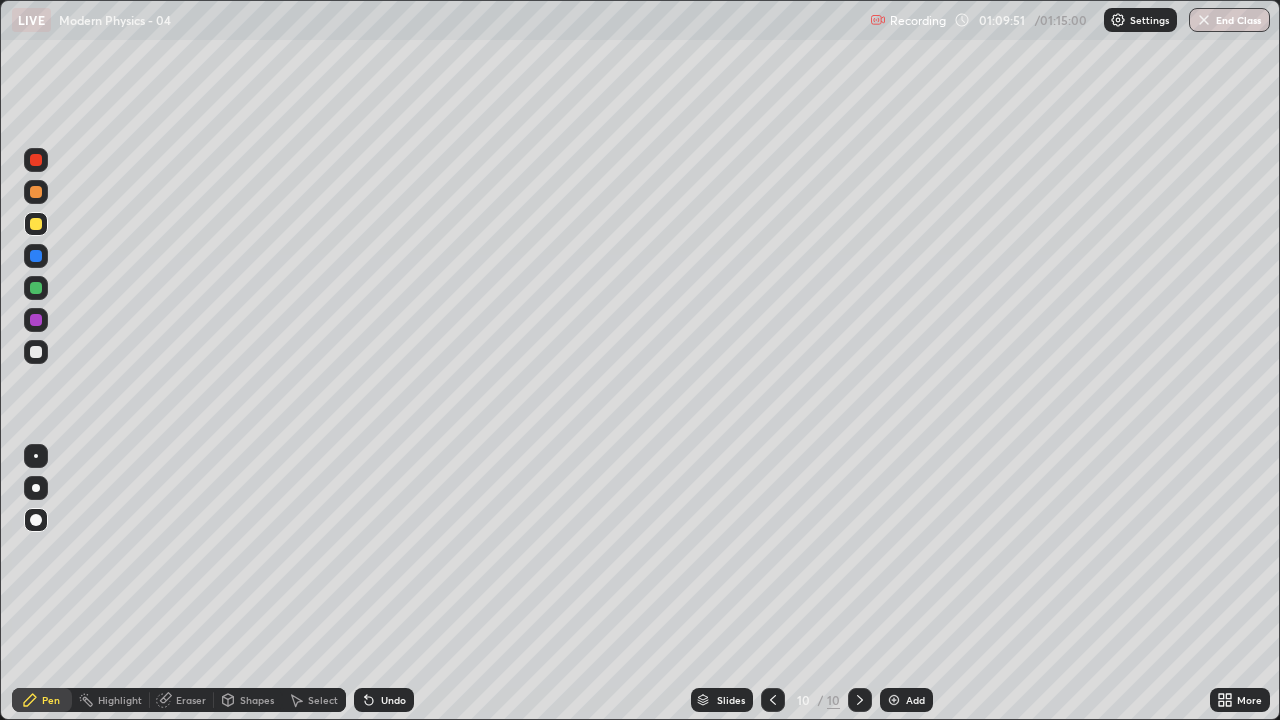 click at bounding box center (36, 352) 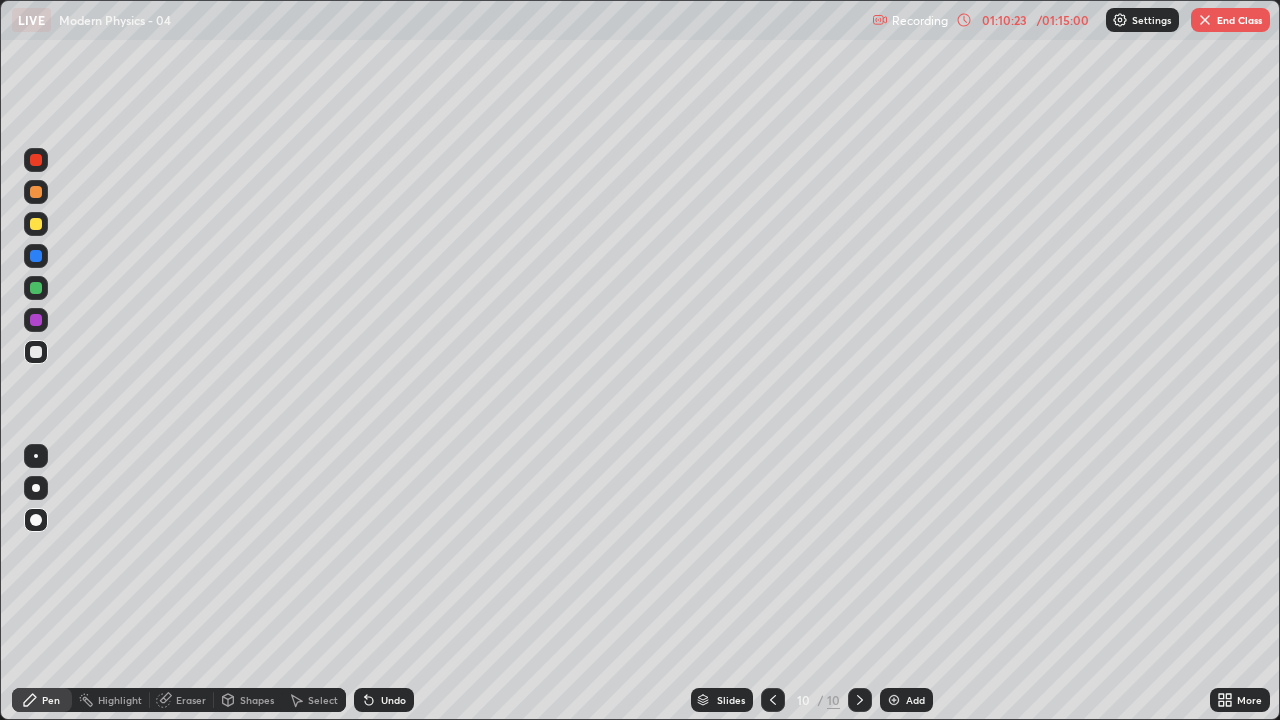click at bounding box center [773, 700] 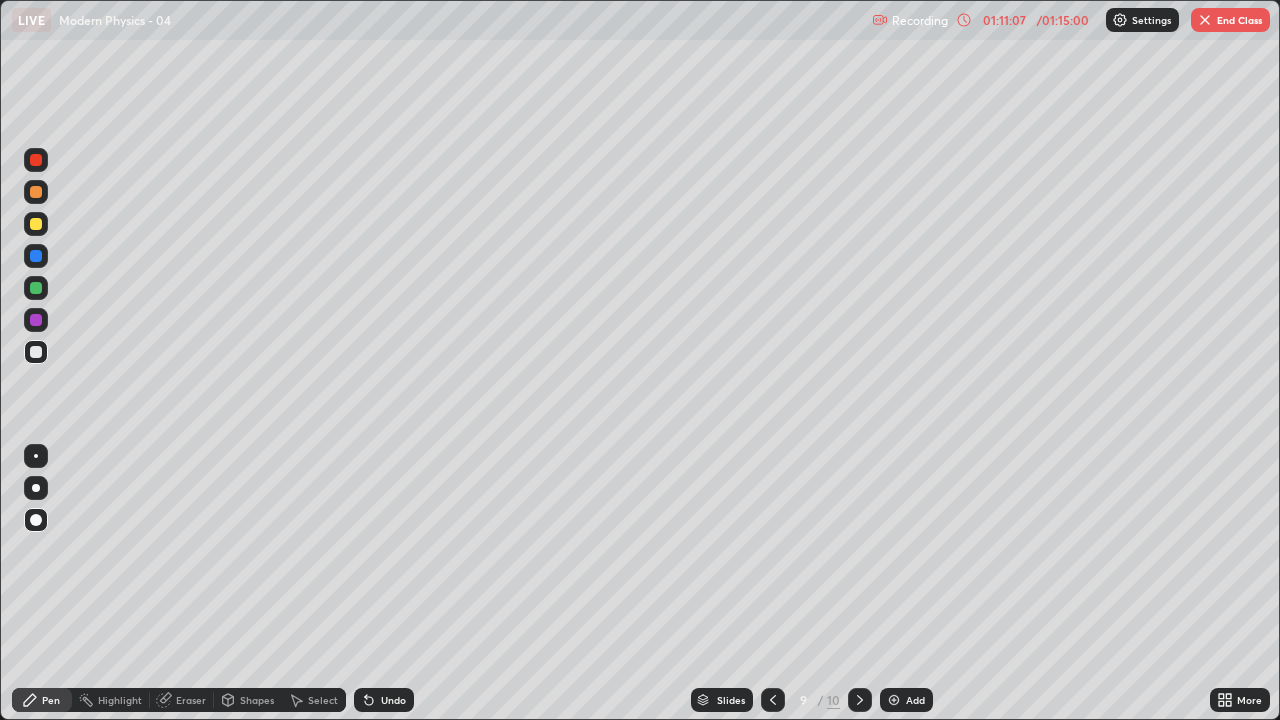 click 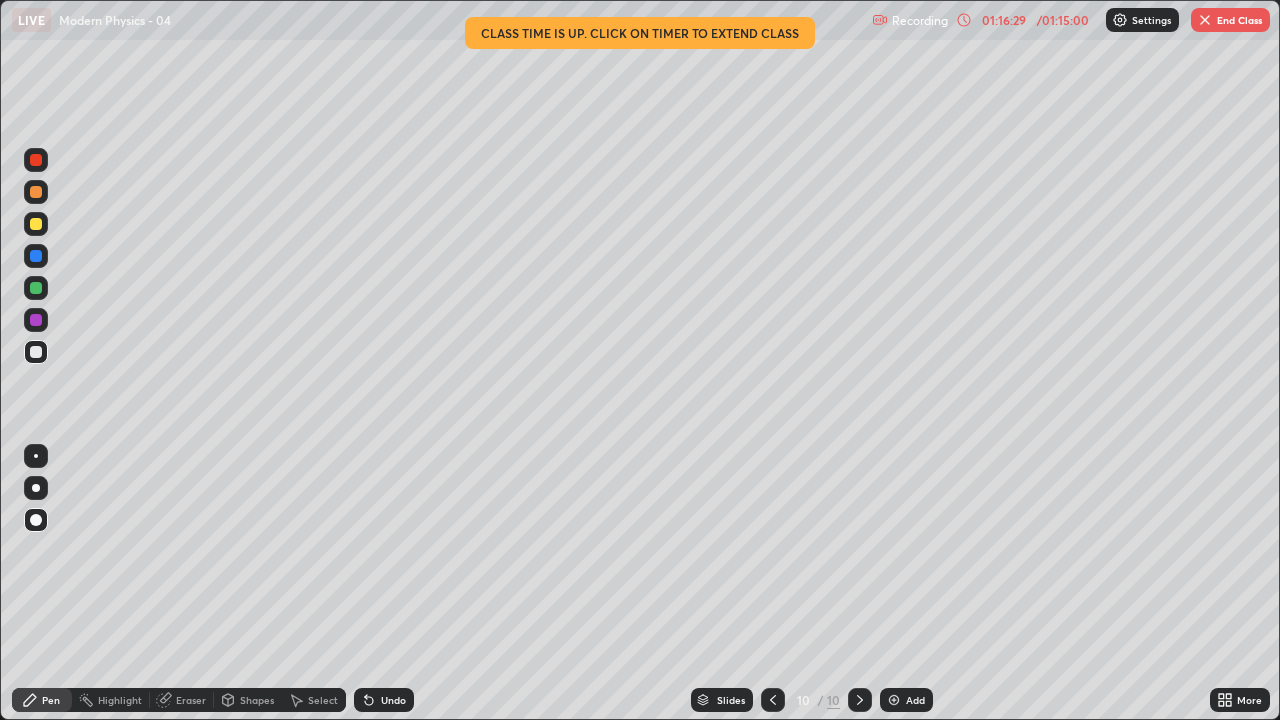 click on "End Class" at bounding box center [1230, 20] 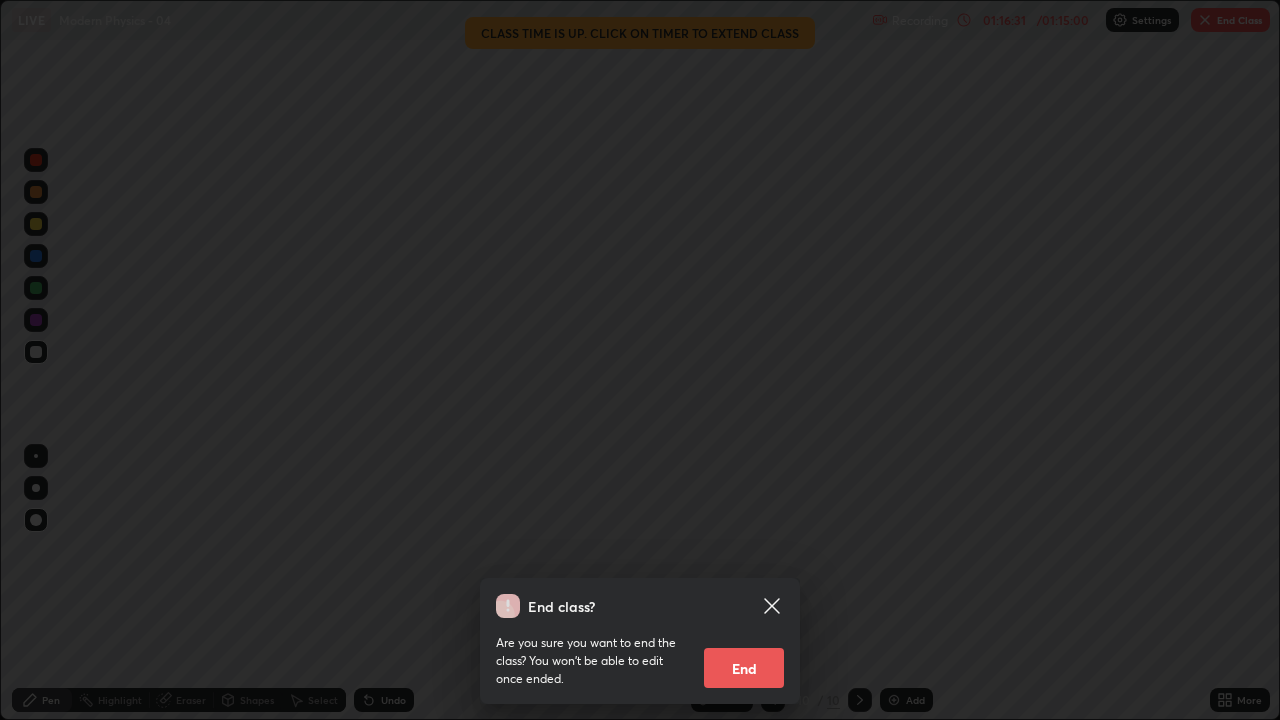 click on "End" at bounding box center [744, 668] 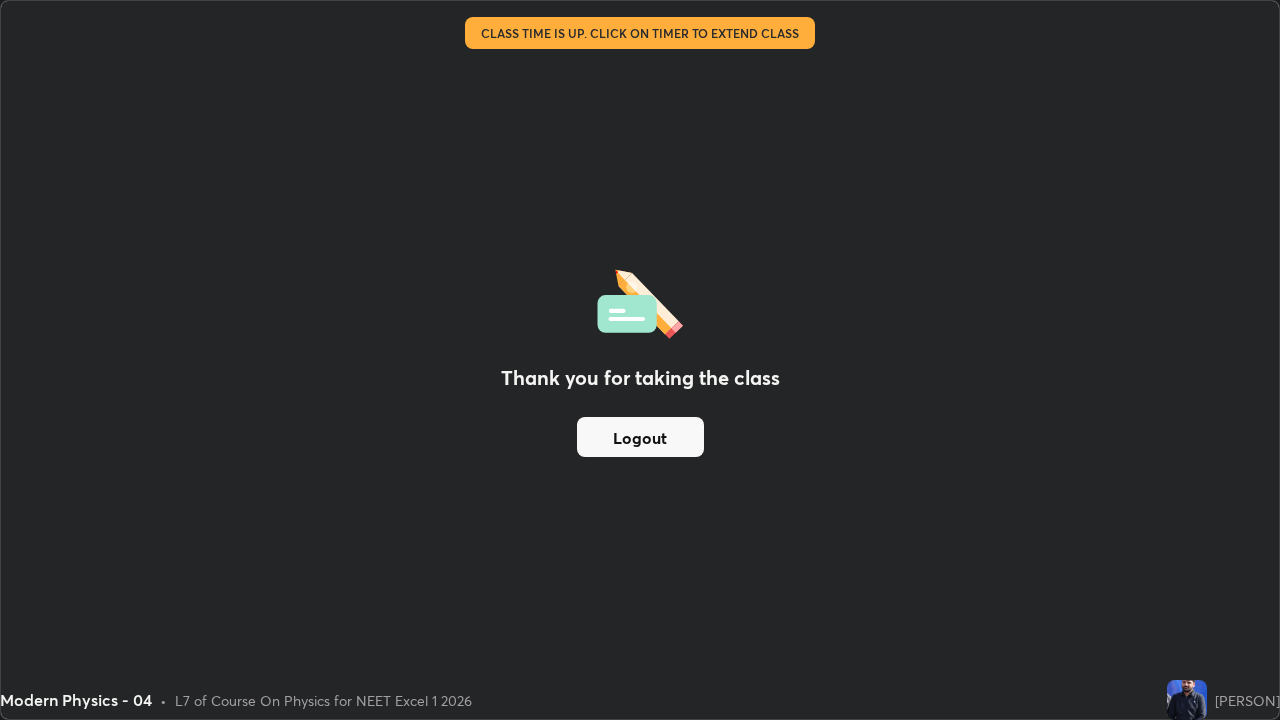 click on "Logout" at bounding box center (640, 437) 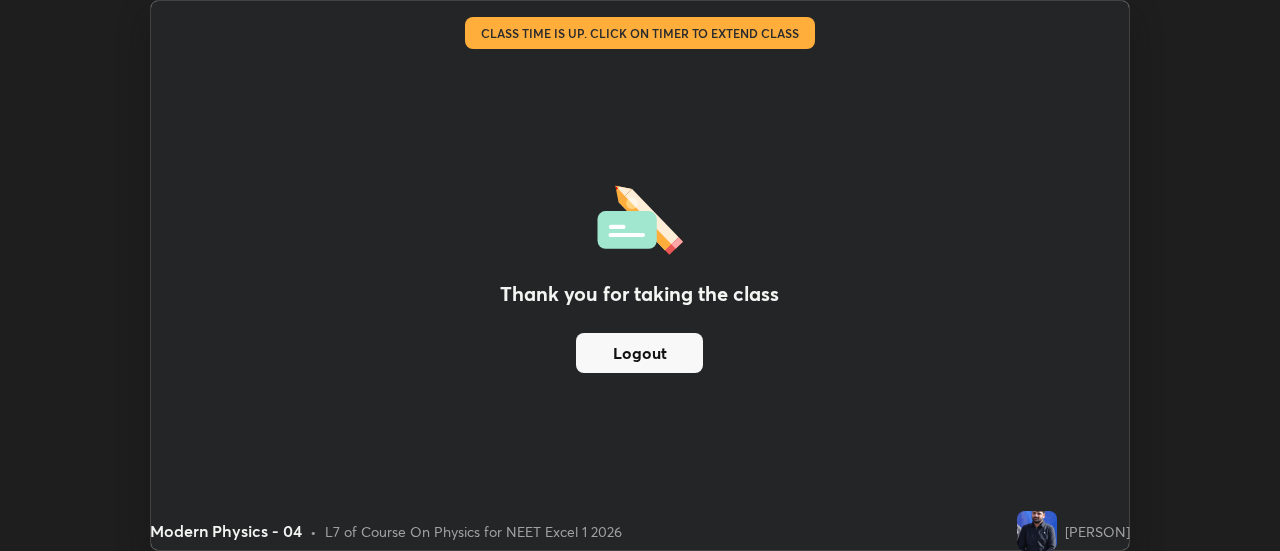 scroll, scrollTop: 551, scrollLeft: 1280, axis: both 